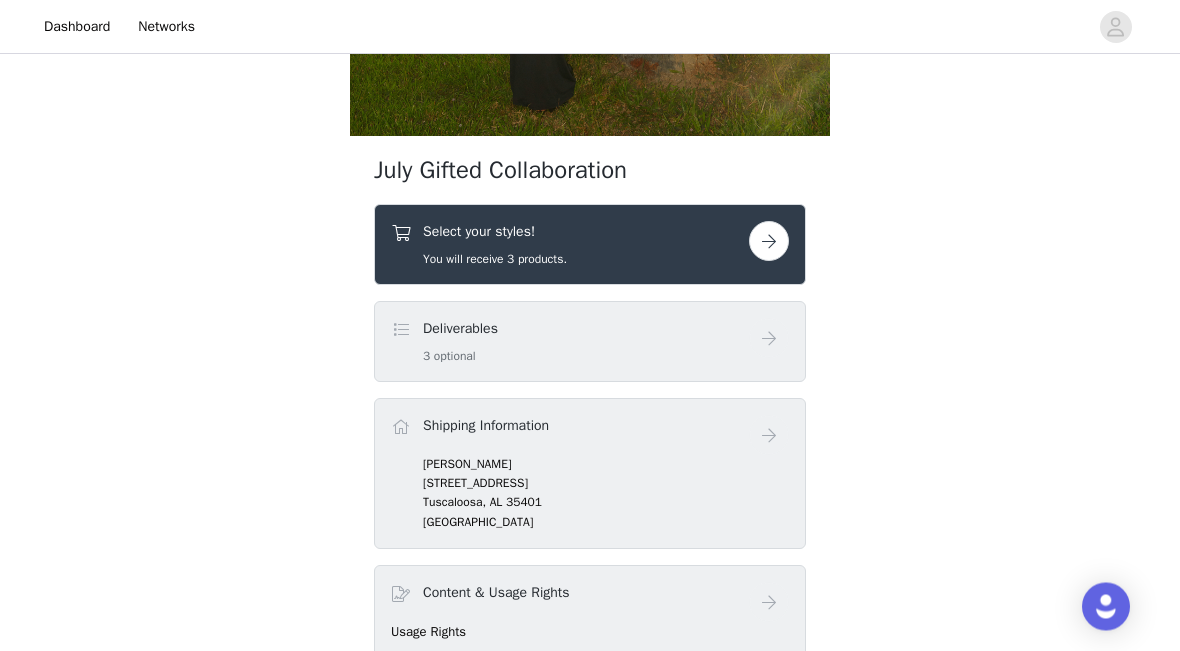 scroll, scrollTop: 710, scrollLeft: 0, axis: vertical 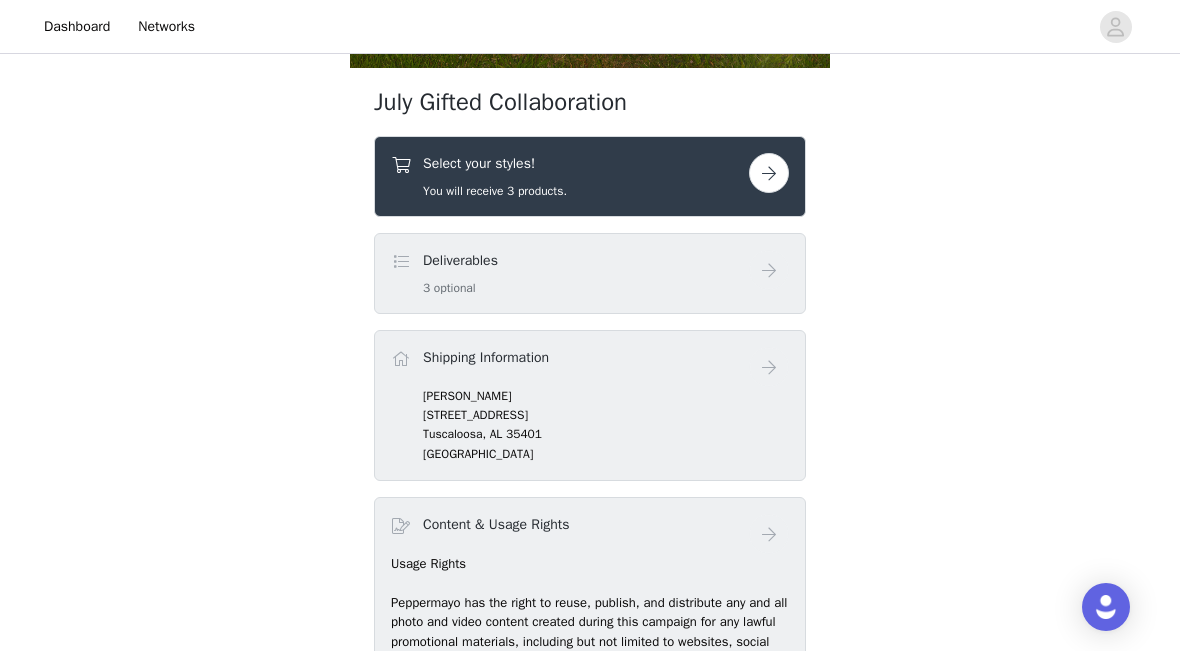 click at bounding box center (769, 173) 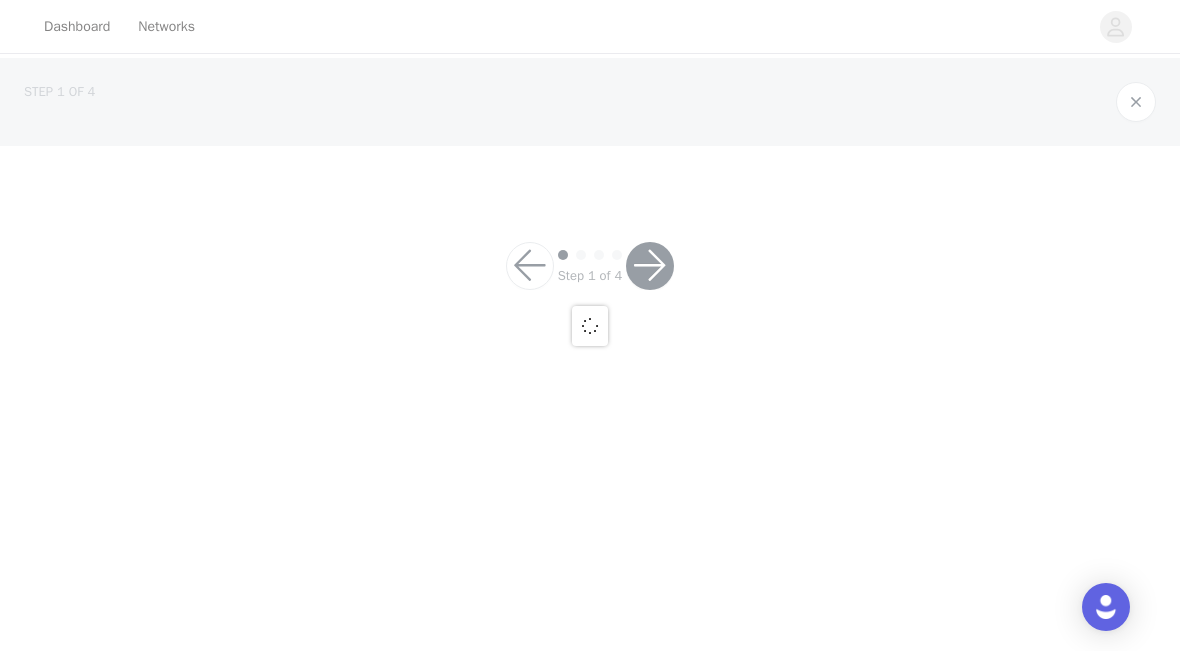 scroll, scrollTop: 0, scrollLeft: 0, axis: both 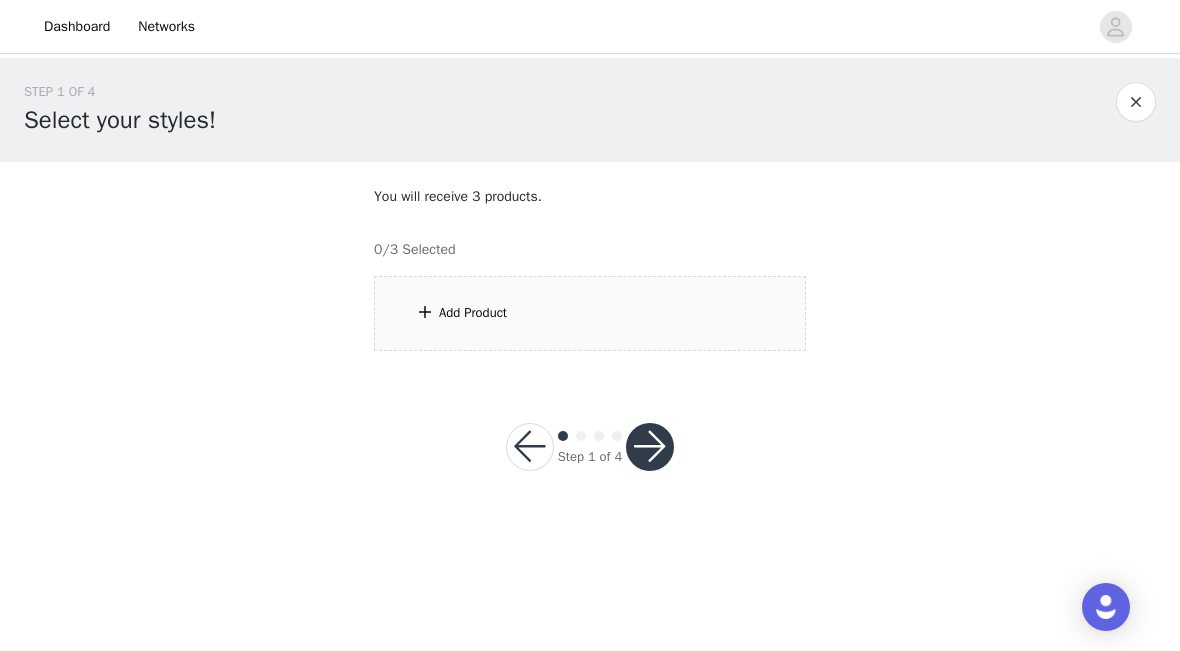 click on "Add Product" at bounding box center [590, 313] 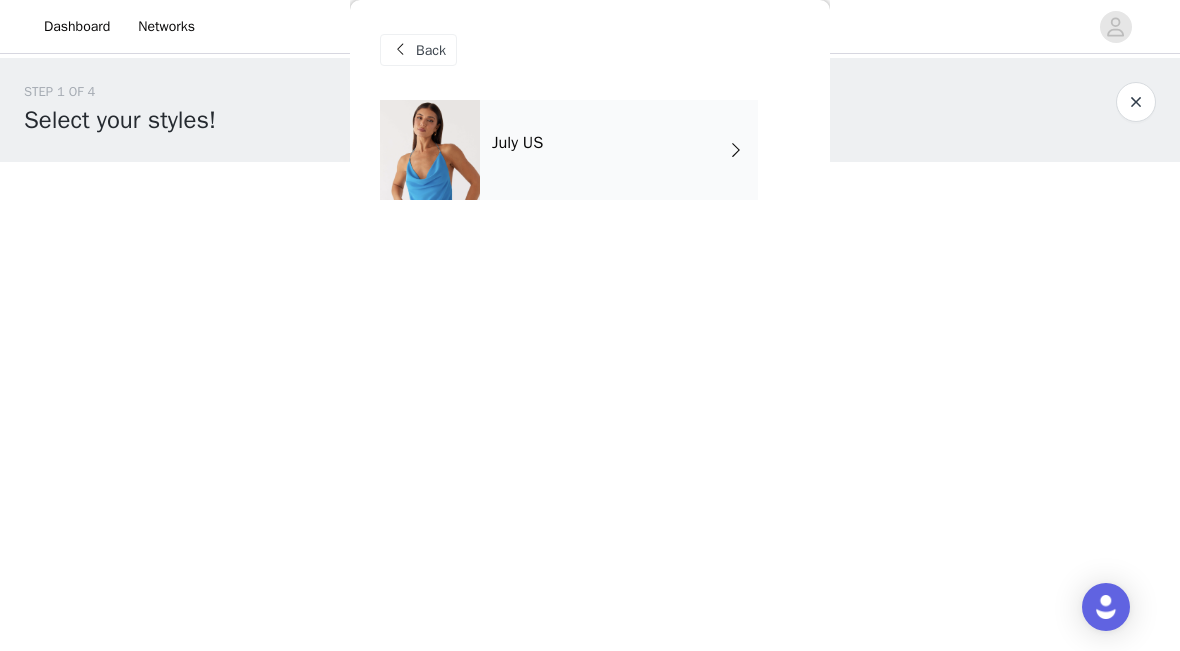 click on "July US" at bounding box center [619, 150] 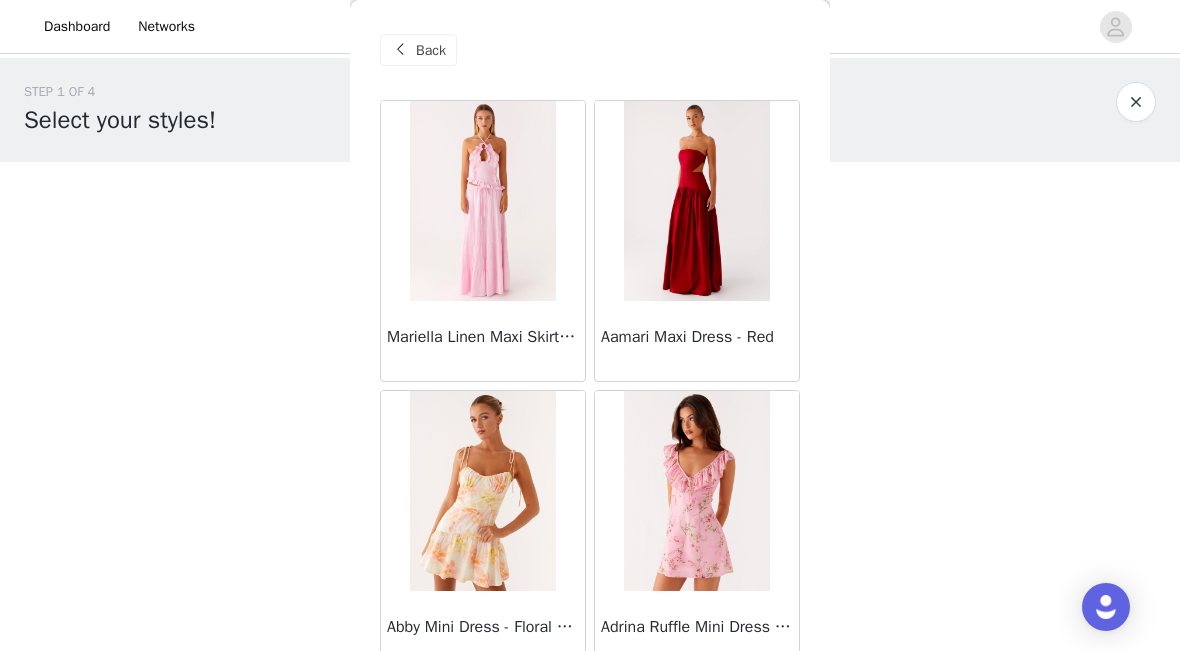 click at bounding box center (696, 201) 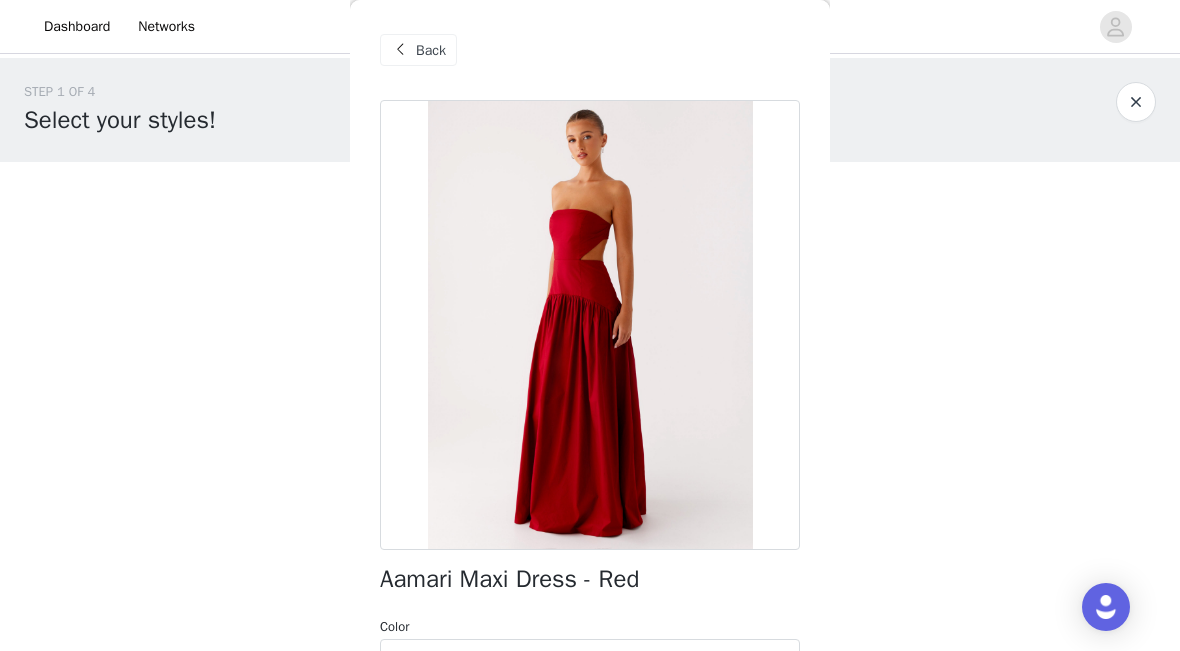 click on "Back" at bounding box center [431, 50] 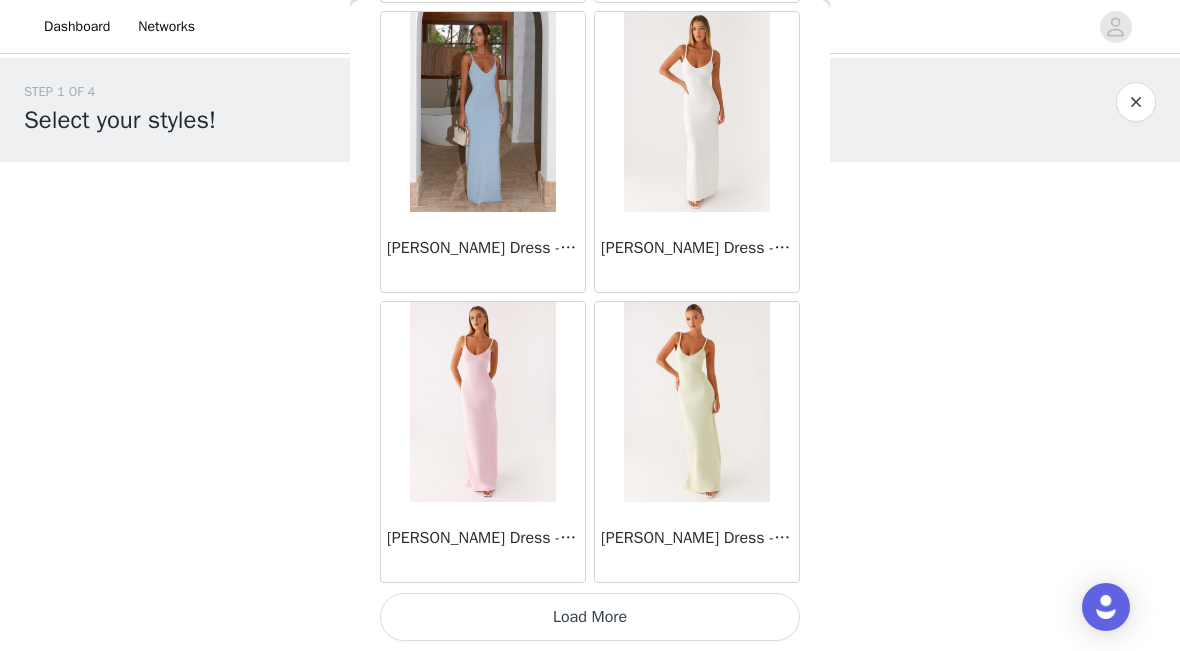 scroll, scrollTop: 2409, scrollLeft: 0, axis: vertical 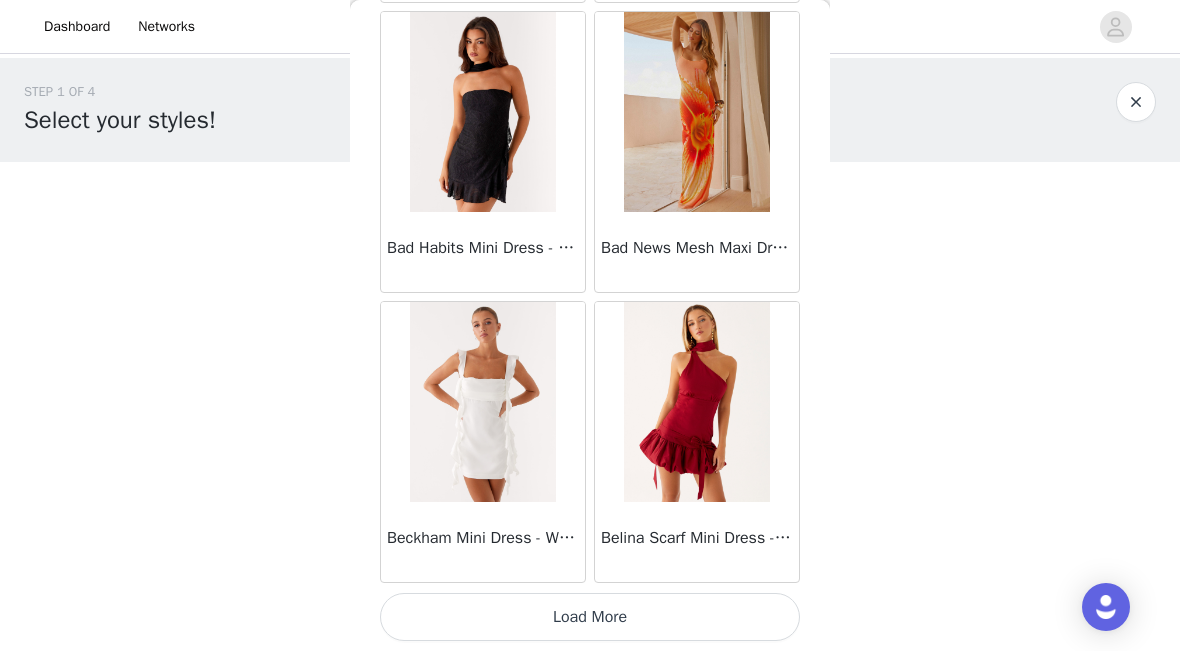 click on "Load More" at bounding box center [590, 617] 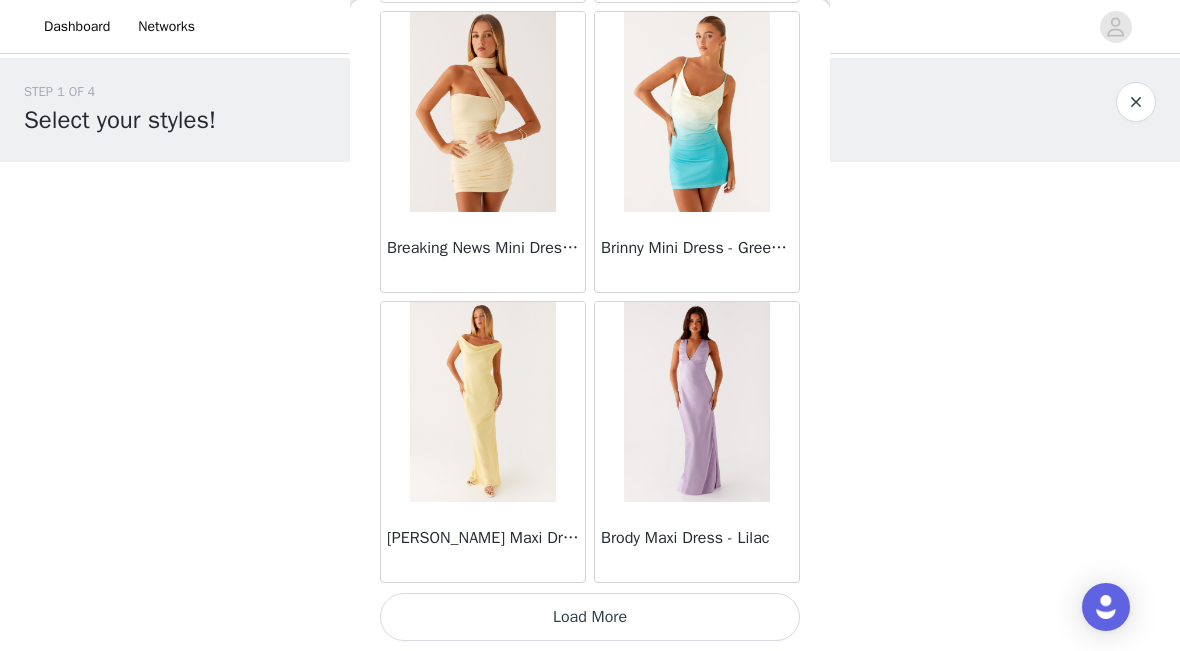 click on "Load More" at bounding box center (590, 617) 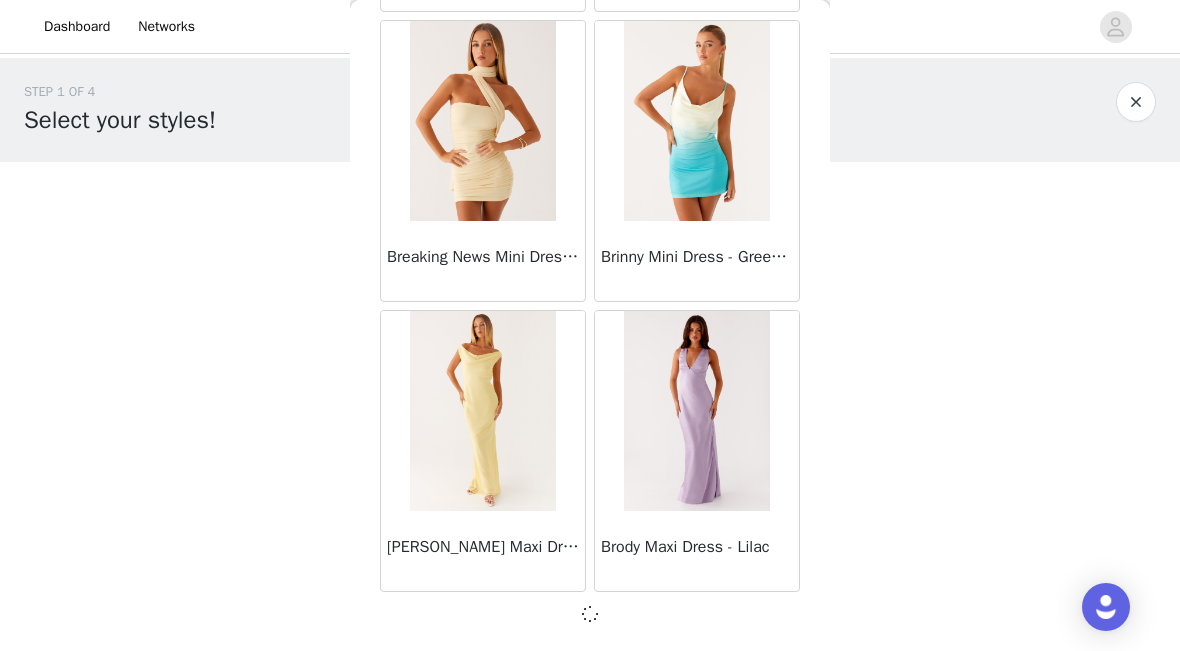 scroll, scrollTop: 8200, scrollLeft: 0, axis: vertical 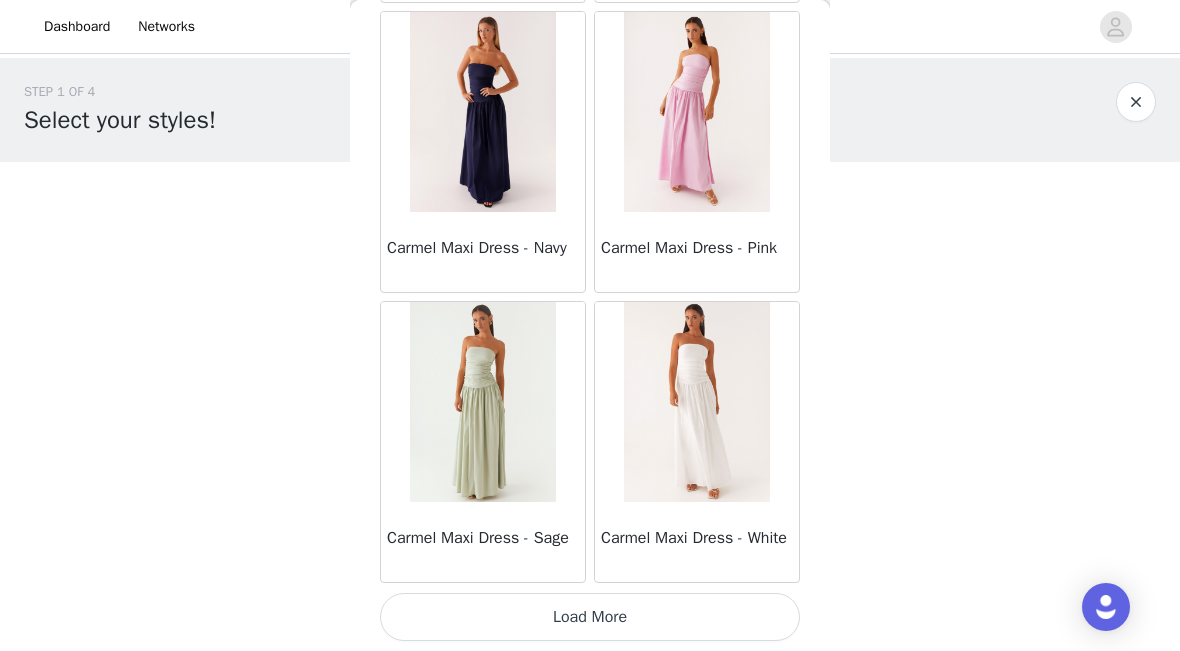 click on "Load More" at bounding box center [590, 617] 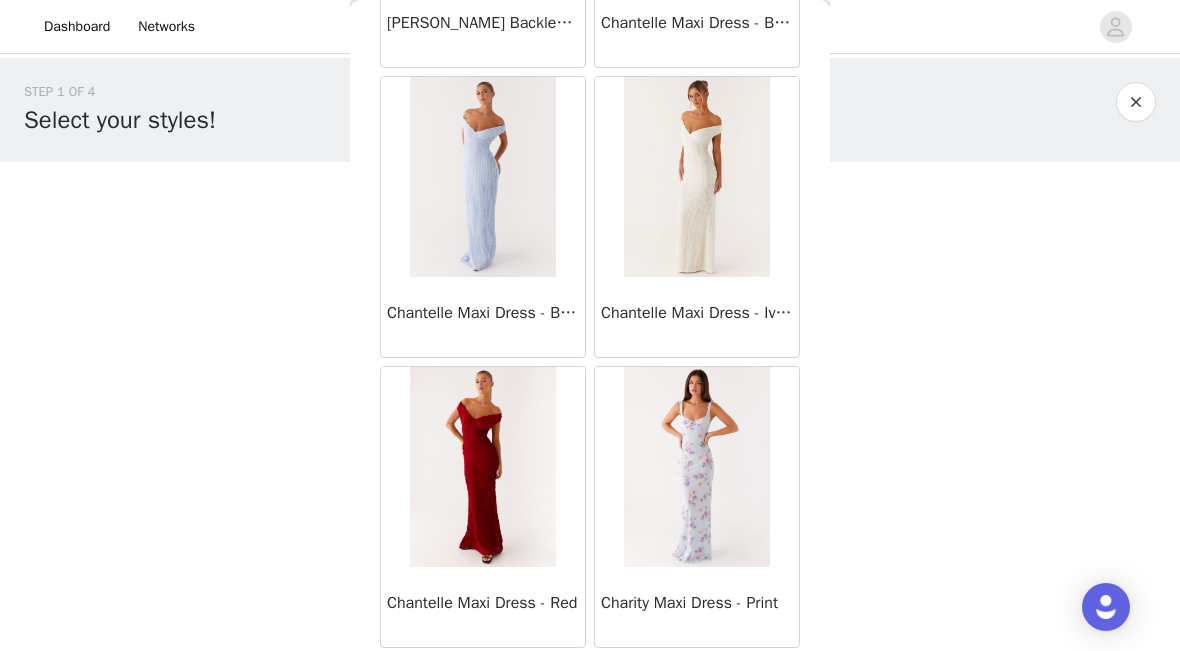 scroll, scrollTop: 13688, scrollLeft: 0, axis: vertical 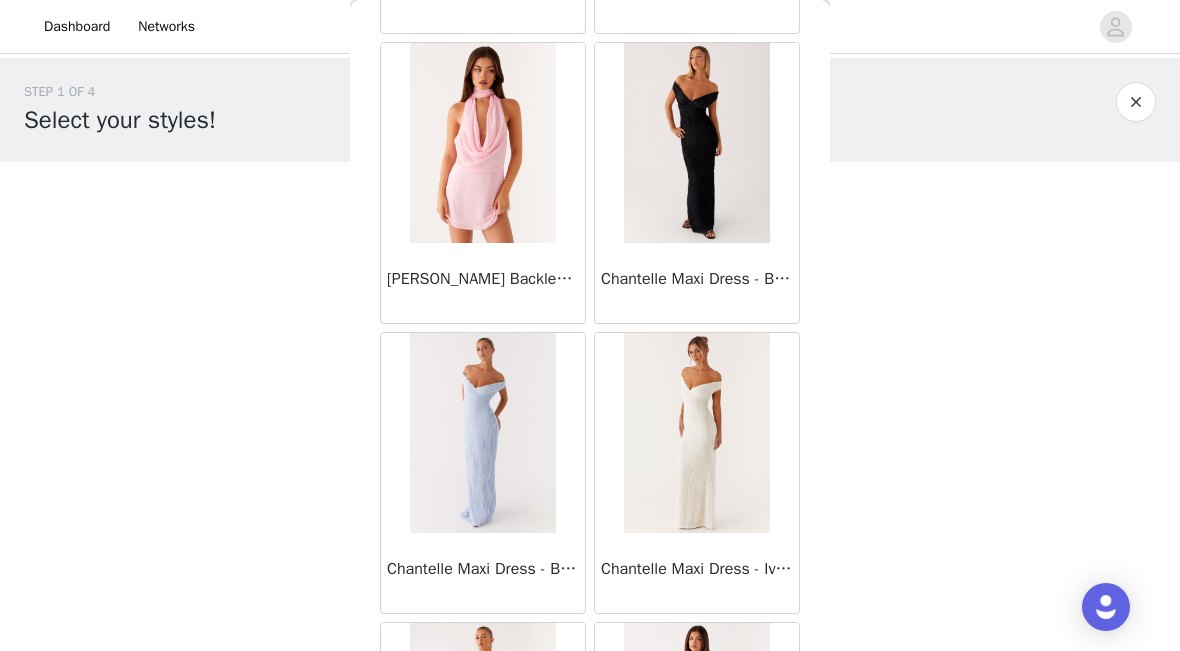 click at bounding box center (696, 143) 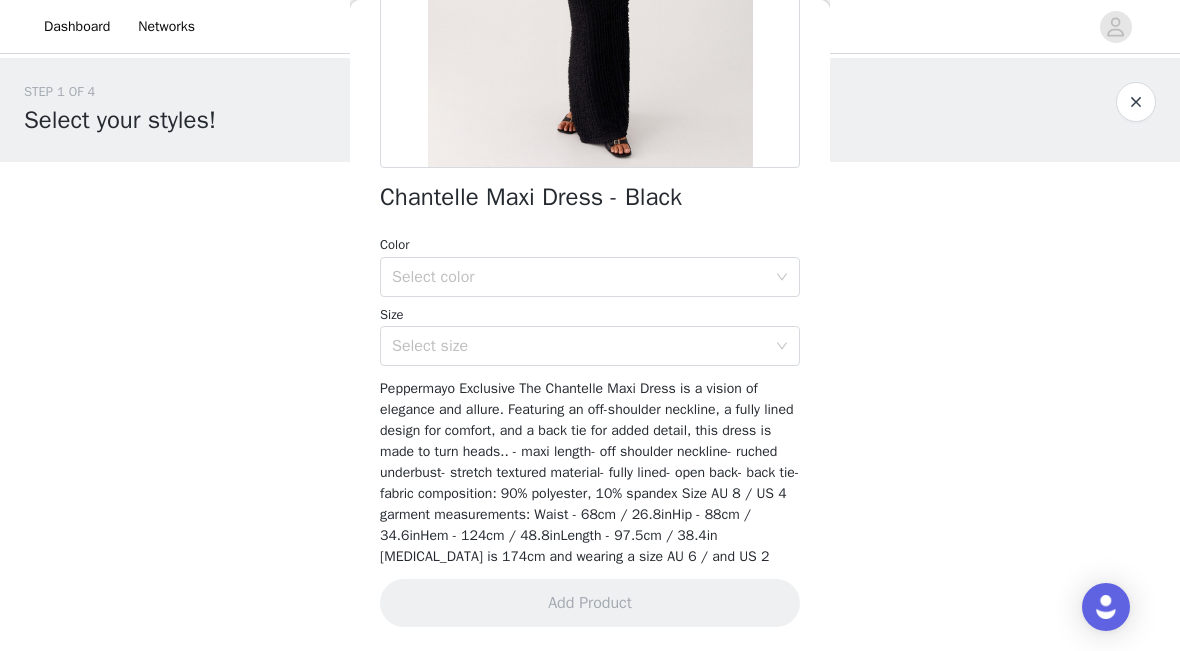 scroll, scrollTop: 402, scrollLeft: 0, axis: vertical 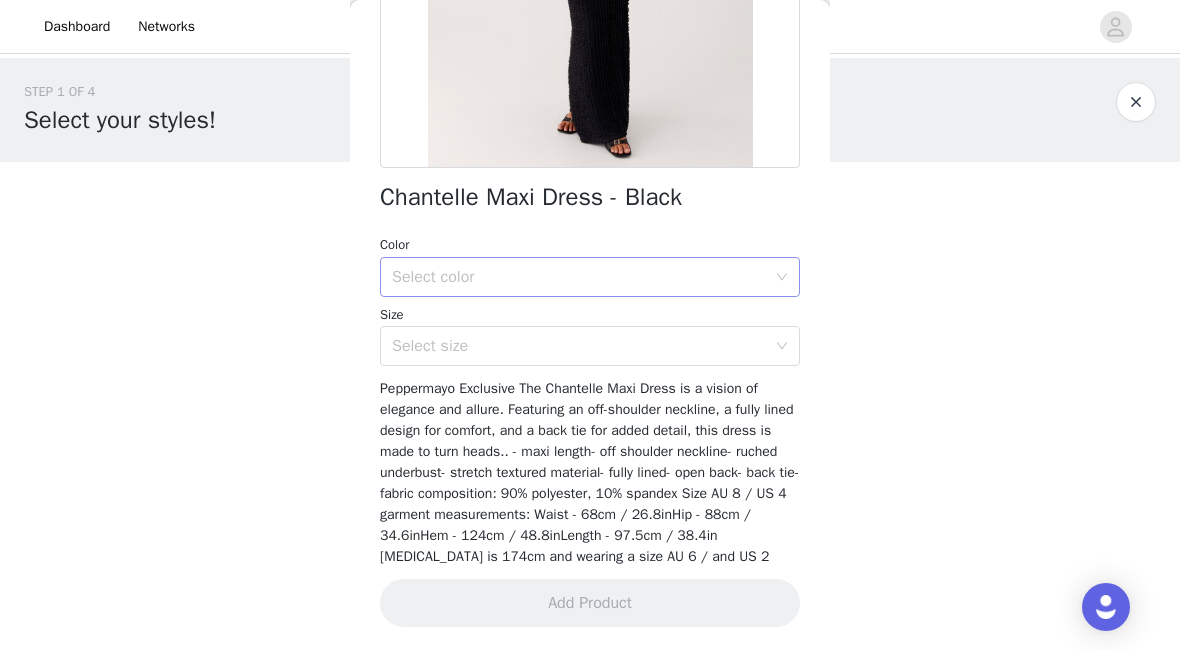click on "Select color" at bounding box center [579, 277] 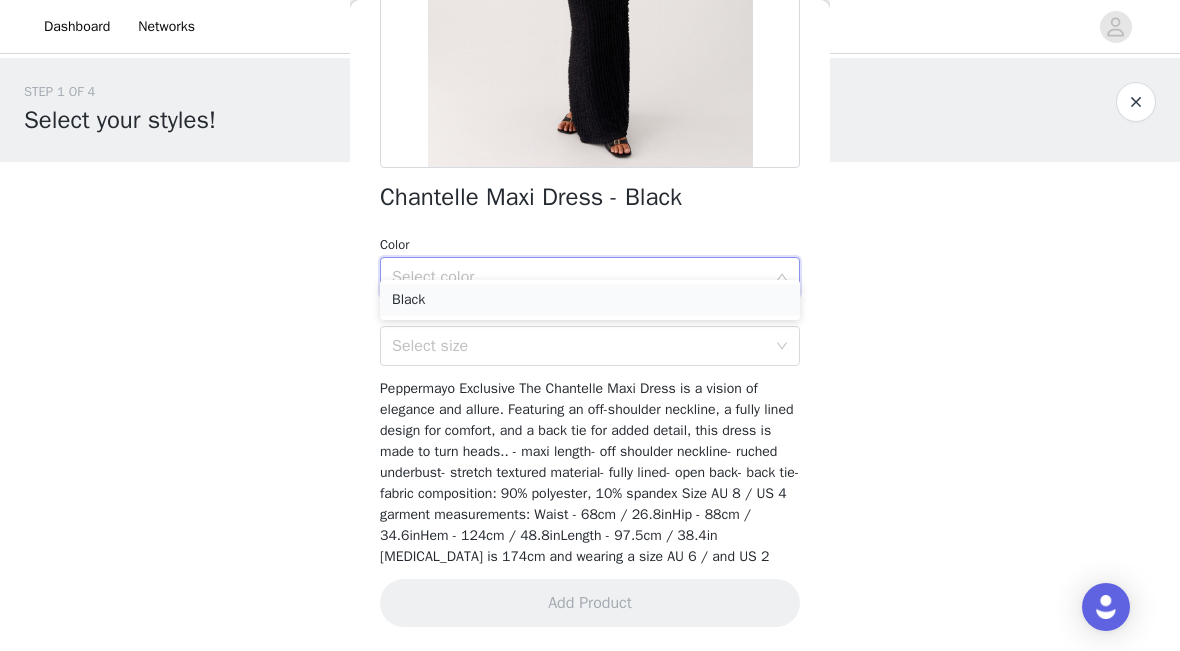 click on "Black" at bounding box center [590, 300] 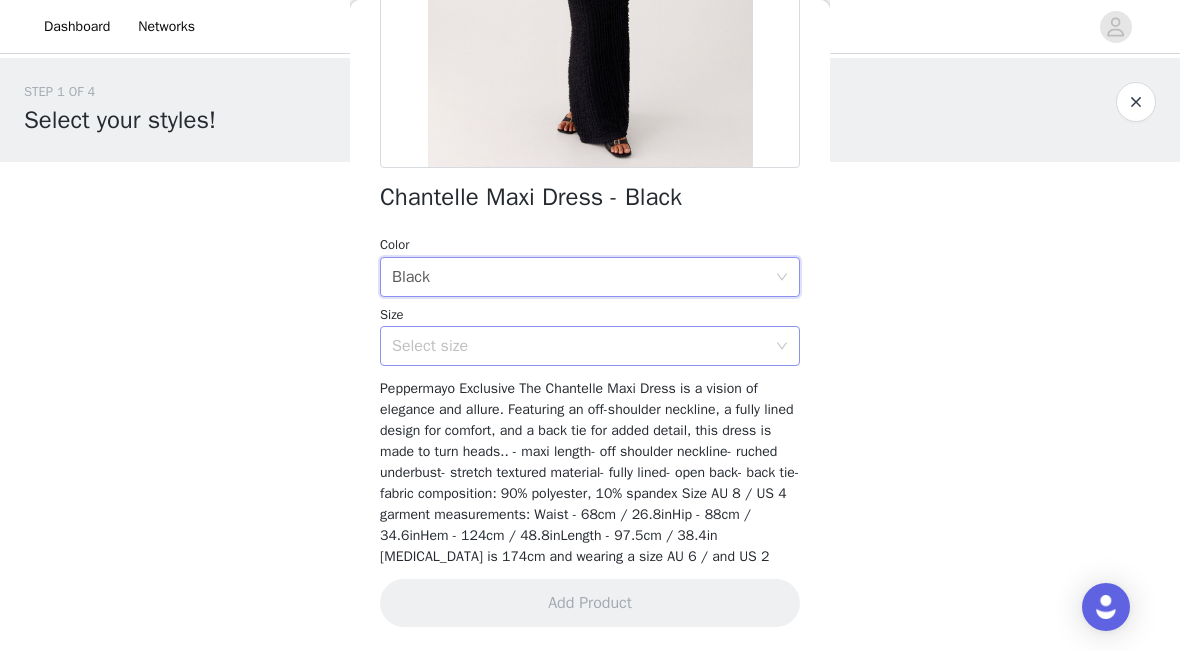 click on "Select size" at bounding box center [579, 346] 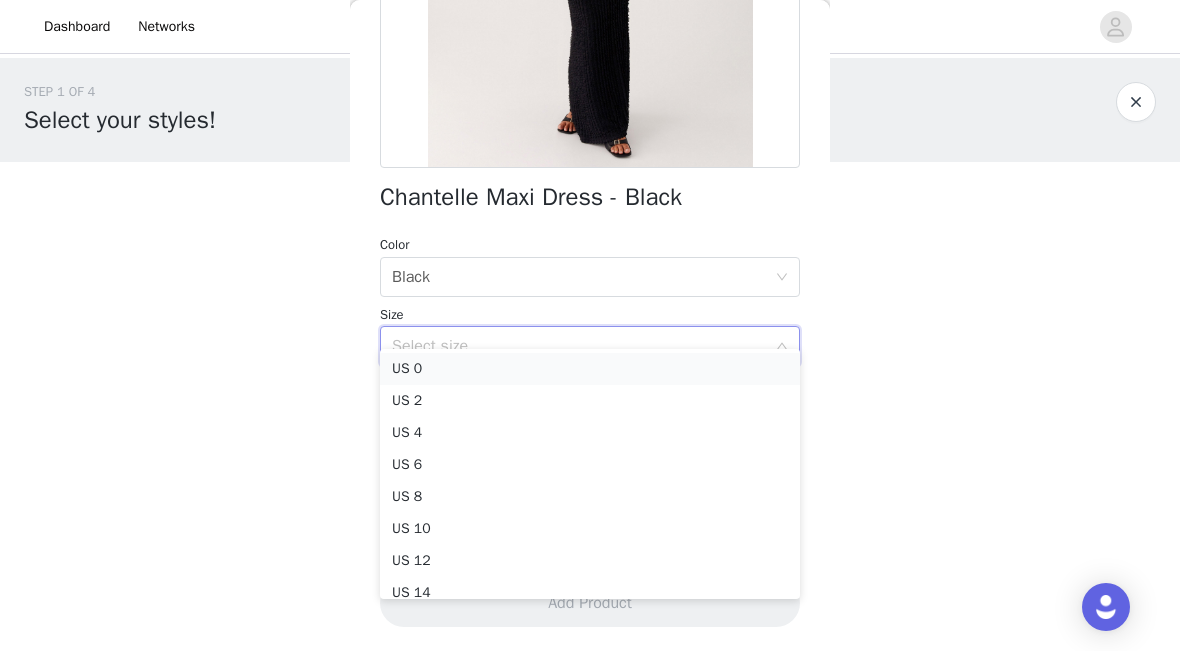 click on "US 0" at bounding box center (590, 369) 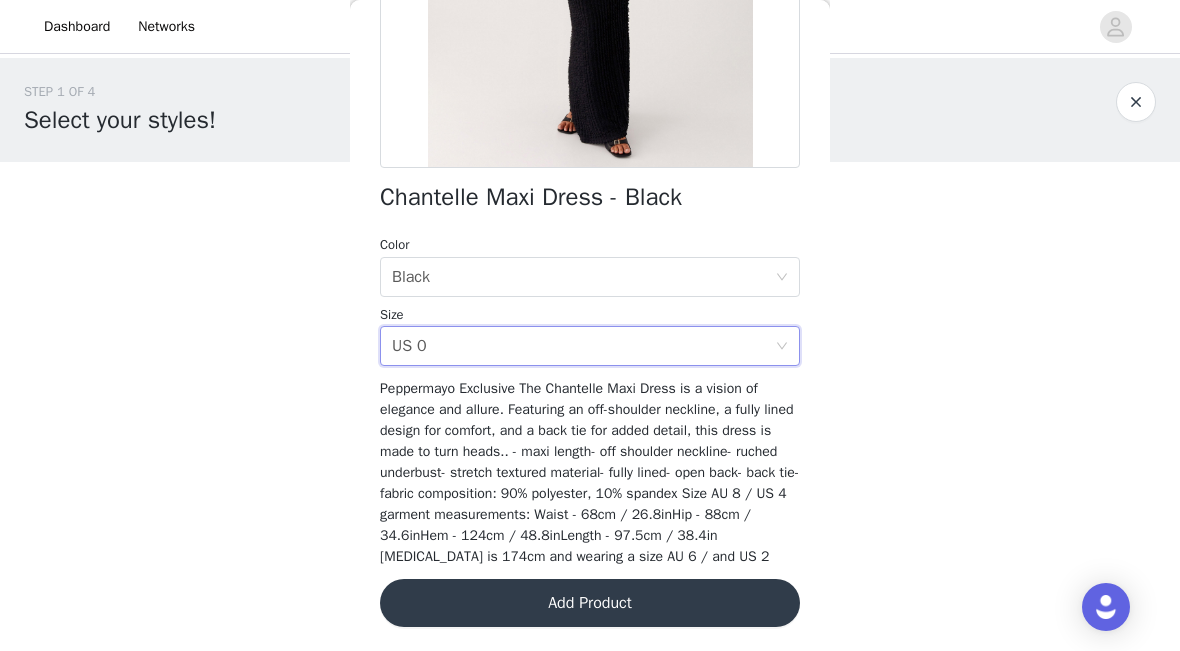 click on "Add Product" at bounding box center (590, 603) 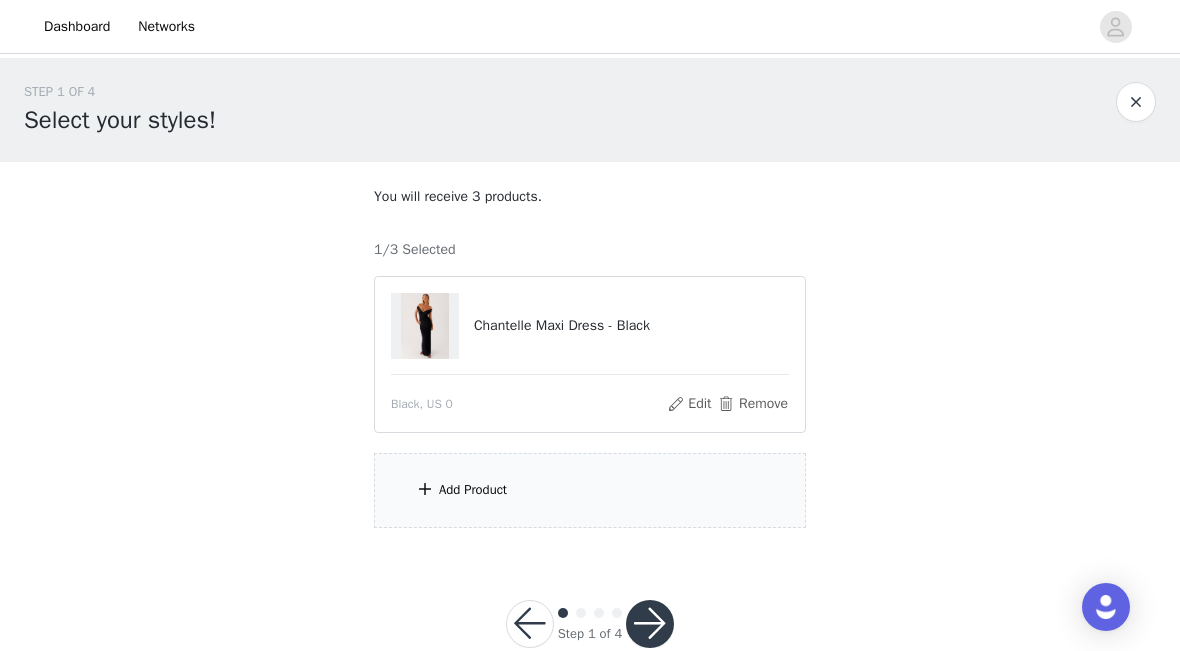 click on "Add Product" at bounding box center (590, 490) 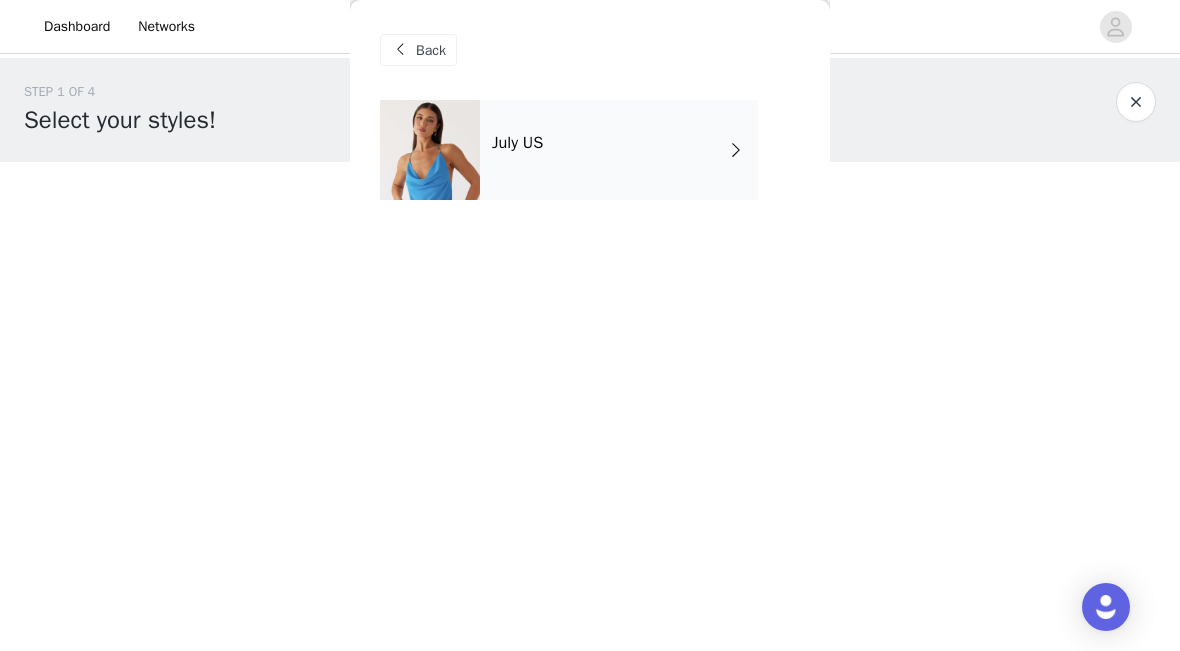 click on "July US" at bounding box center [619, 150] 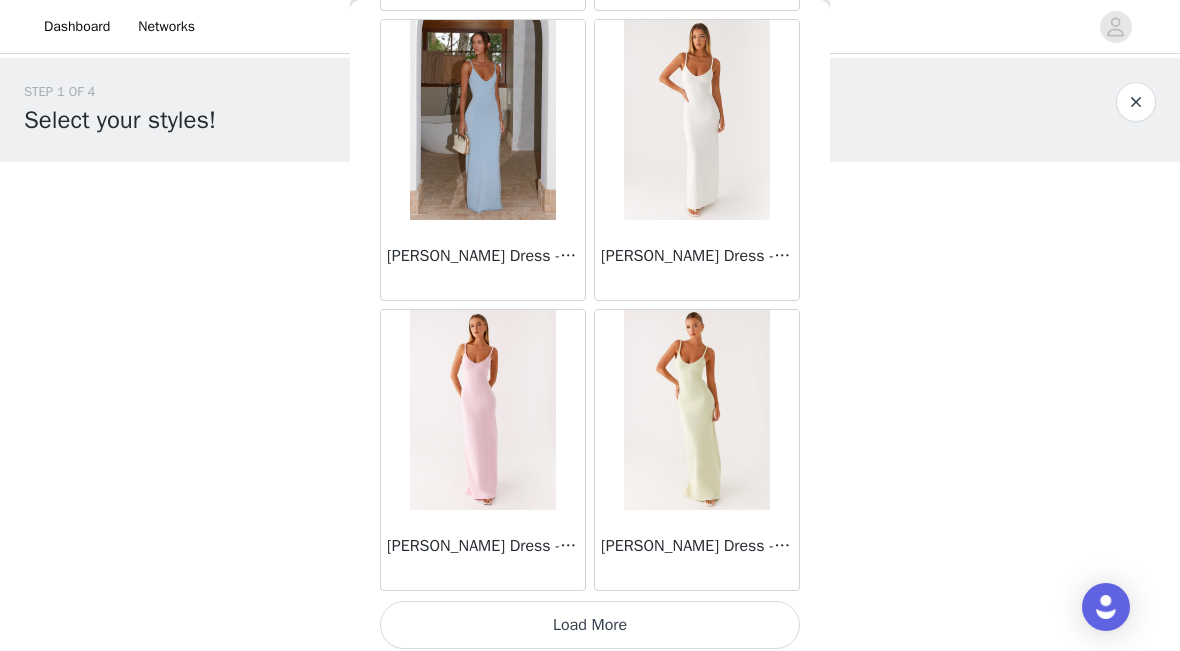 click on "Load More" at bounding box center [590, 625] 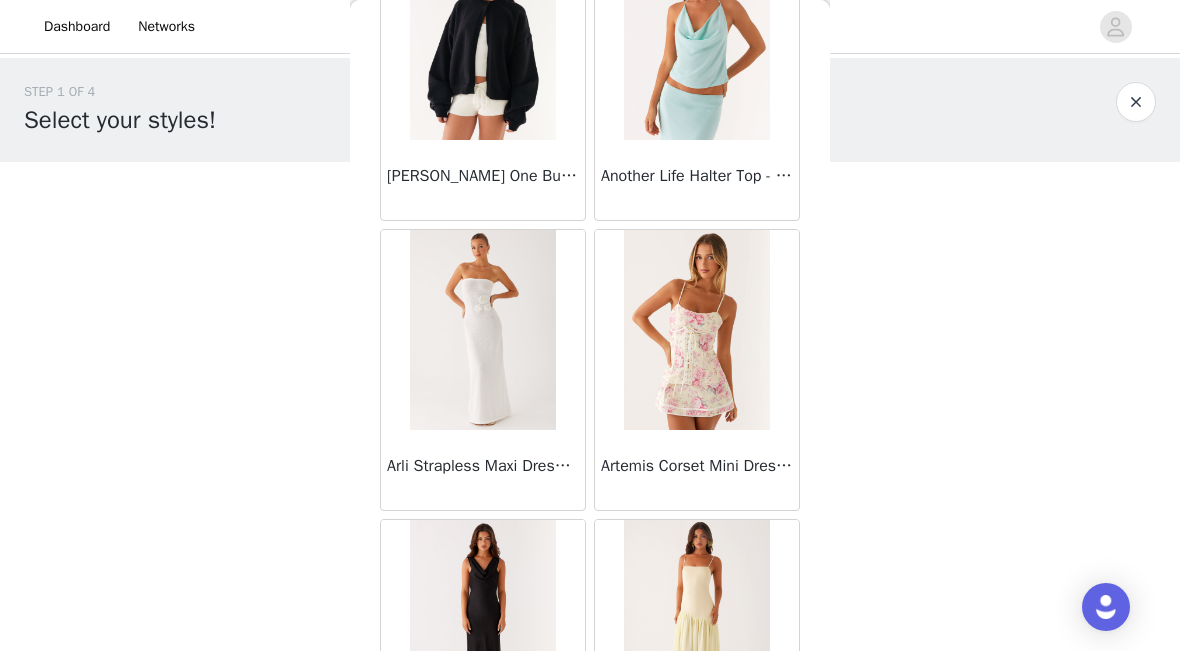 scroll, scrollTop: 3746, scrollLeft: 0, axis: vertical 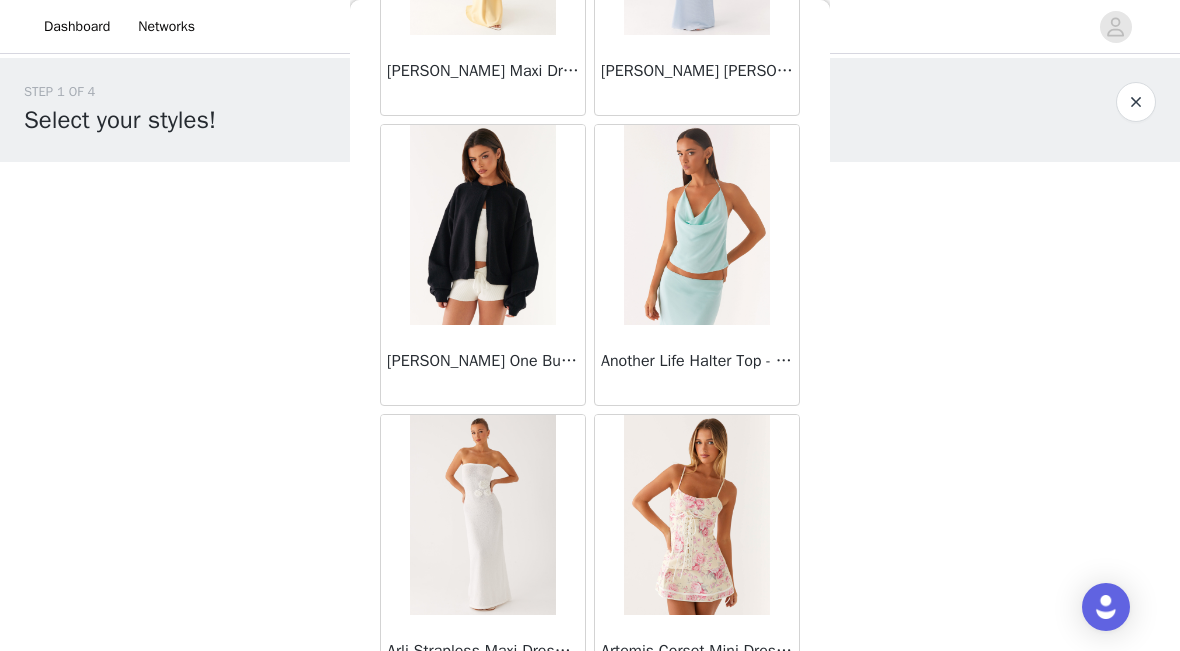 click at bounding box center (482, 225) 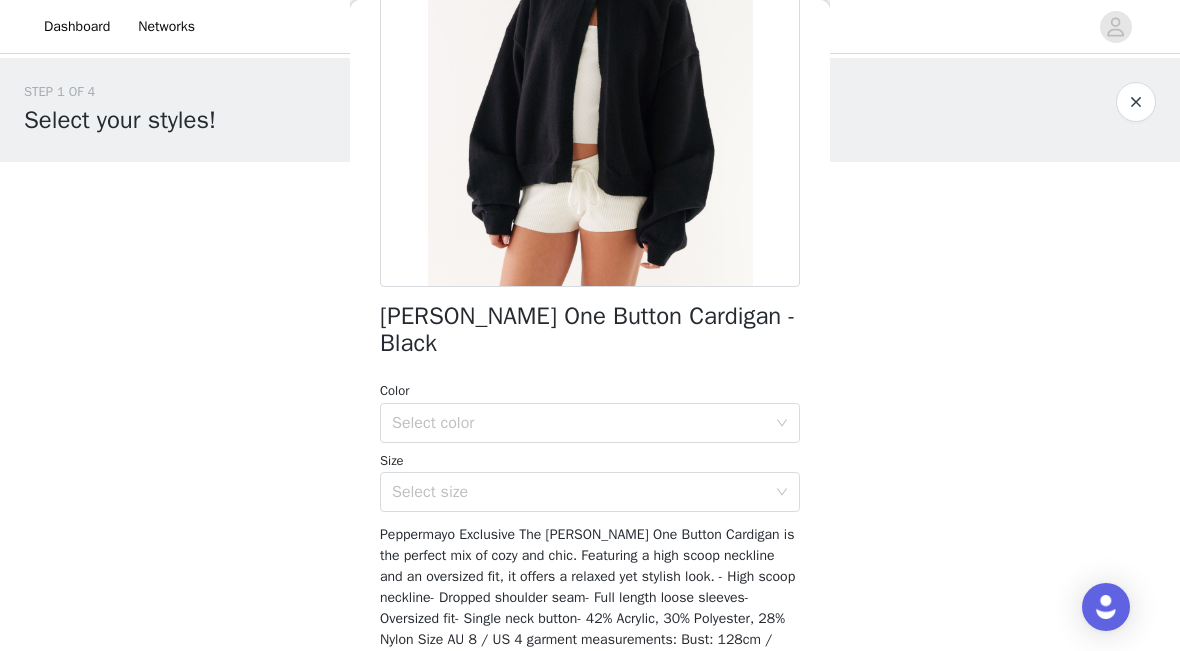 scroll, scrollTop: 275, scrollLeft: 0, axis: vertical 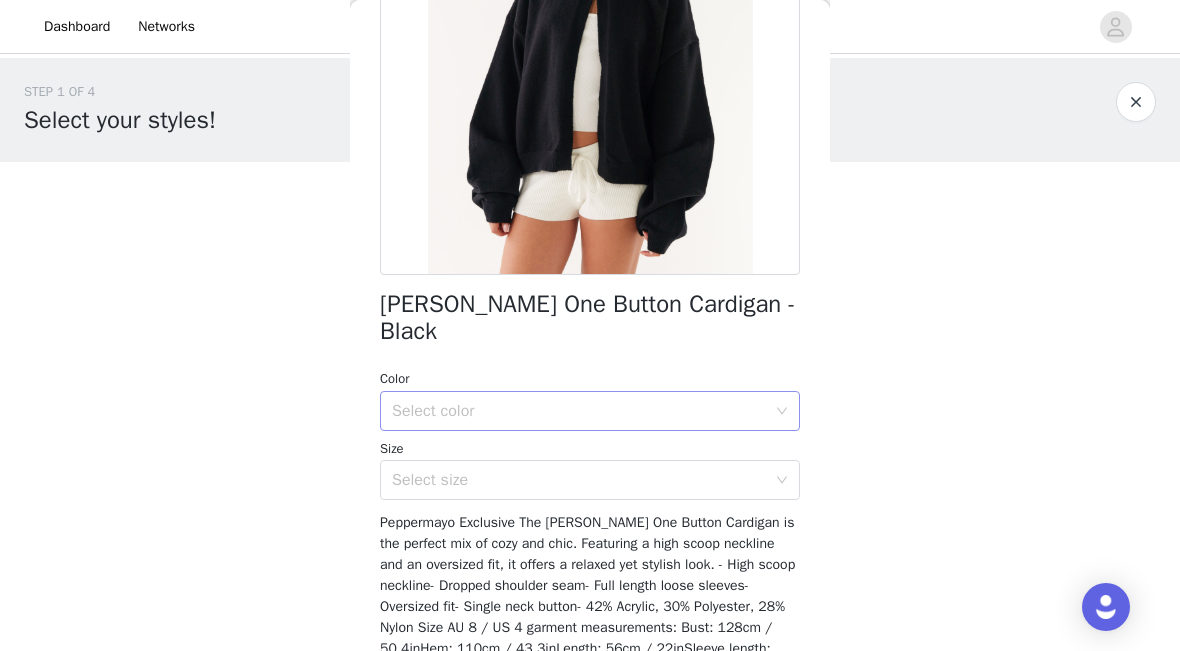 click on "Select color" at bounding box center [579, 411] 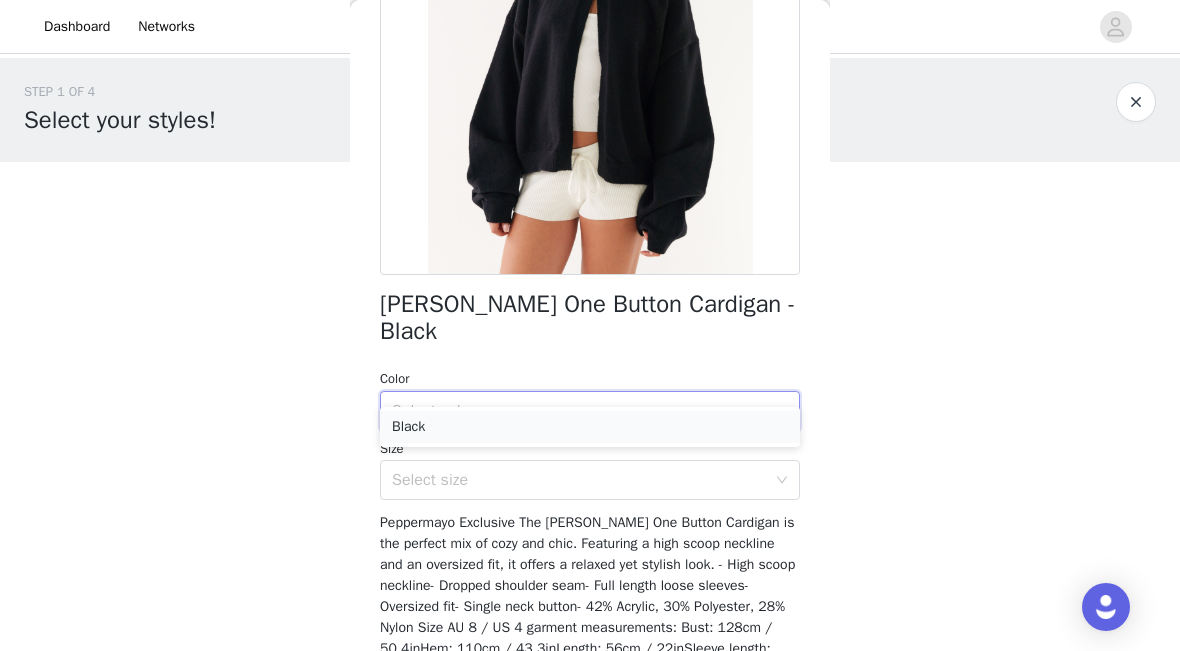 click on "Black" at bounding box center (590, 427) 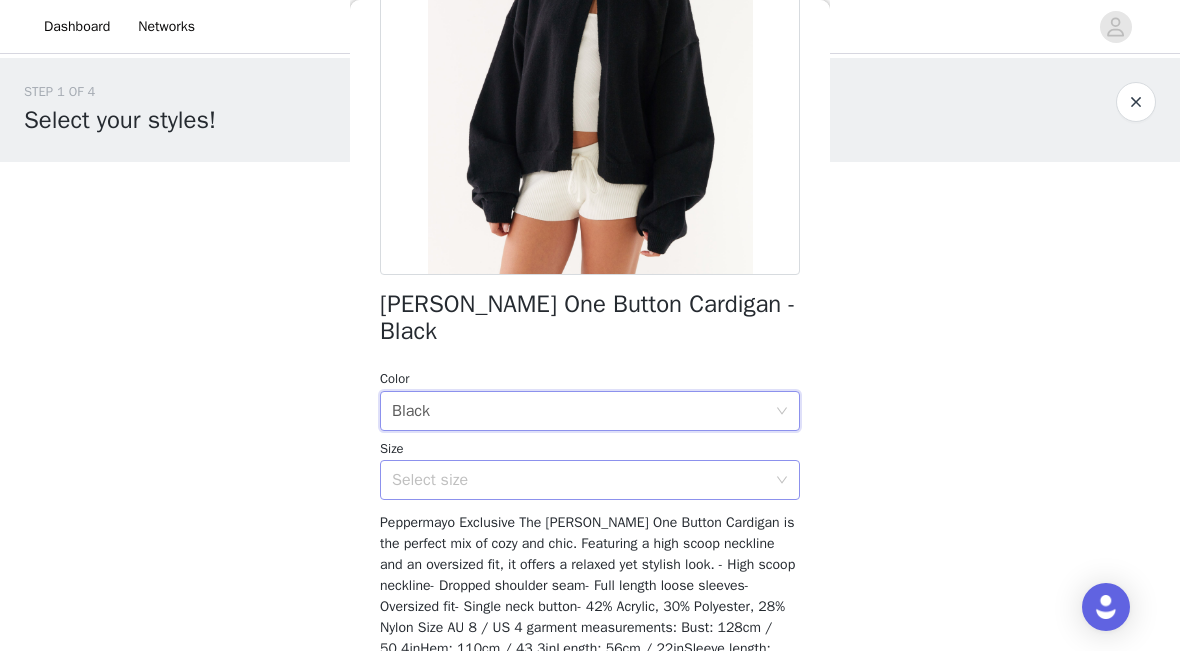click on "Select size" at bounding box center (579, 480) 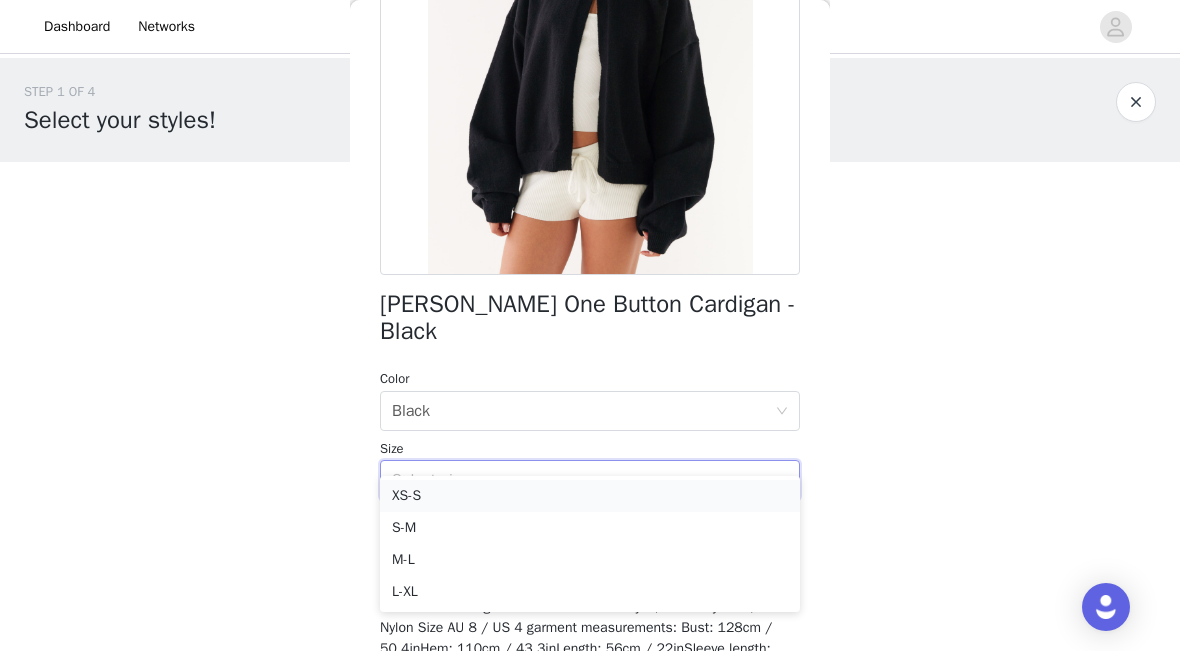 click on "XS-S" at bounding box center [590, 496] 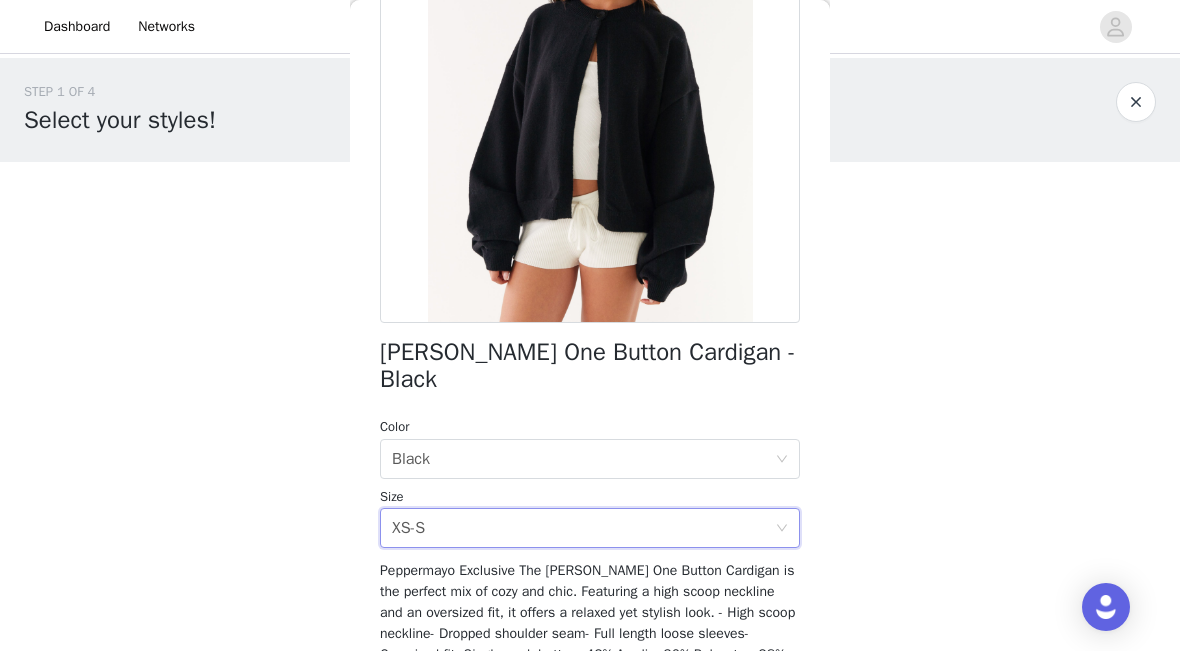 scroll, scrollTop: 174, scrollLeft: 0, axis: vertical 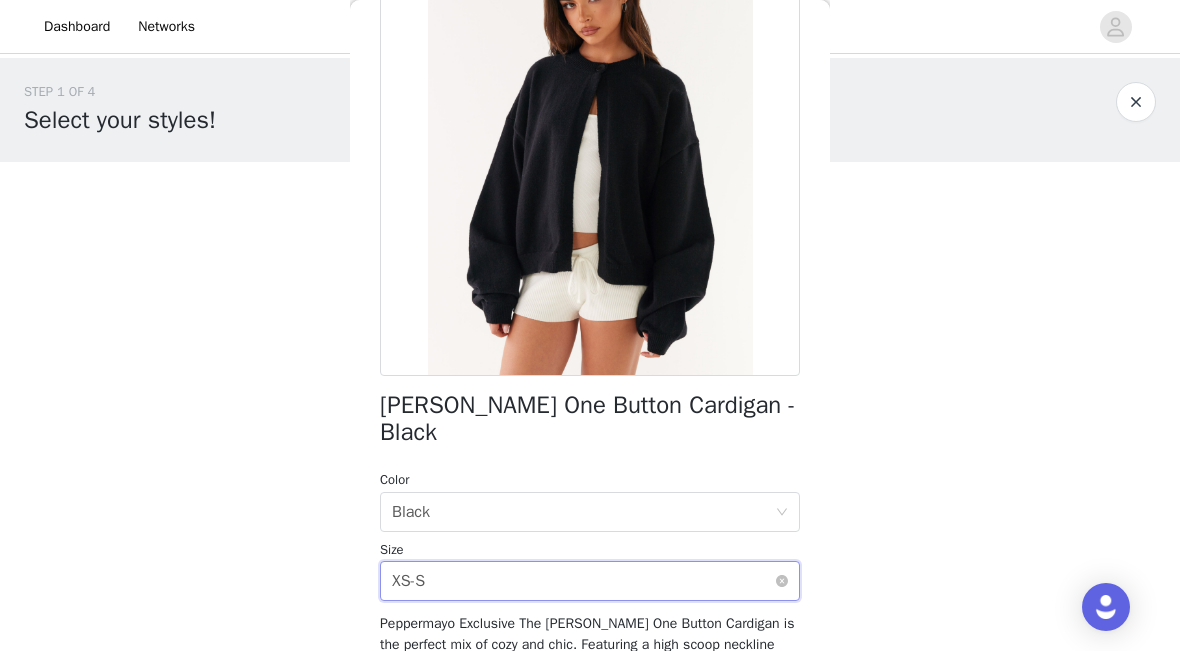 click on "Select size XS-S" at bounding box center [583, 581] 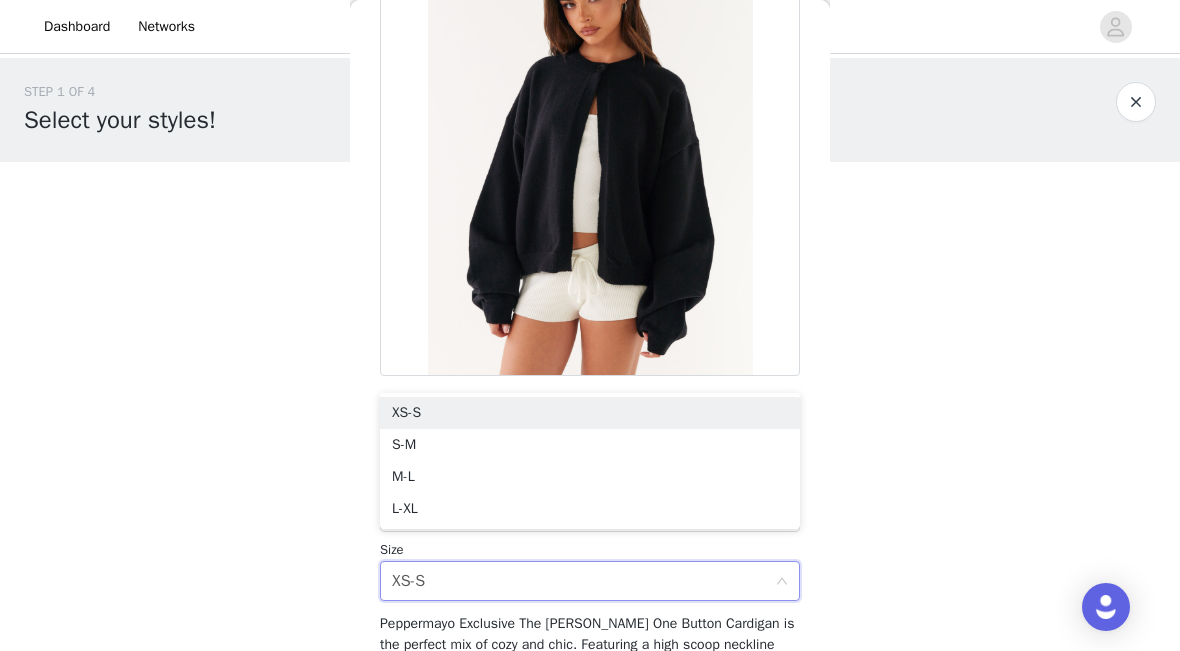 click at bounding box center (590, 151) 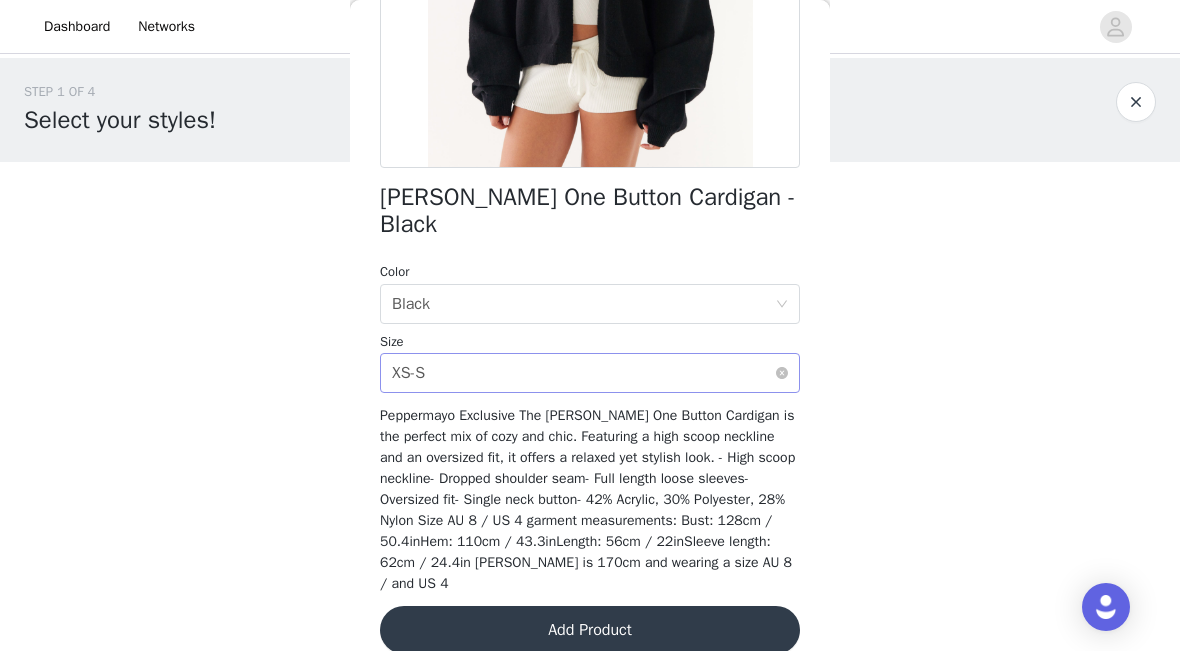 scroll, scrollTop: 381, scrollLeft: 0, axis: vertical 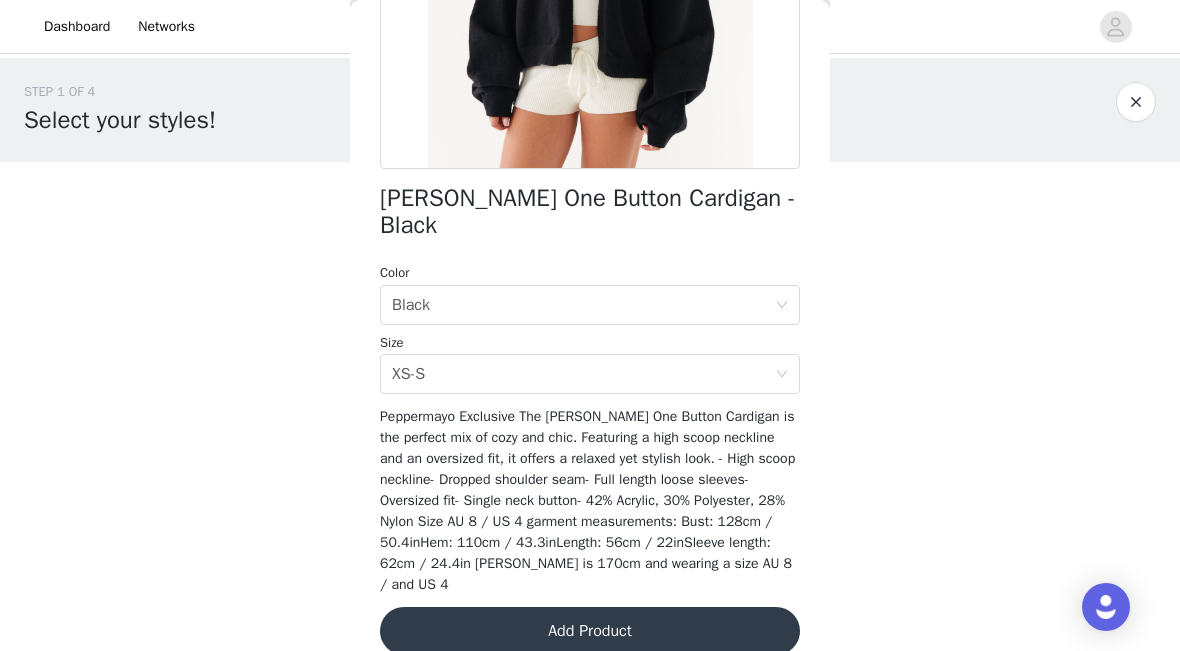 click on "Add Product" at bounding box center (590, 631) 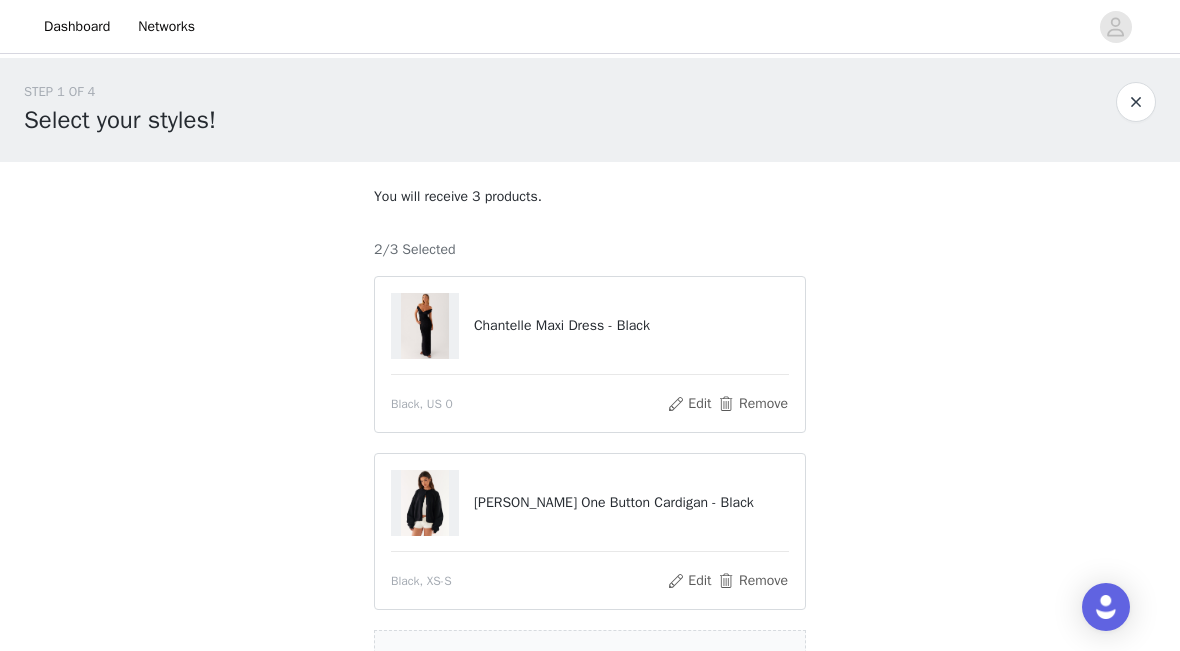 scroll, scrollTop: 221, scrollLeft: 0, axis: vertical 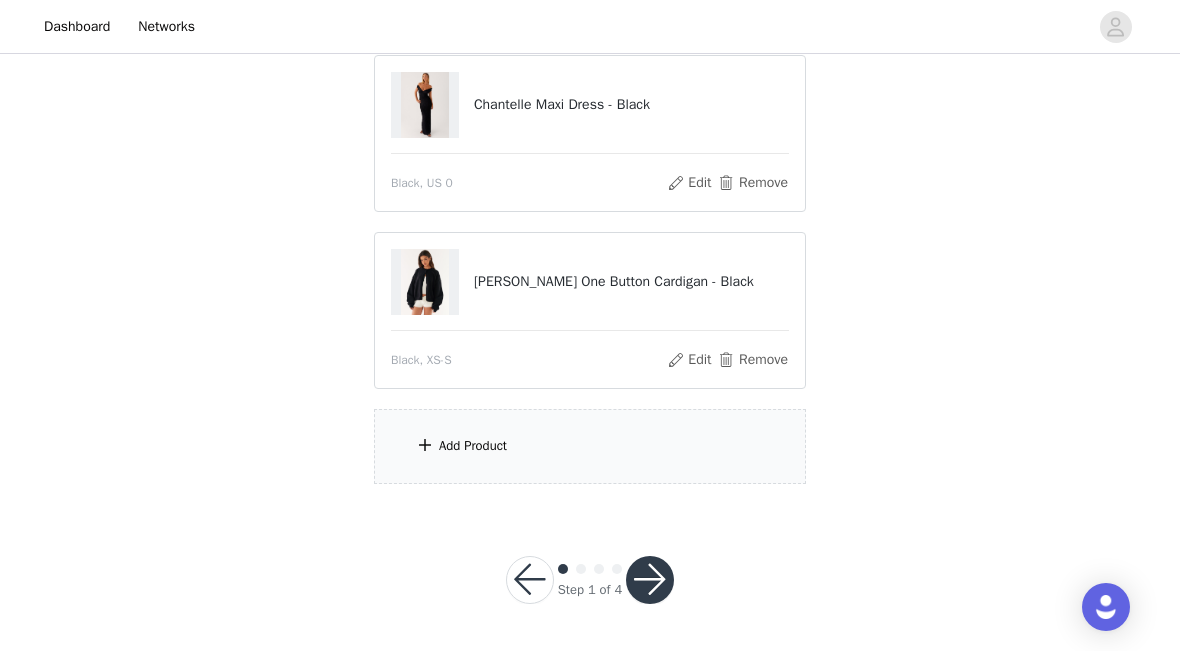click on "Add Product" at bounding box center [590, 446] 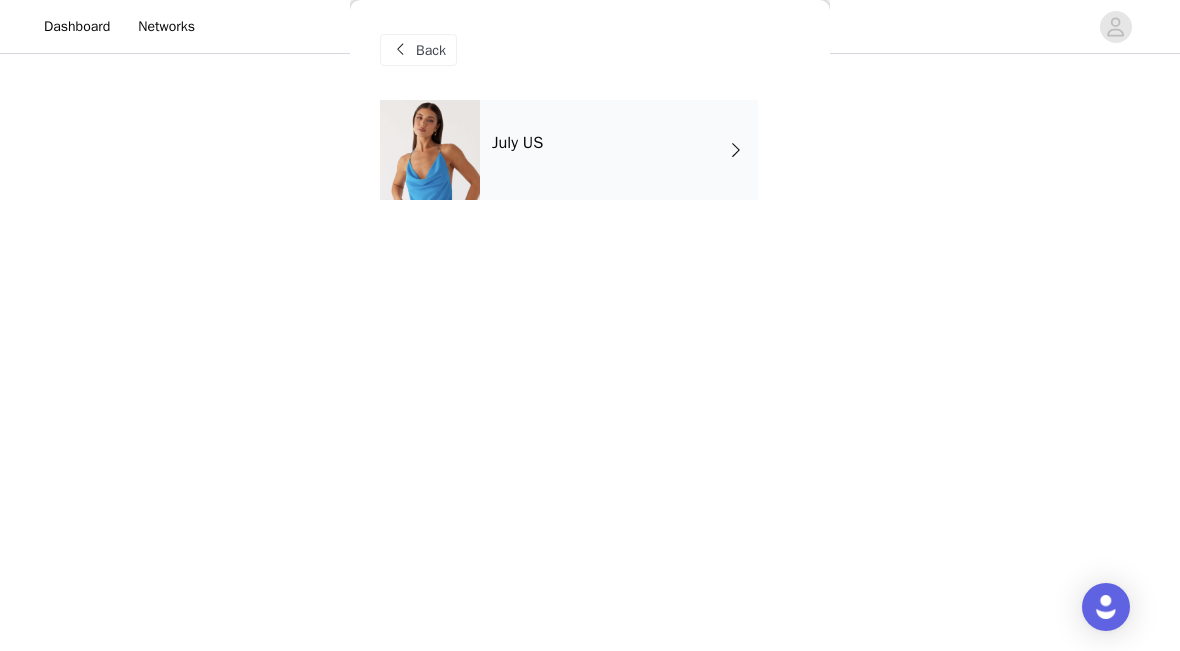 click at bounding box center [736, 150] 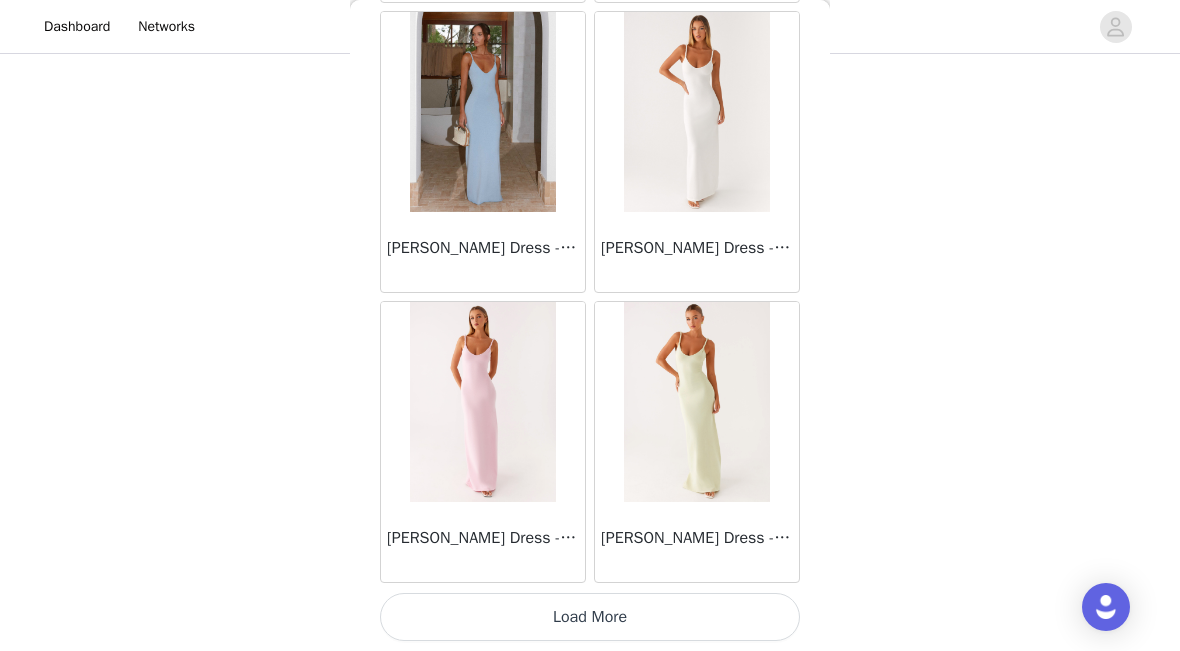 click on "Load More" at bounding box center [590, 617] 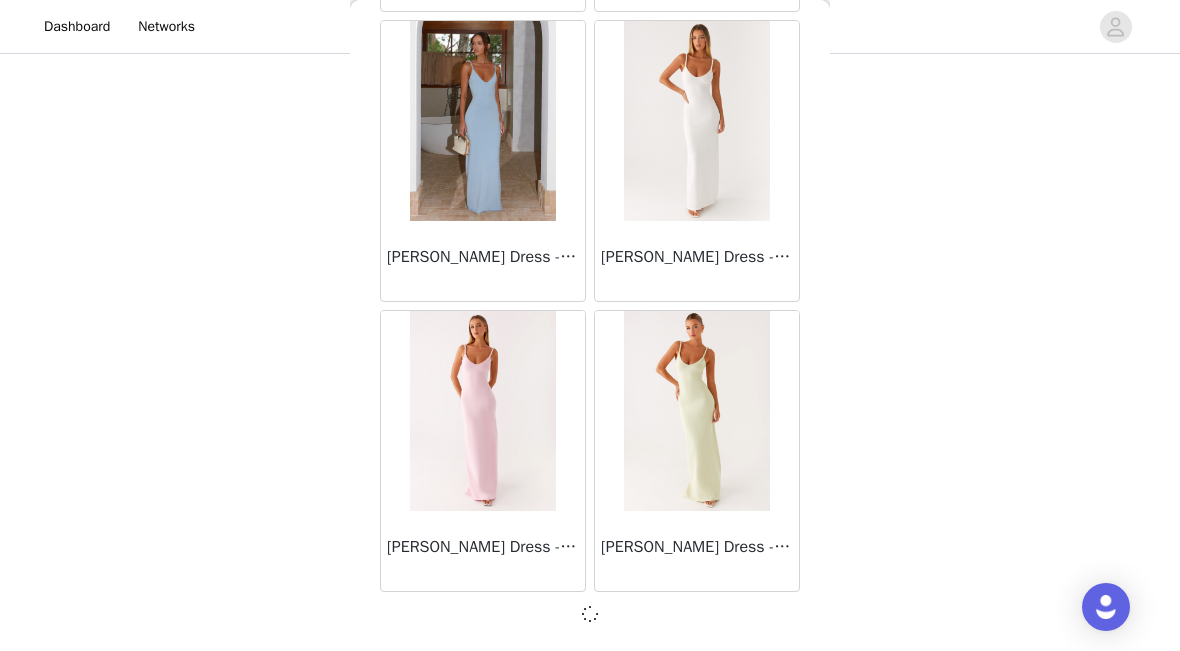scroll, scrollTop: 2400, scrollLeft: 0, axis: vertical 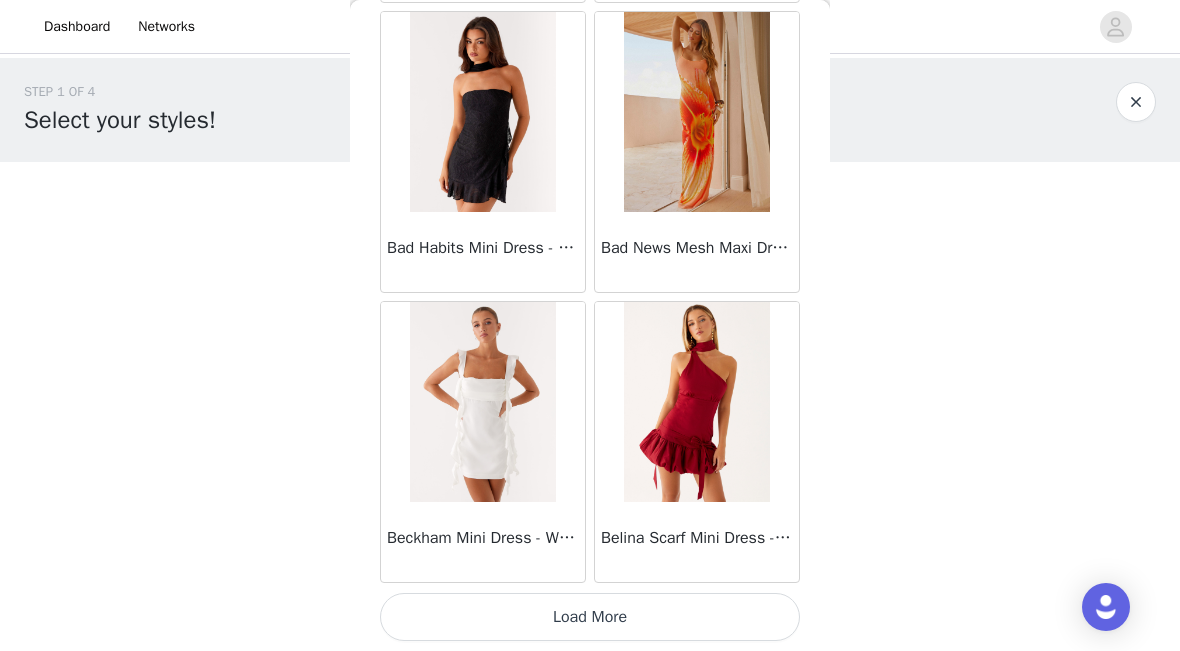 click on "Load More" at bounding box center [590, 617] 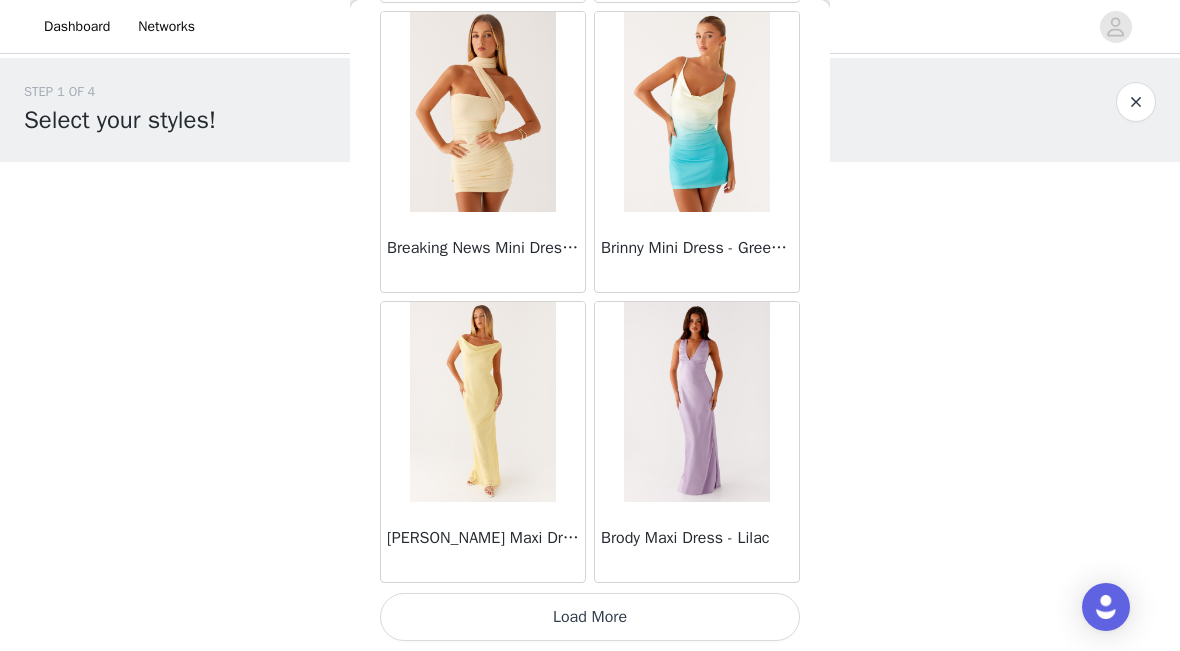 scroll, scrollTop: 8200, scrollLeft: 0, axis: vertical 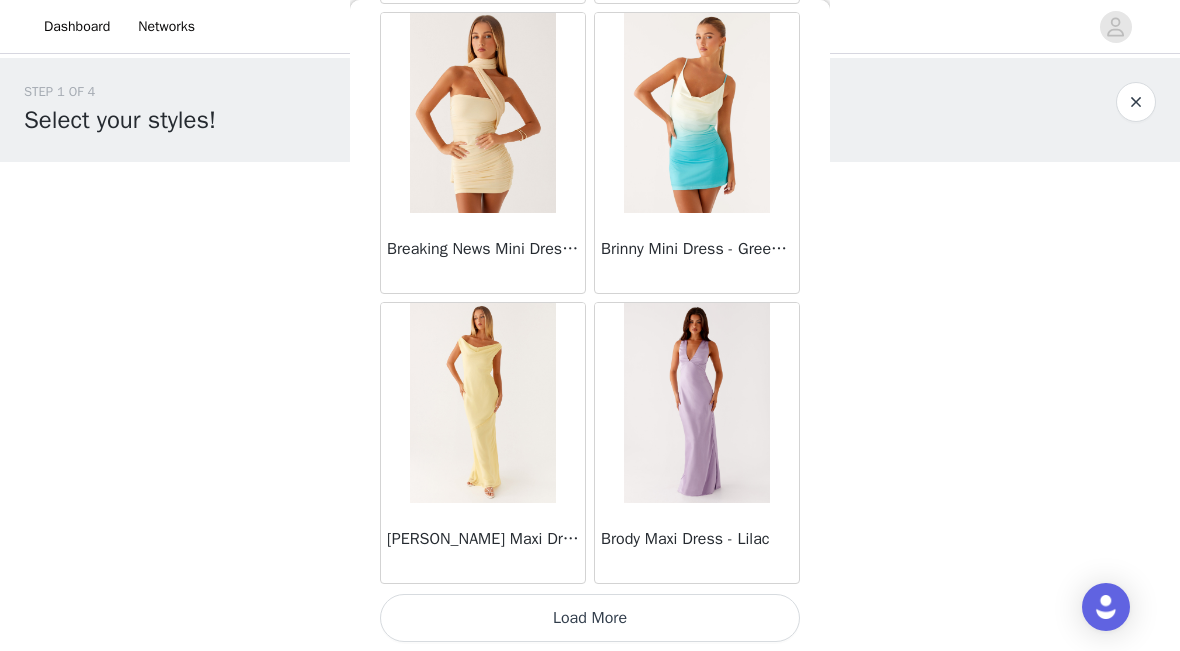 click on "Load More" at bounding box center (590, 618) 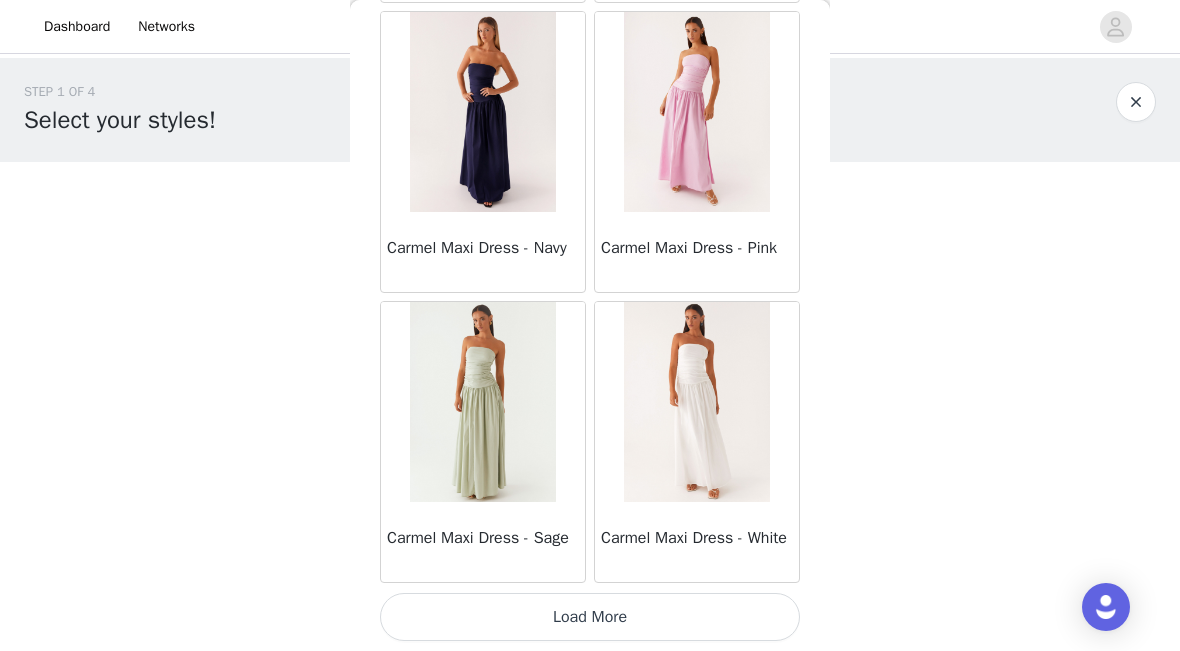 click on "Load More" at bounding box center (590, 617) 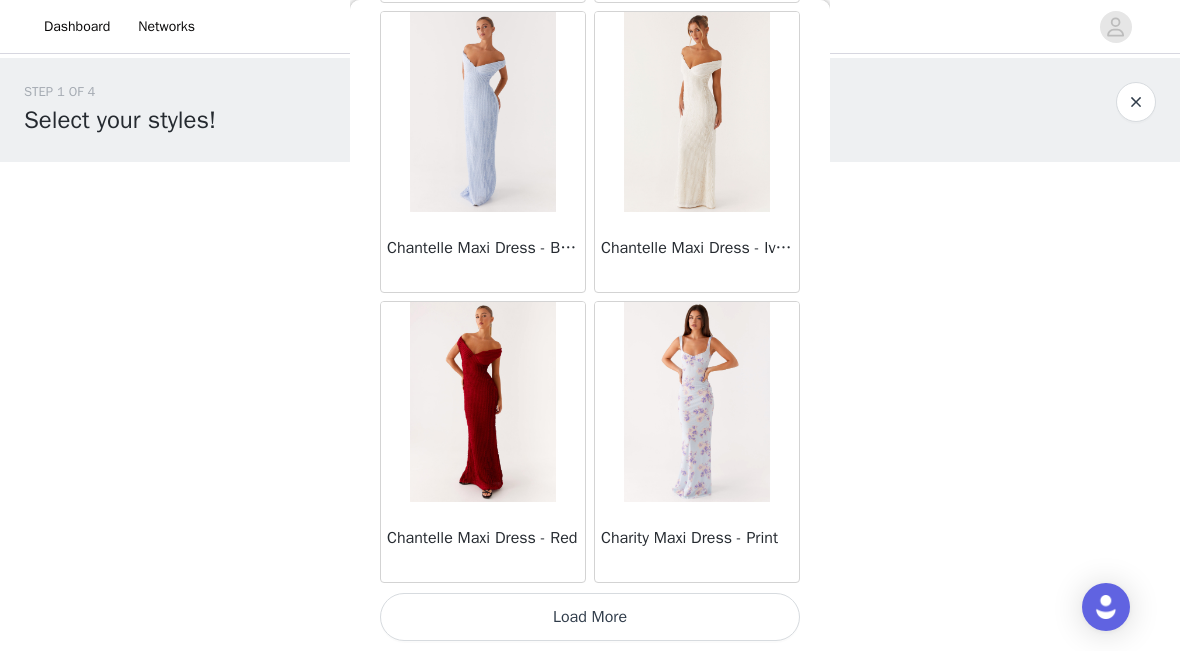 click on "Load More" at bounding box center (590, 617) 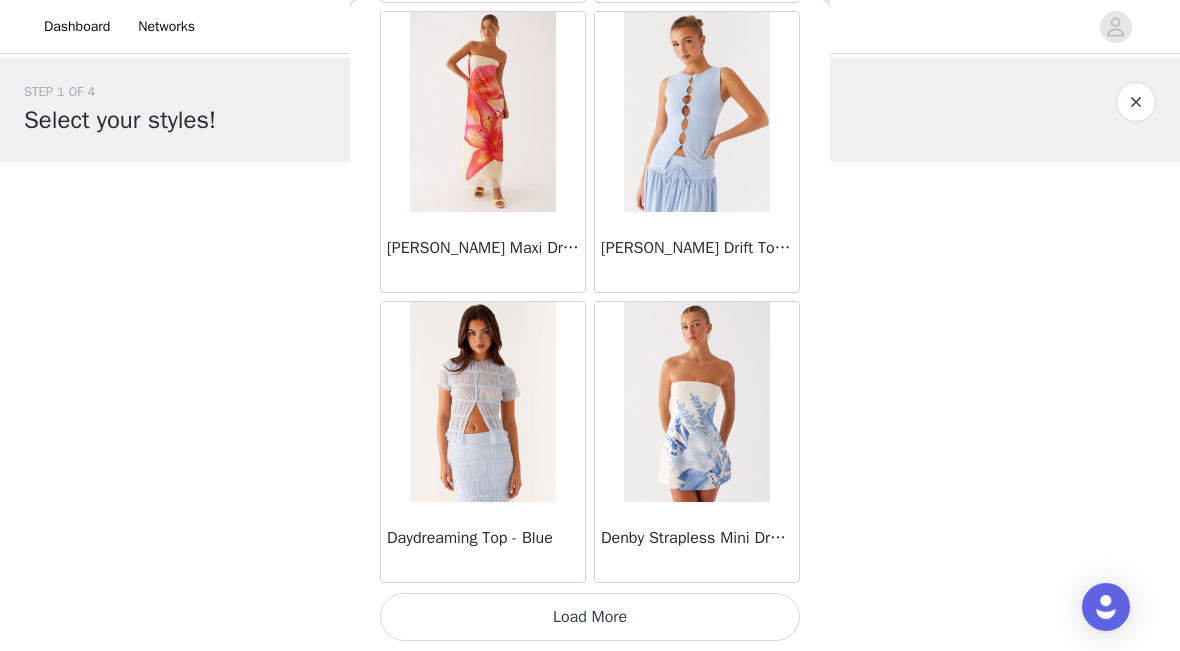 click on "Load More" at bounding box center (590, 617) 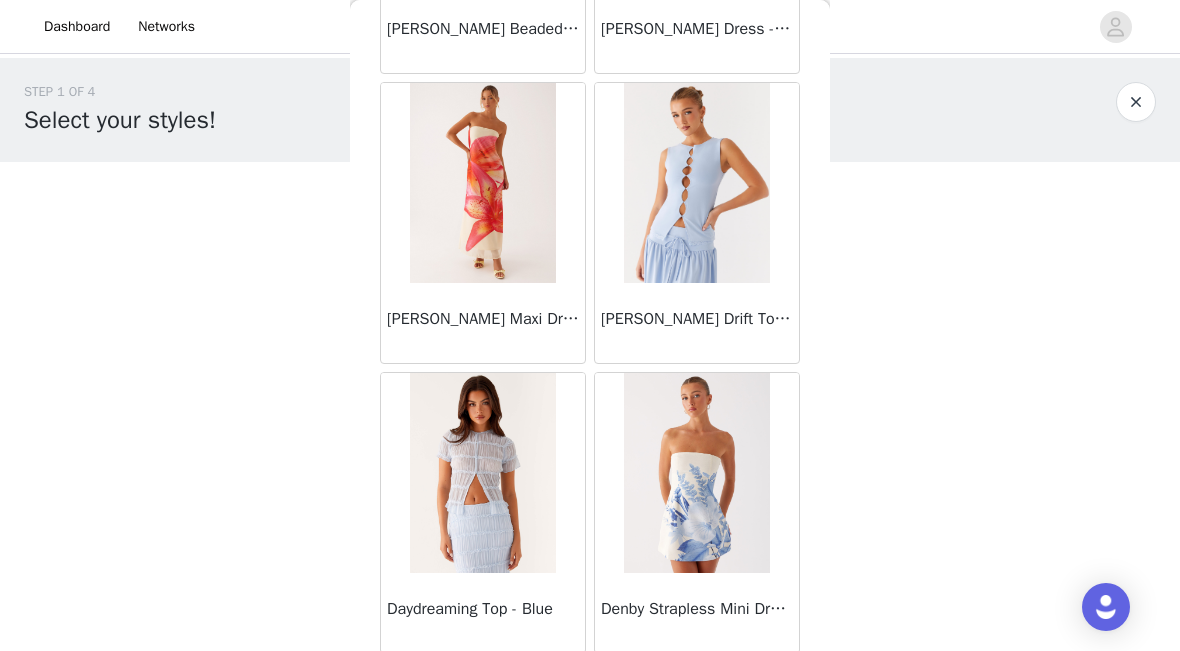 scroll, scrollTop: 16844, scrollLeft: 0, axis: vertical 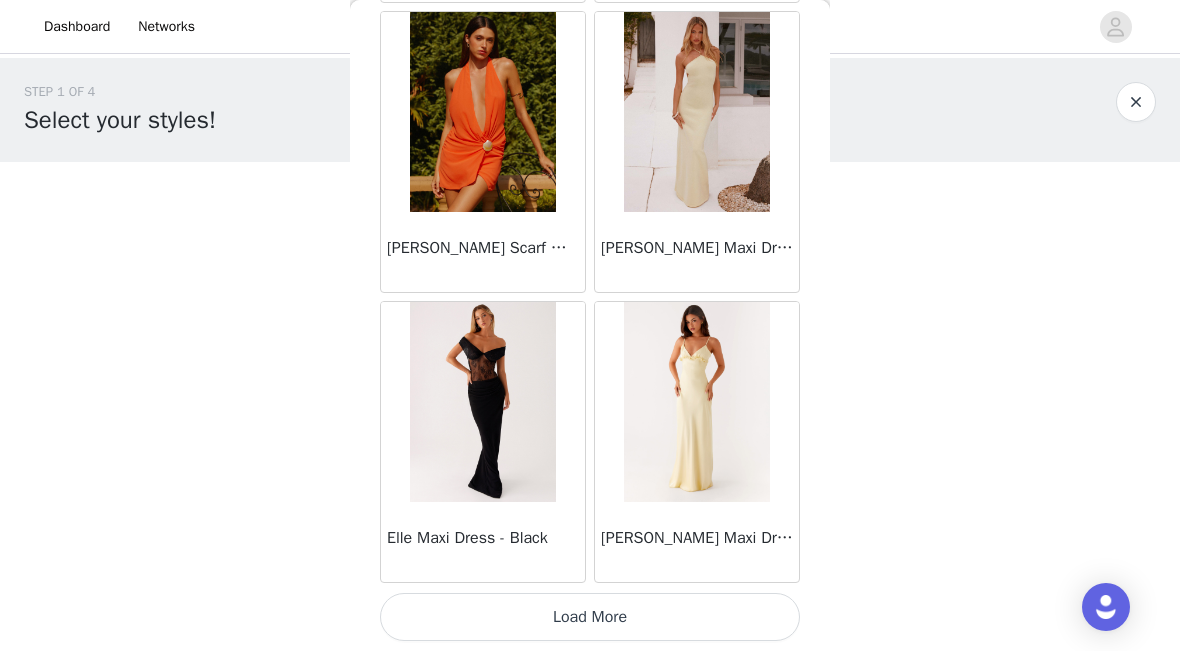 click on "Load More" at bounding box center (590, 617) 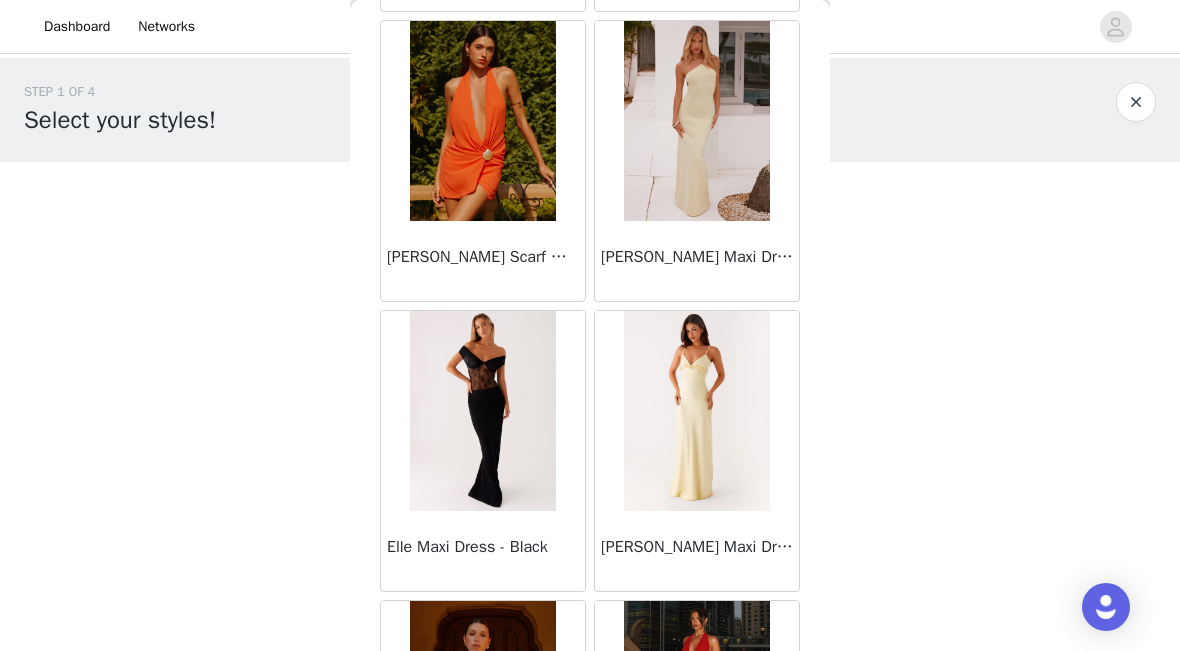 scroll, scrollTop: 20014, scrollLeft: 0, axis: vertical 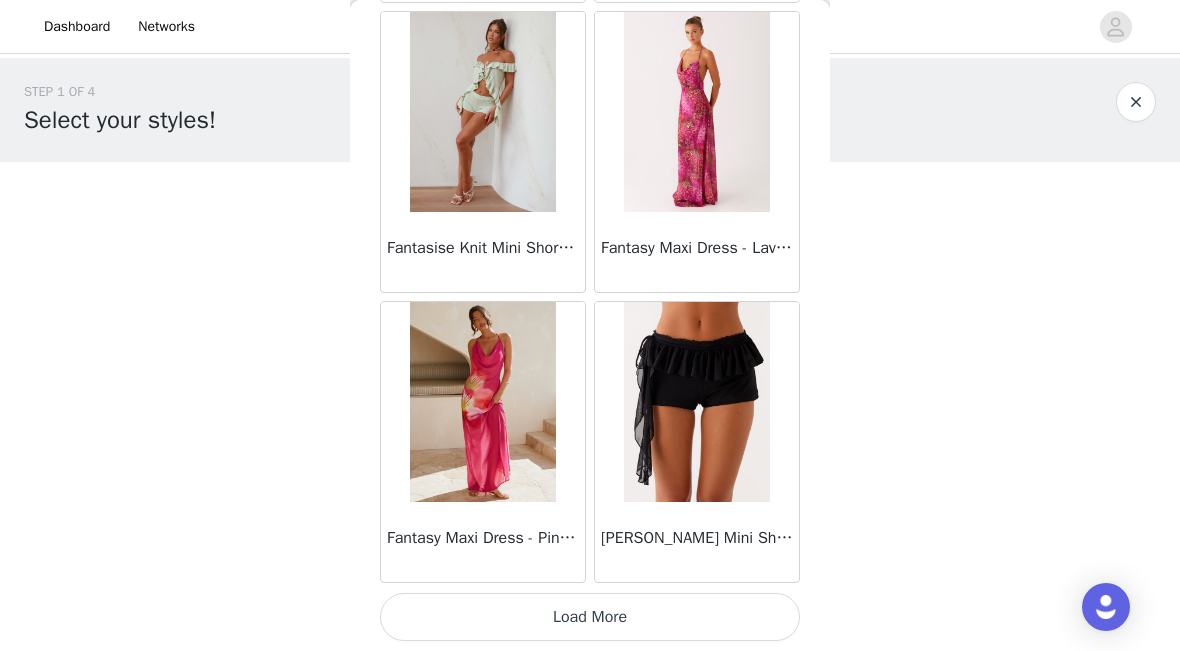 click on "Load More" at bounding box center [590, 617] 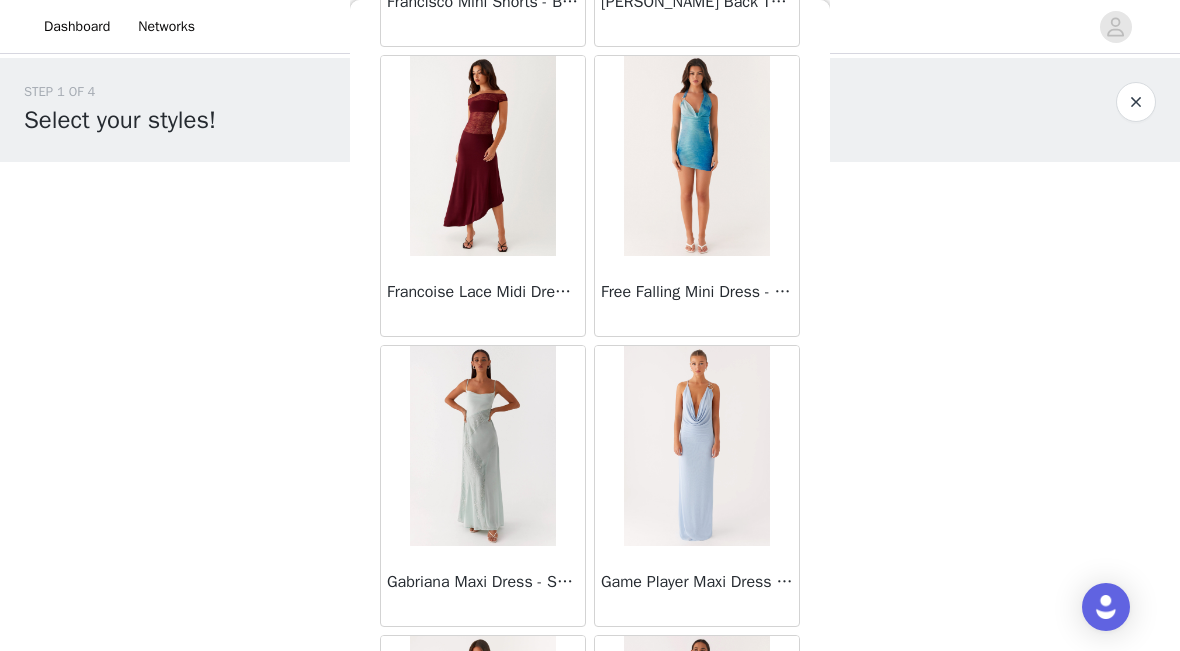 scroll, scrollTop: 25020, scrollLeft: 0, axis: vertical 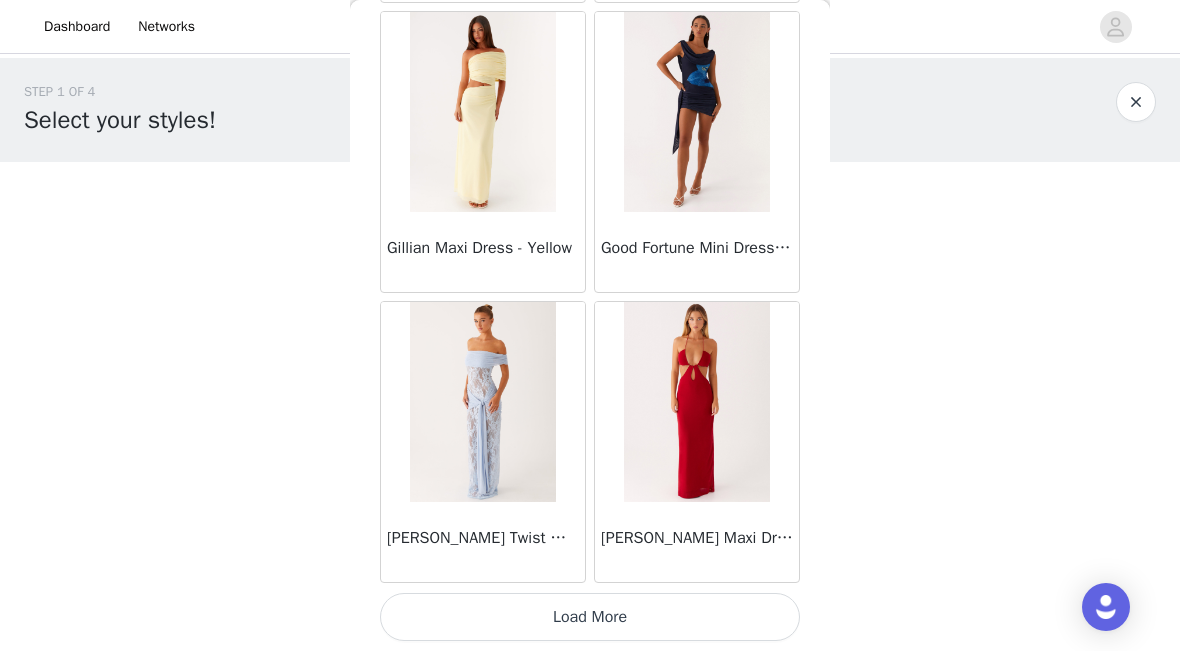 click on "Load More" at bounding box center [590, 617] 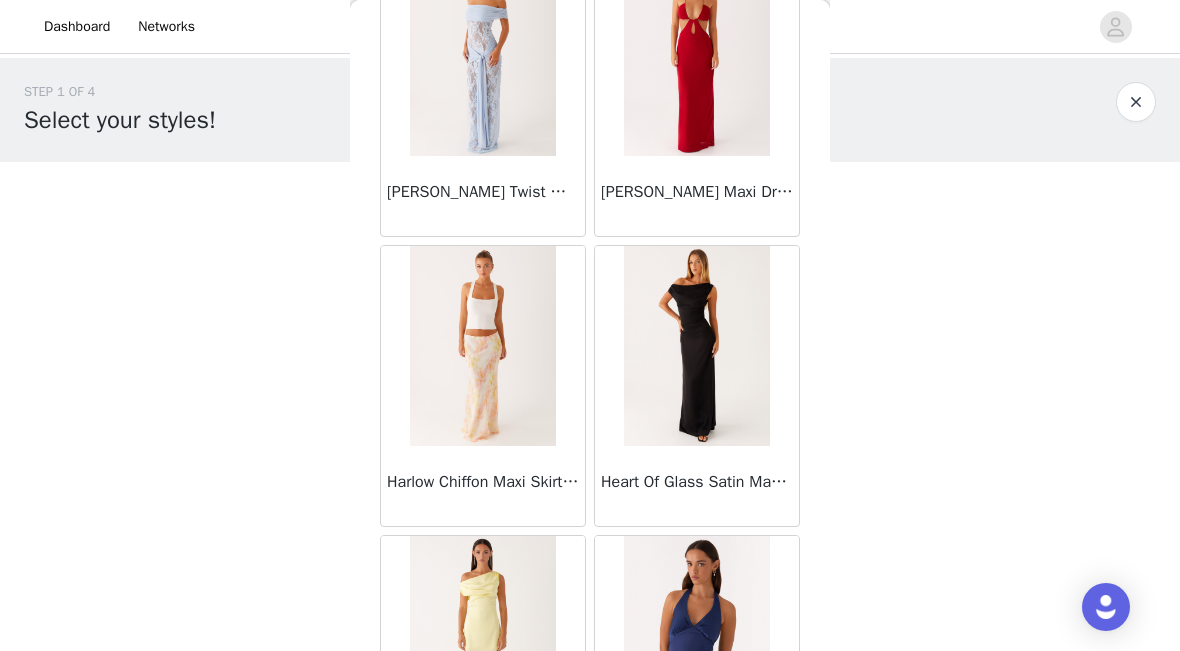 scroll, scrollTop: 26024, scrollLeft: 0, axis: vertical 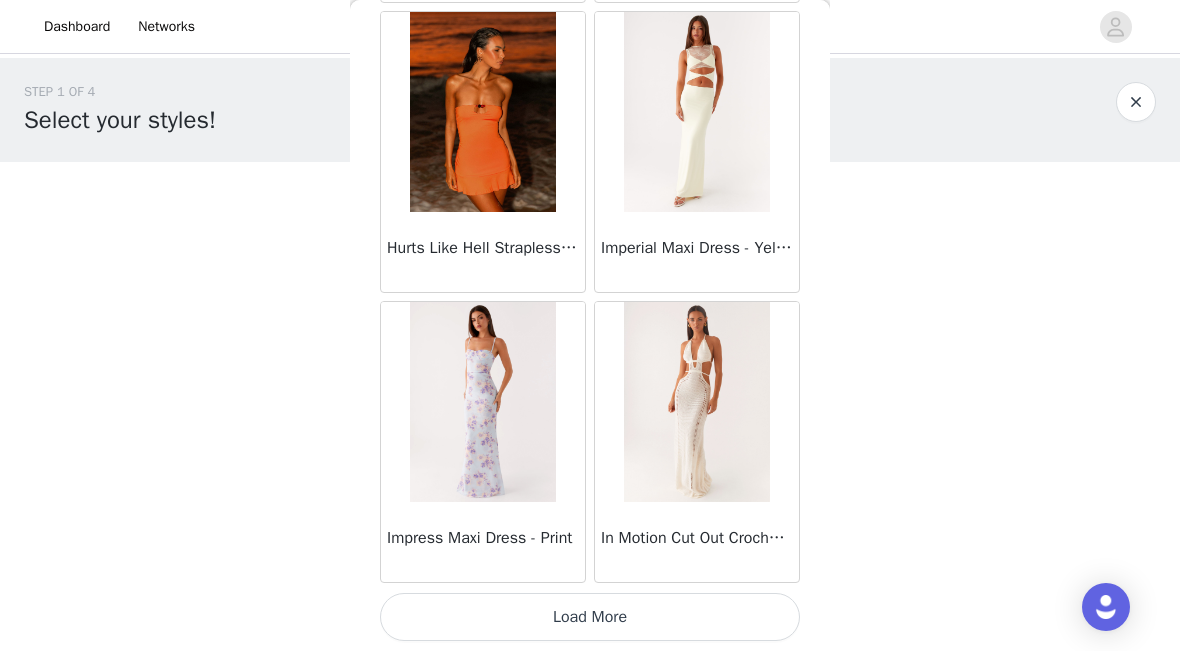 click on "Load More" at bounding box center [590, 617] 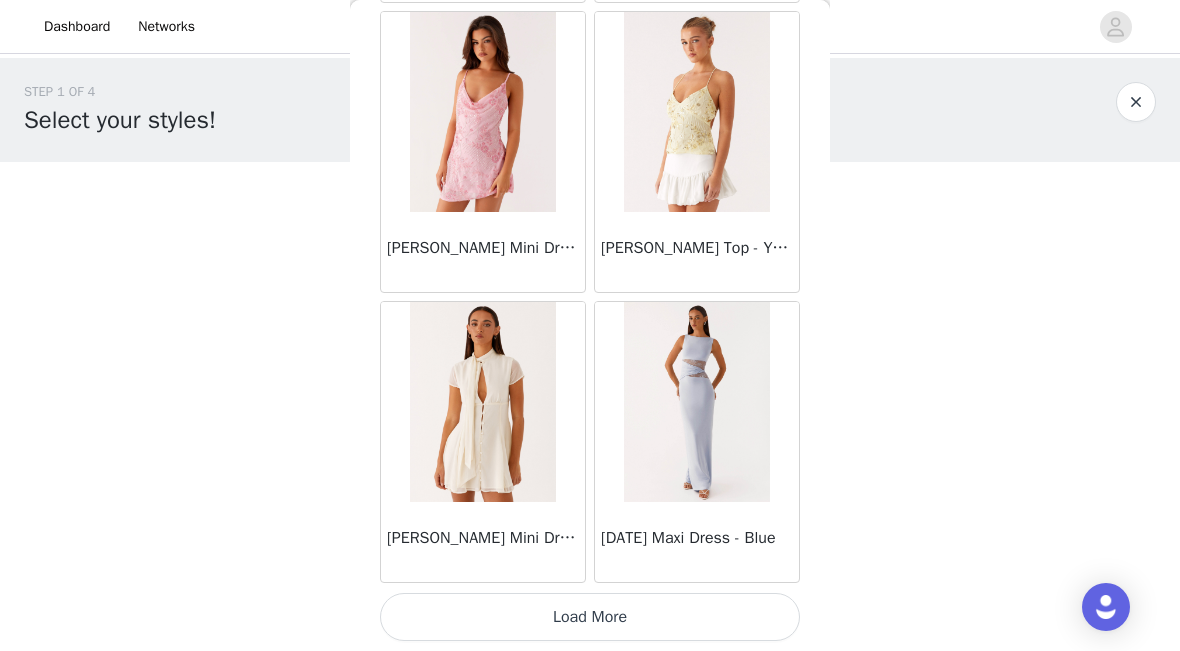 scroll, scrollTop: 31409, scrollLeft: 0, axis: vertical 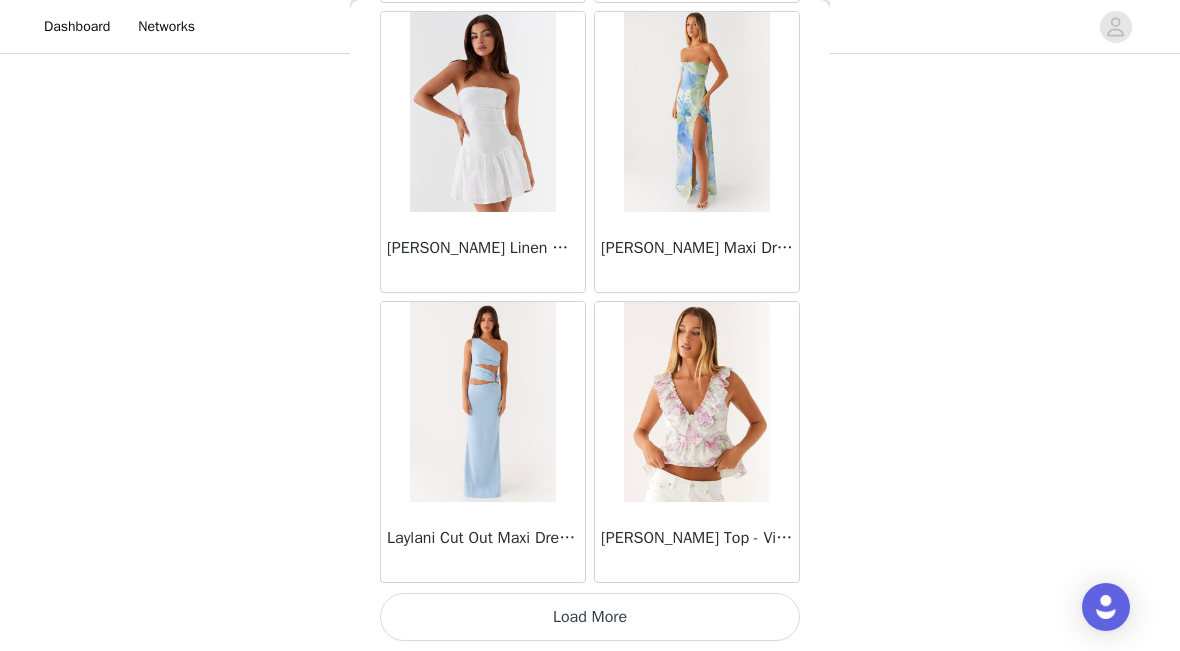 click on "Load More" at bounding box center (590, 617) 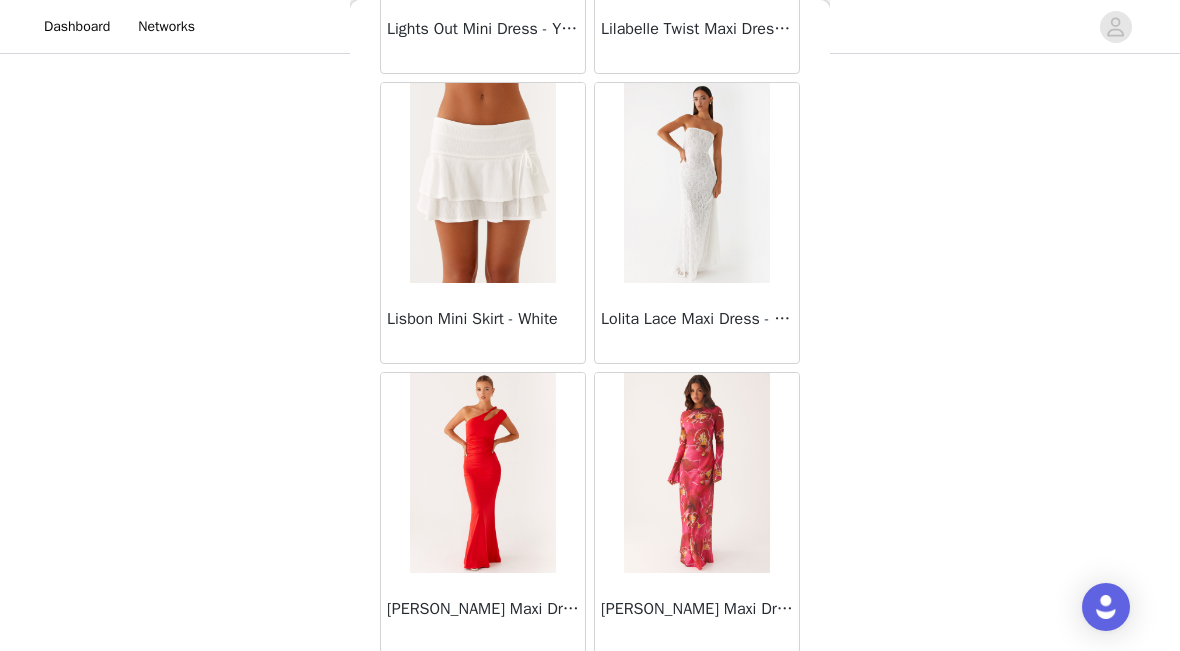scroll, scrollTop: 36066, scrollLeft: 0, axis: vertical 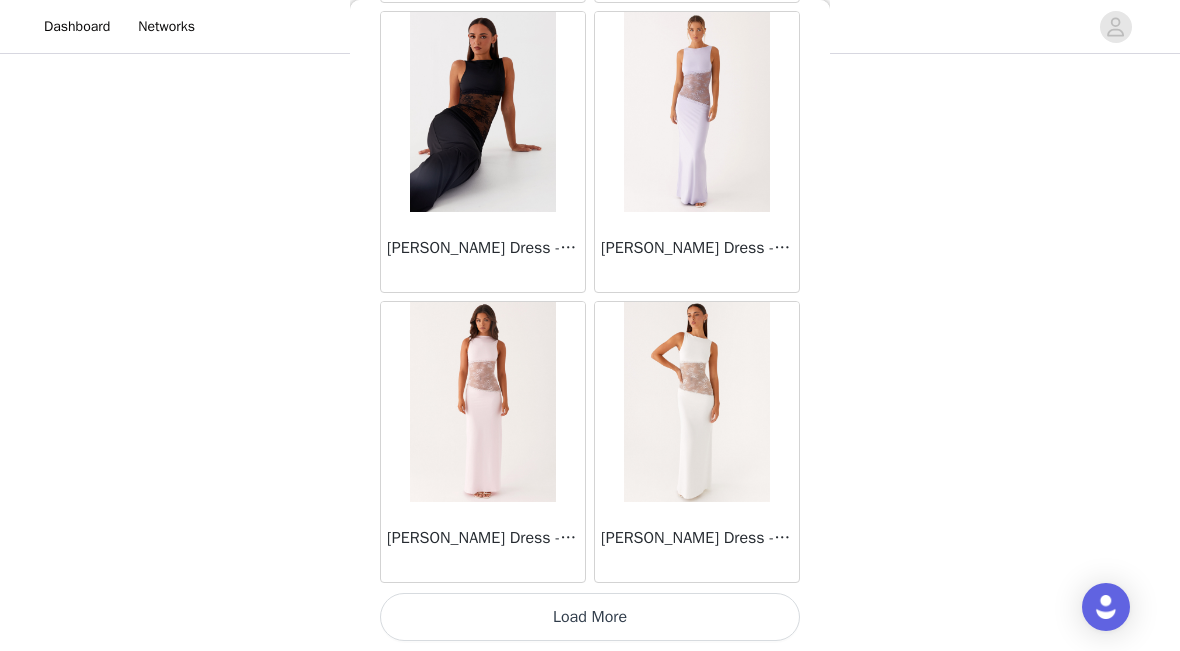 click on "Load More" at bounding box center (590, 617) 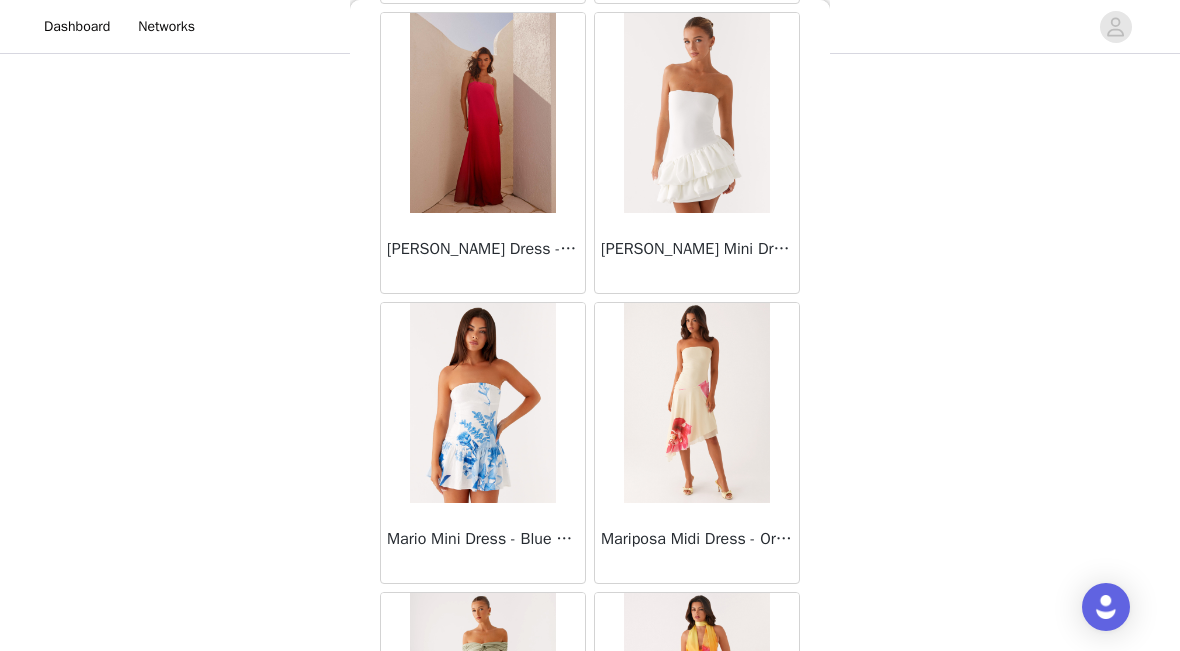 scroll, scrollTop: 39507, scrollLeft: 0, axis: vertical 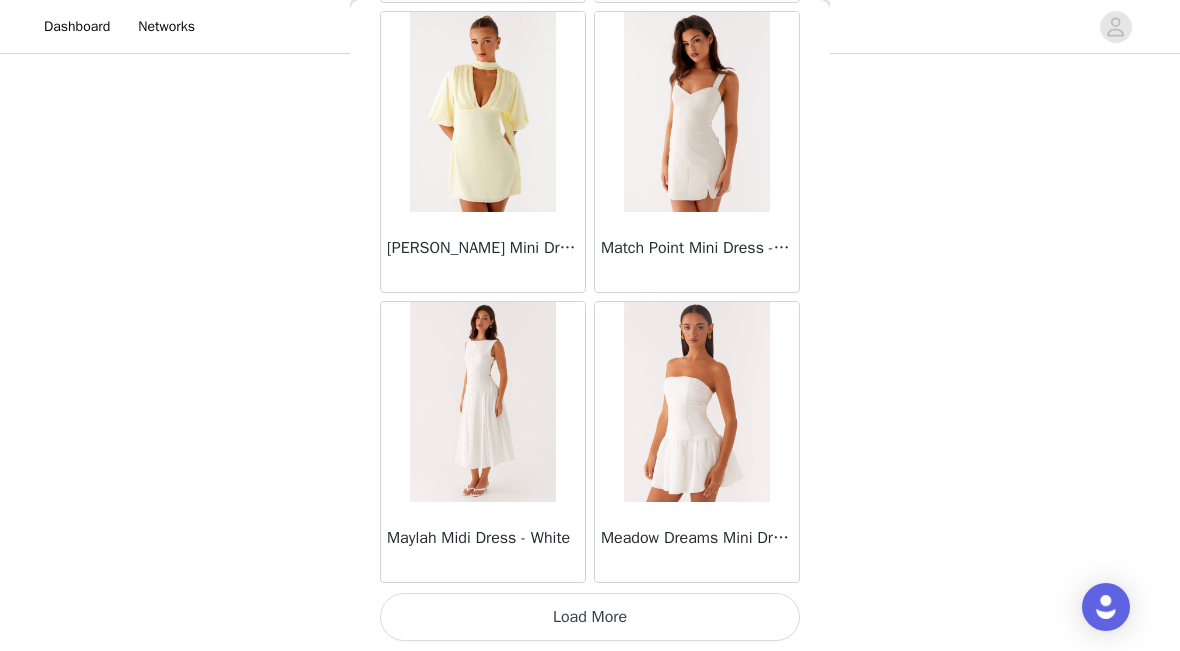 click on "Load More" at bounding box center [590, 617] 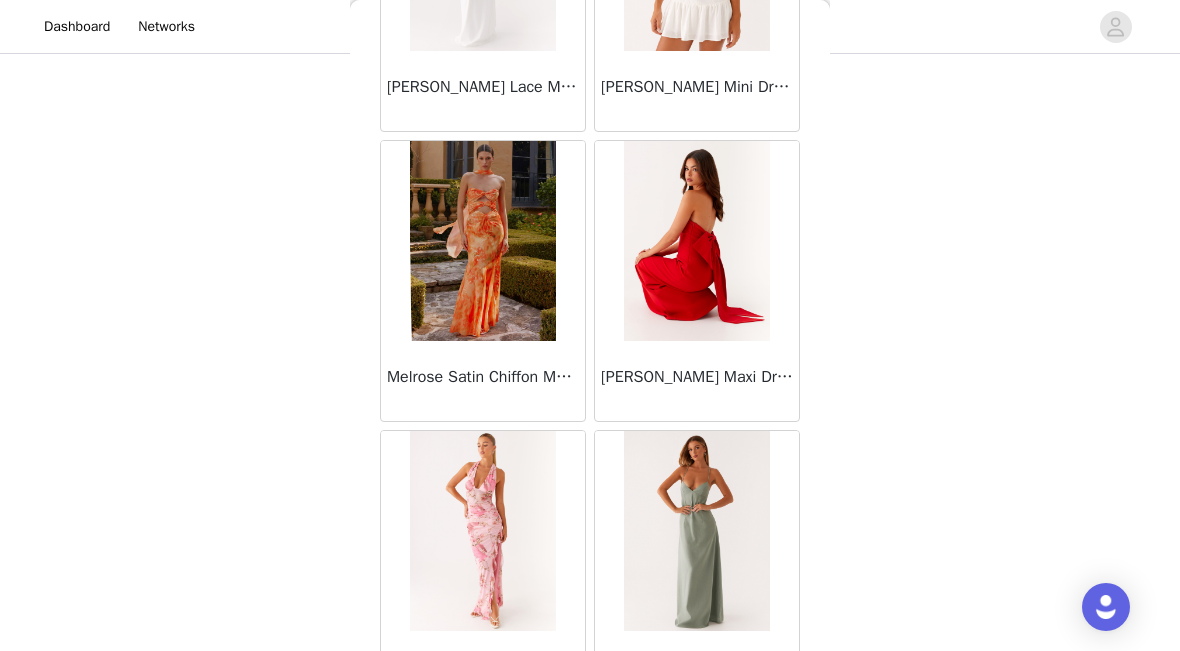 scroll, scrollTop: 40875, scrollLeft: 0, axis: vertical 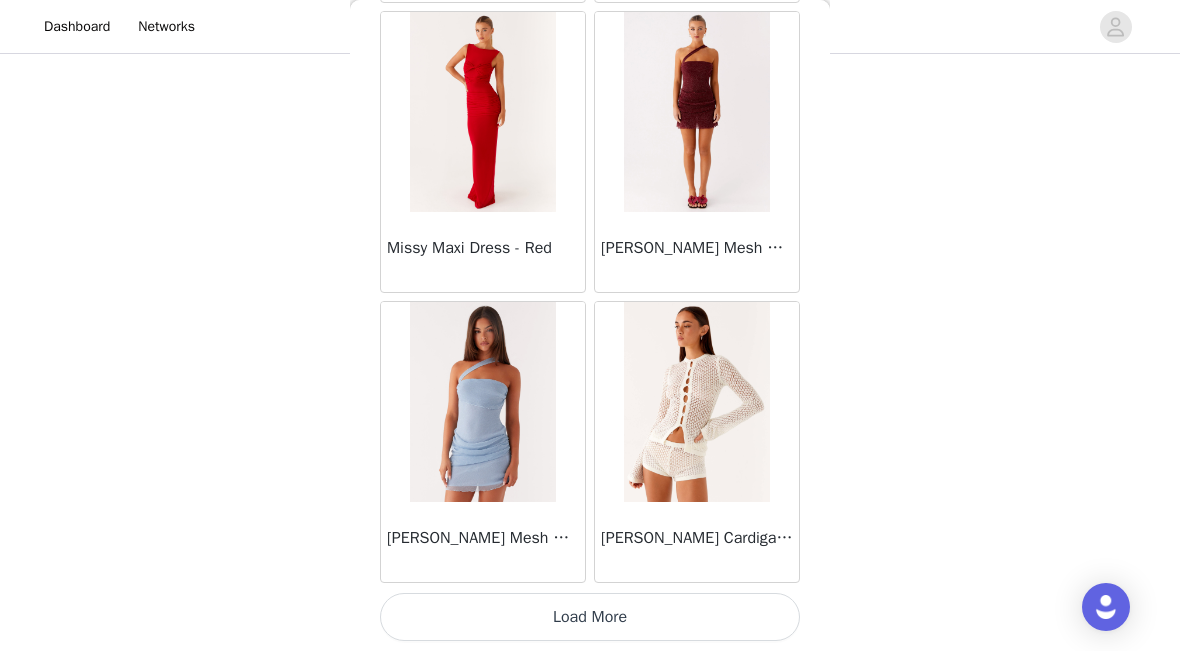 click on "Load More" at bounding box center (590, 617) 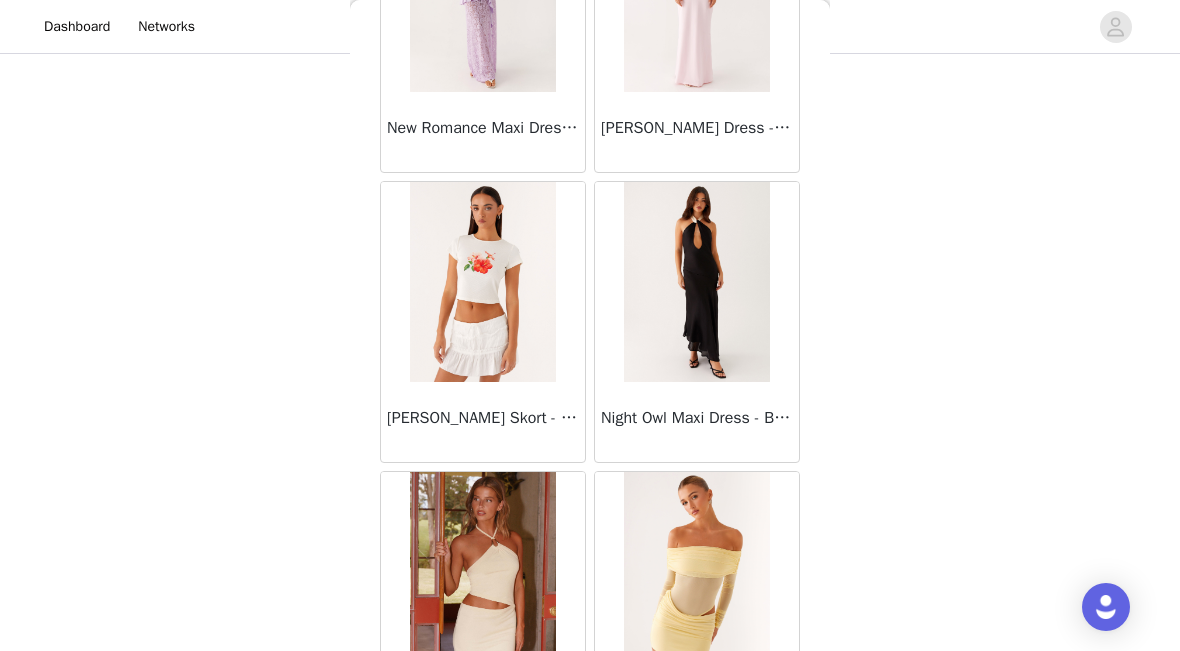 scroll, scrollTop: 45163, scrollLeft: 0, axis: vertical 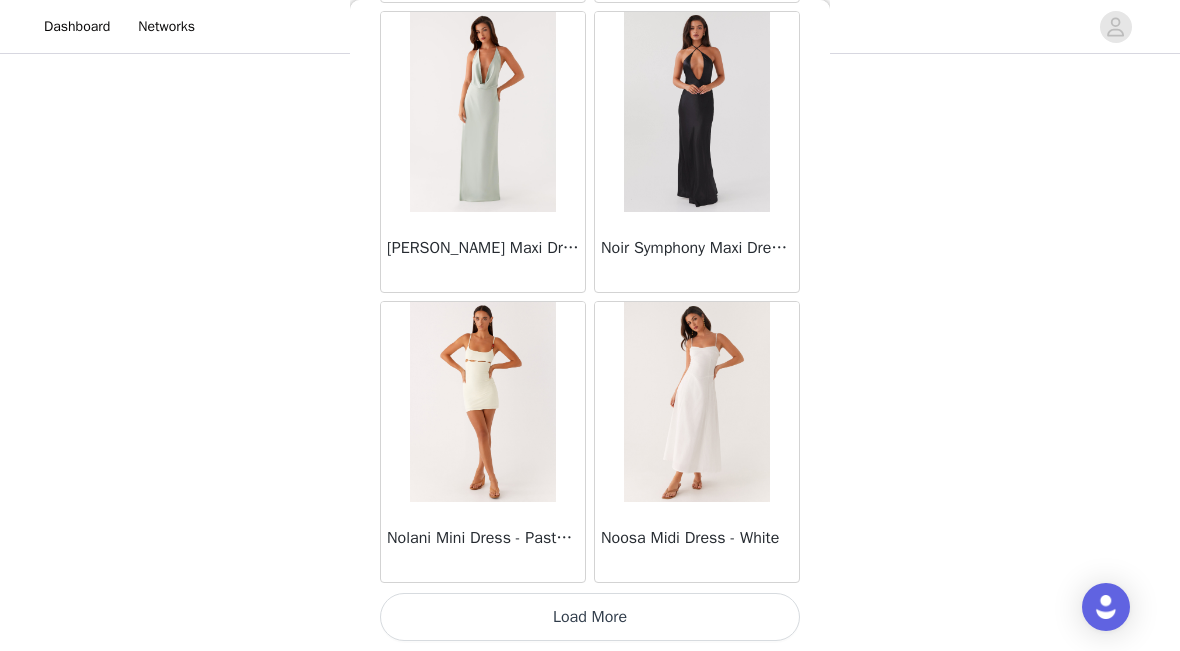 click on "Load More" at bounding box center [590, 617] 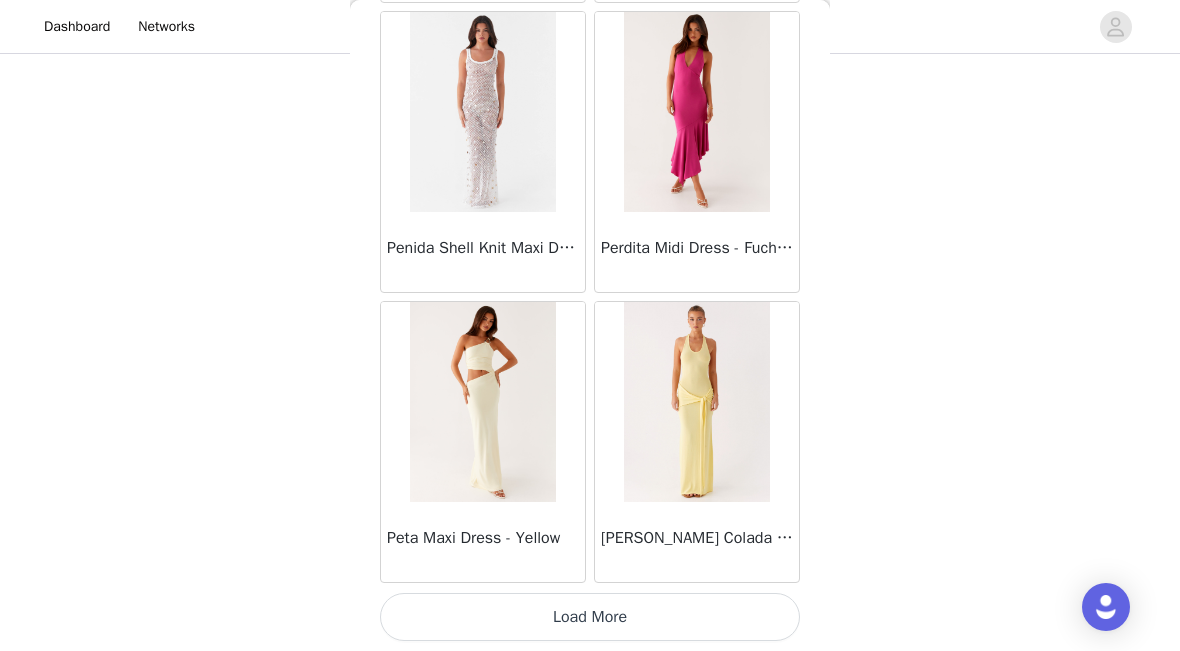 click on "Load More" at bounding box center (590, 617) 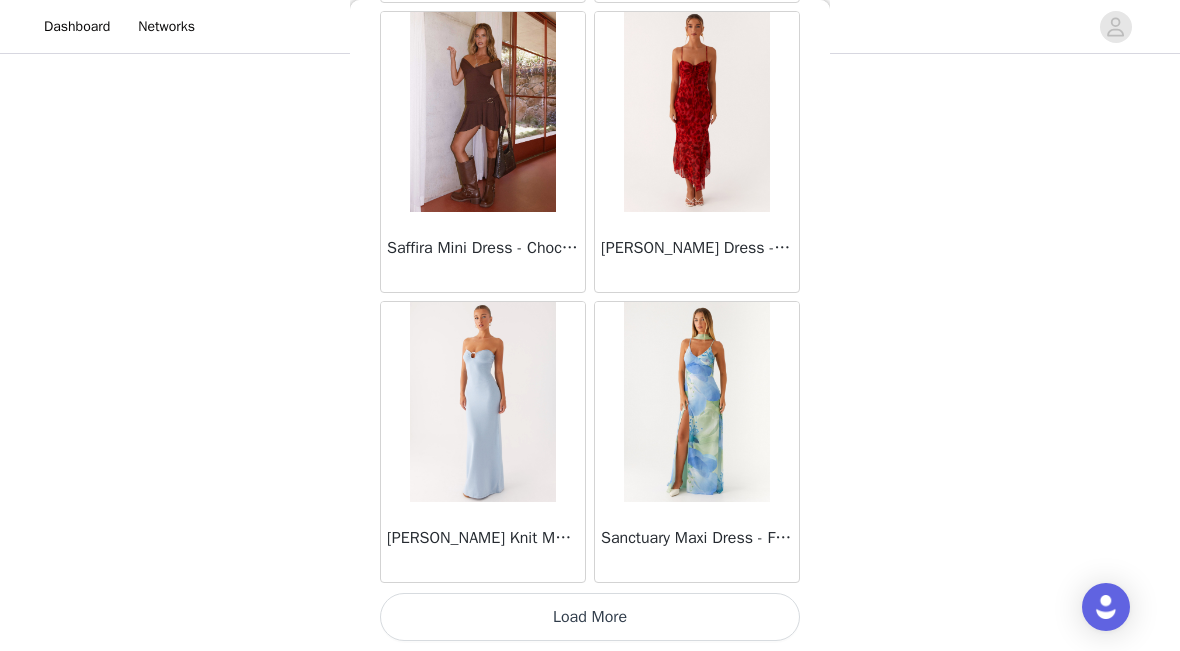 scroll, scrollTop: 51709, scrollLeft: 0, axis: vertical 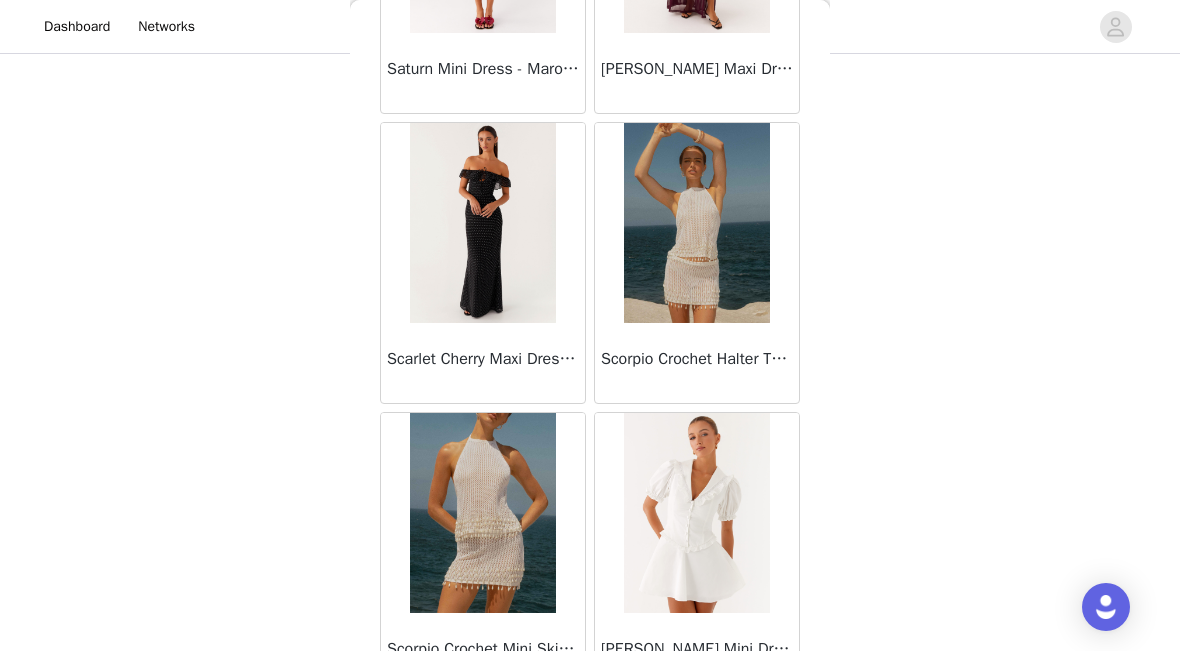 click at bounding box center (482, 223) 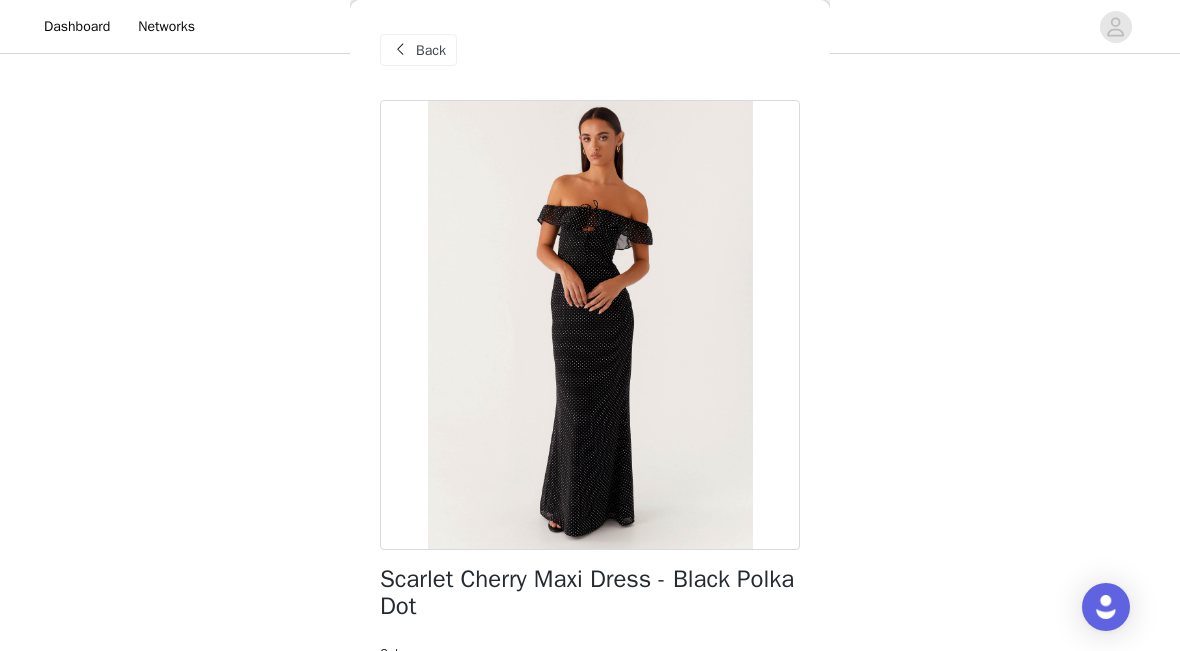 scroll, scrollTop: 0, scrollLeft: 0, axis: both 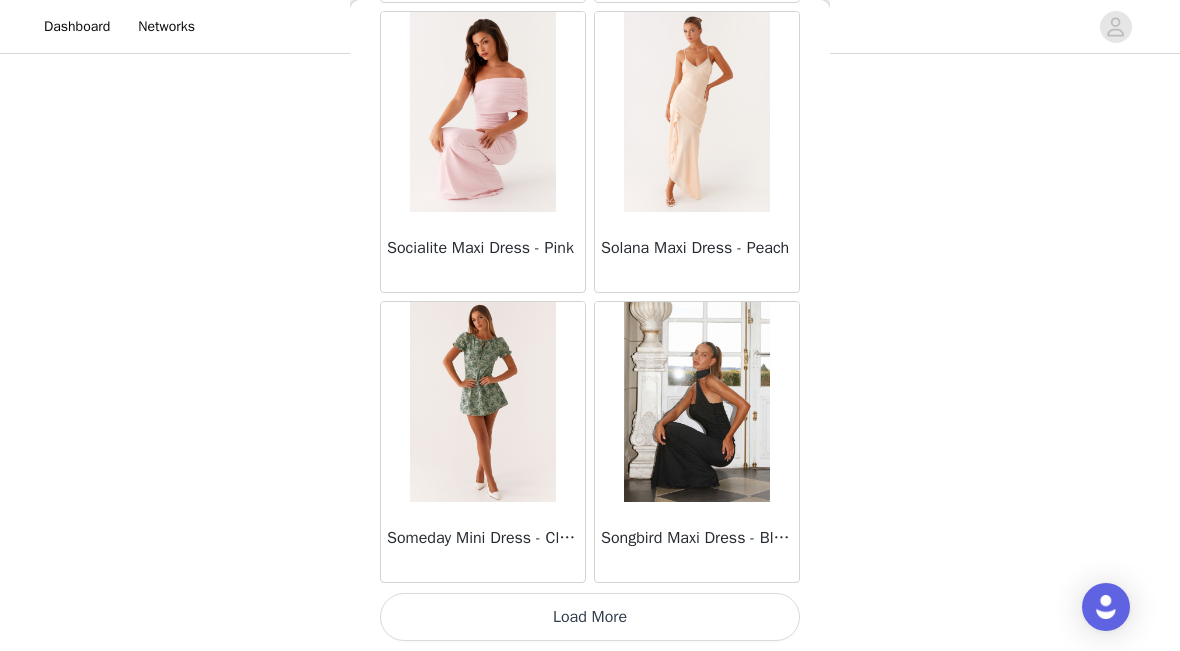 click on "Load More" at bounding box center [590, 617] 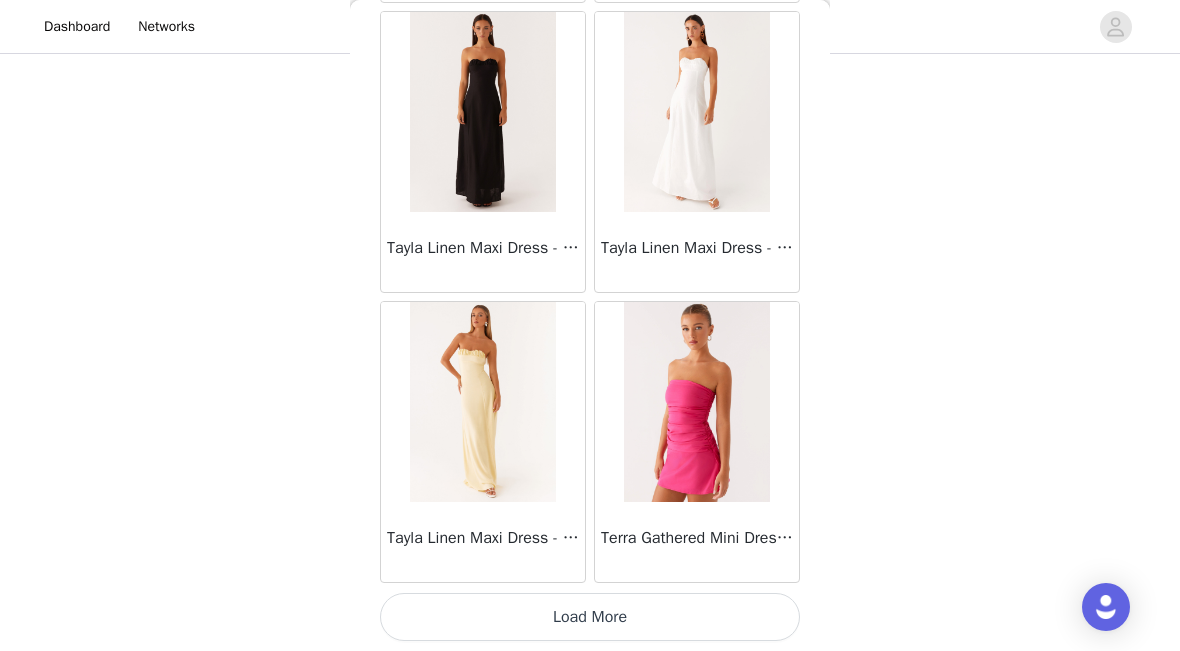click on "Load More" at bounding box center [590, 617] 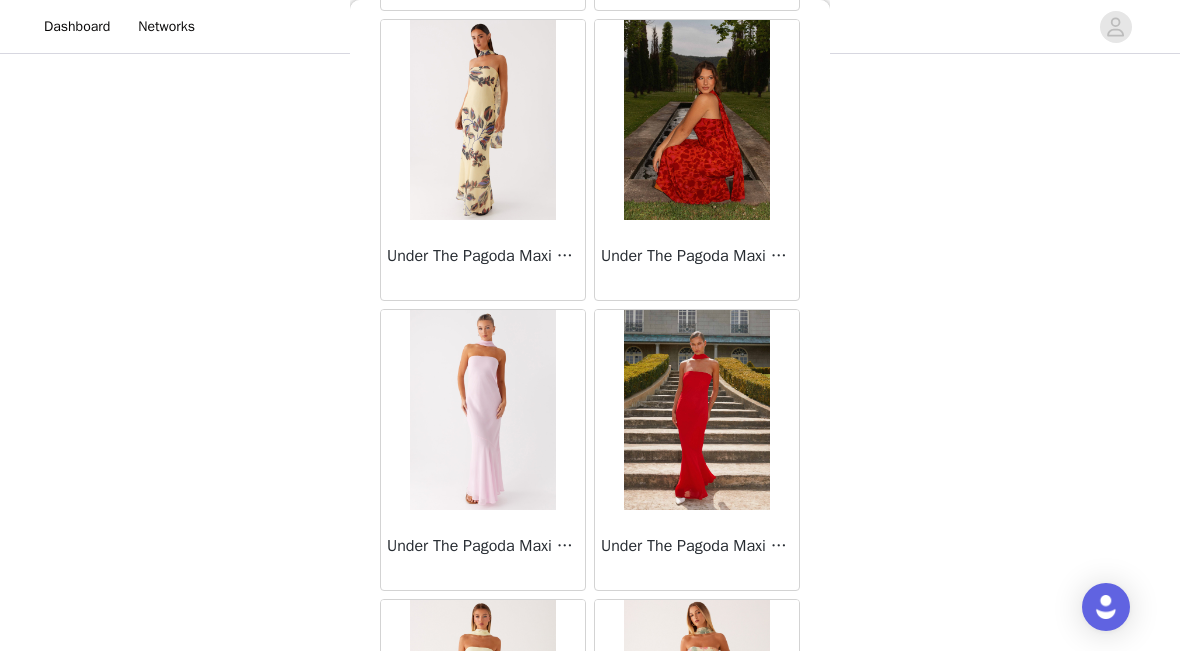 scroll, scrollTop: 59822, scrollLeft: 0, axis: vertical 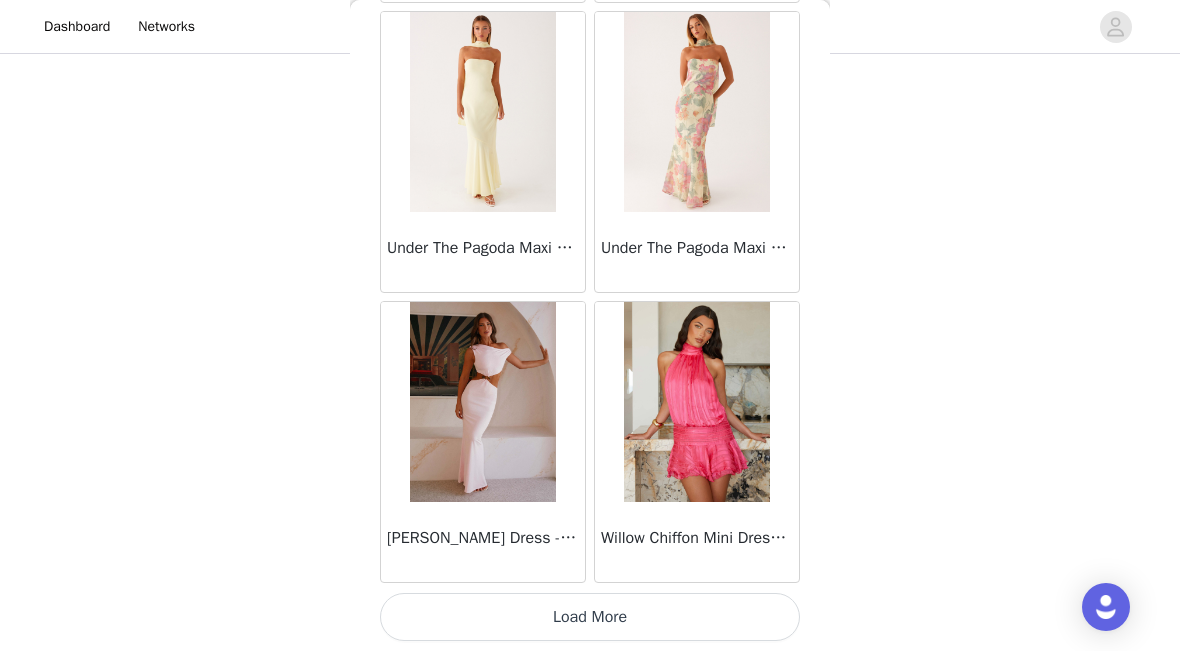 click on "Load More" at bounding box center (590, 617) 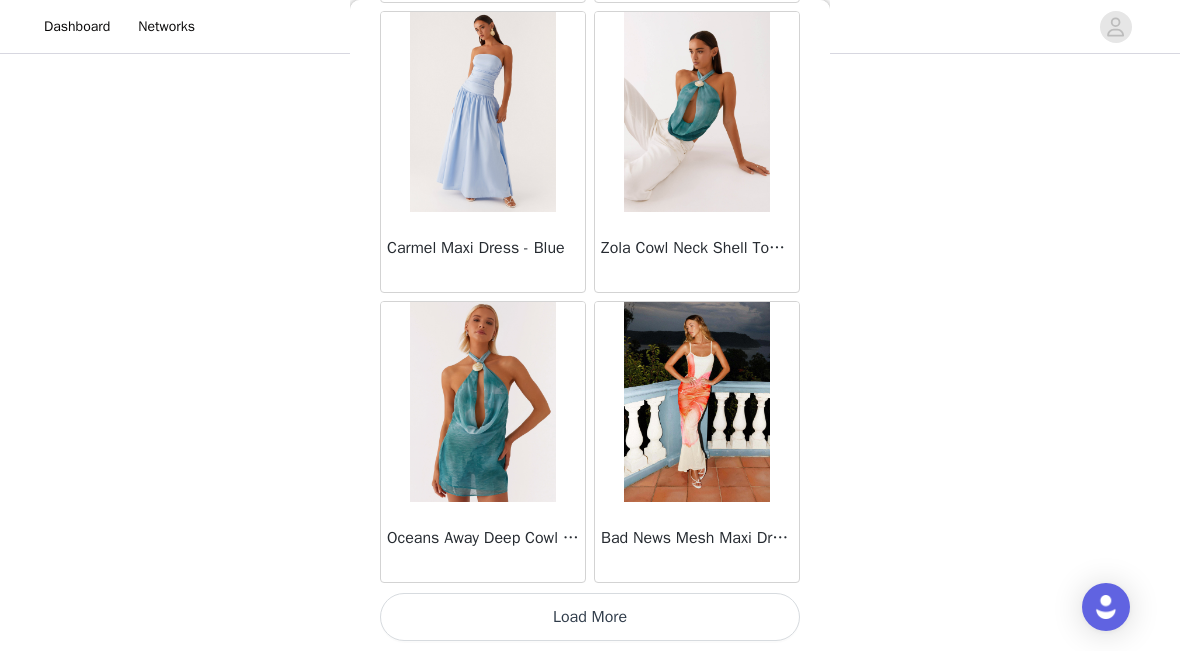 click on "Load More" at bounding box center (590, 617) 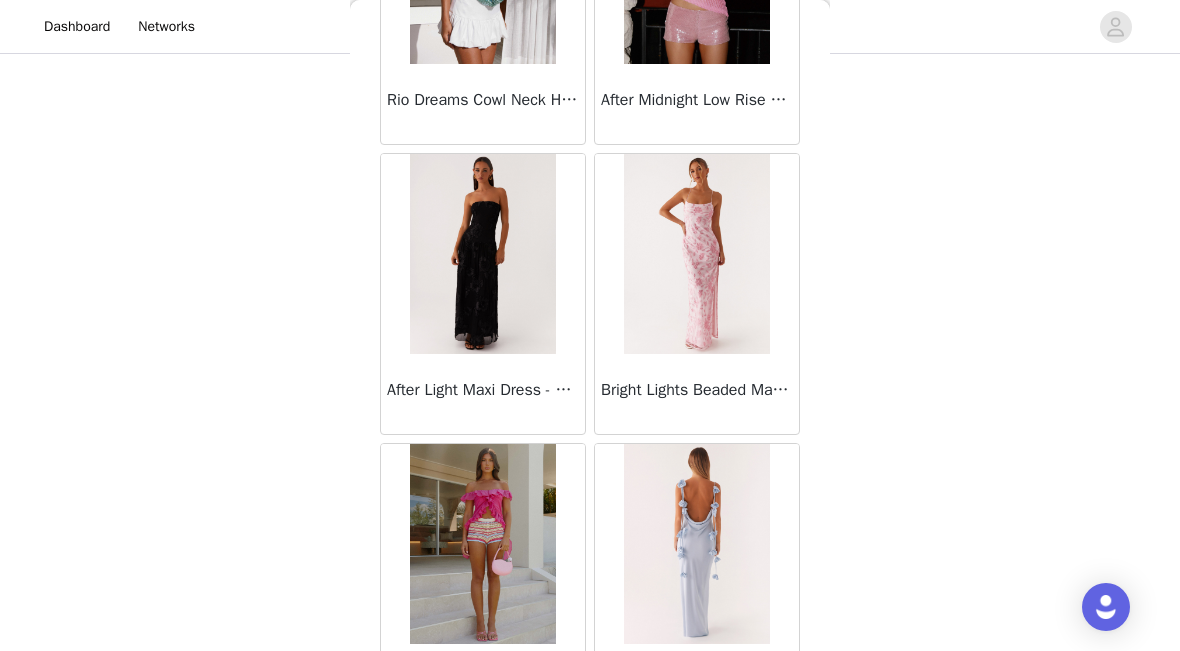 scroll, scrollTop: 64036, scrollLeft: 0, axis: vertical 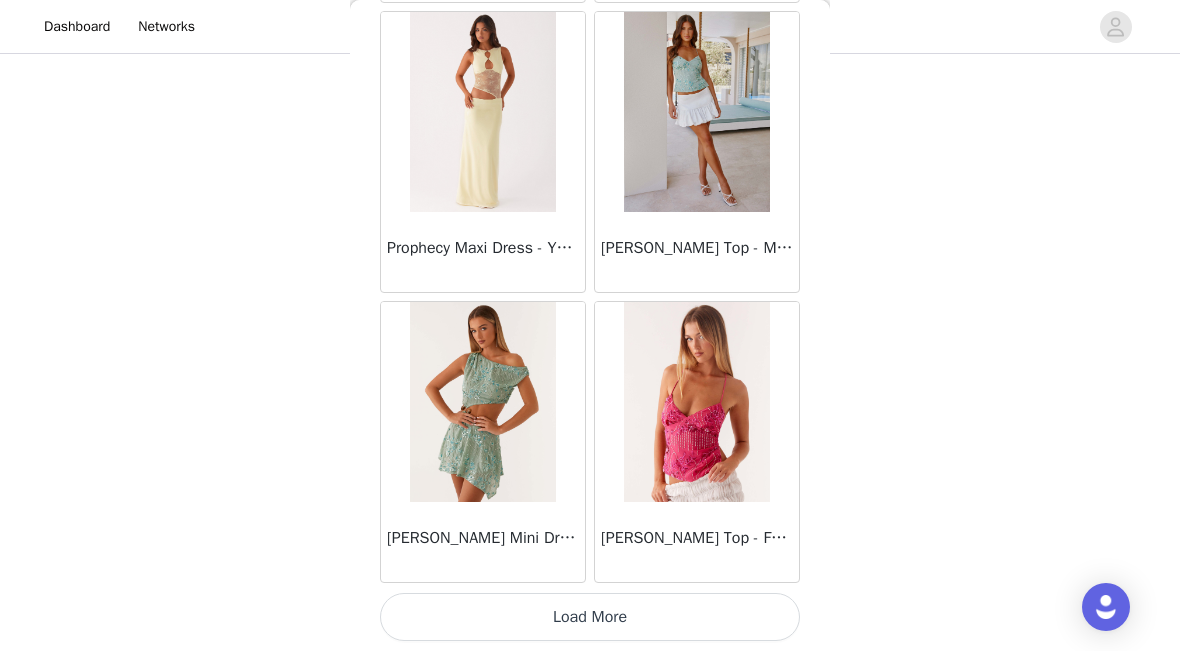 click on "Load More" at bounding box center [590, 617] 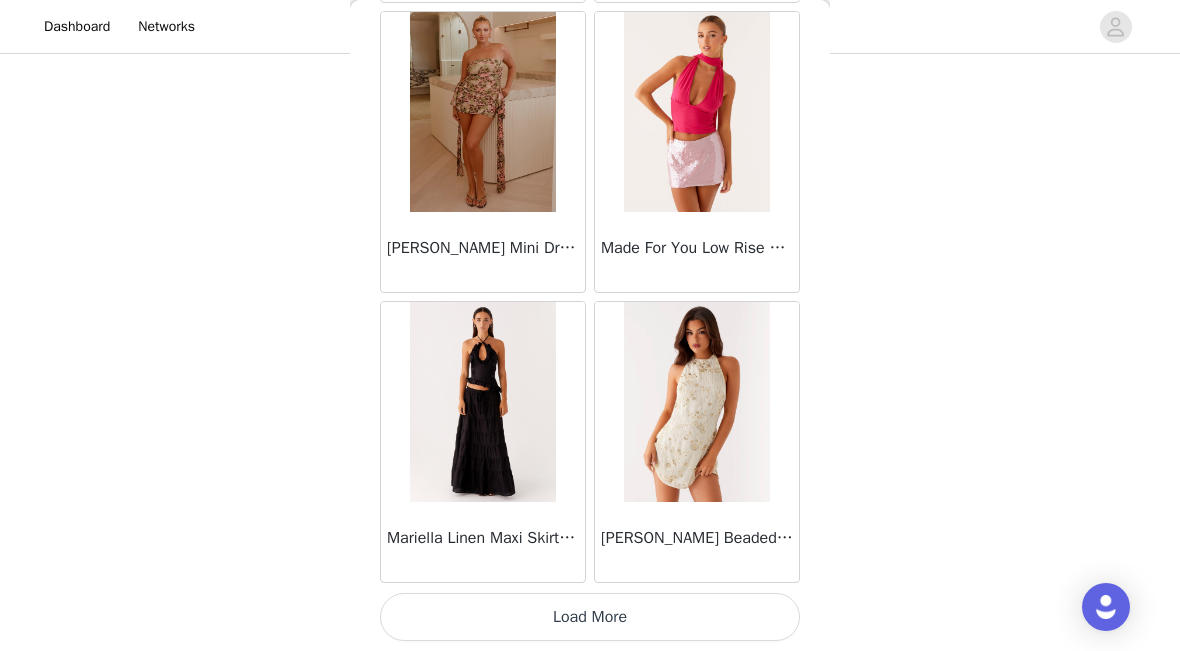 click on "Load More" at bounding box center [590, 617] 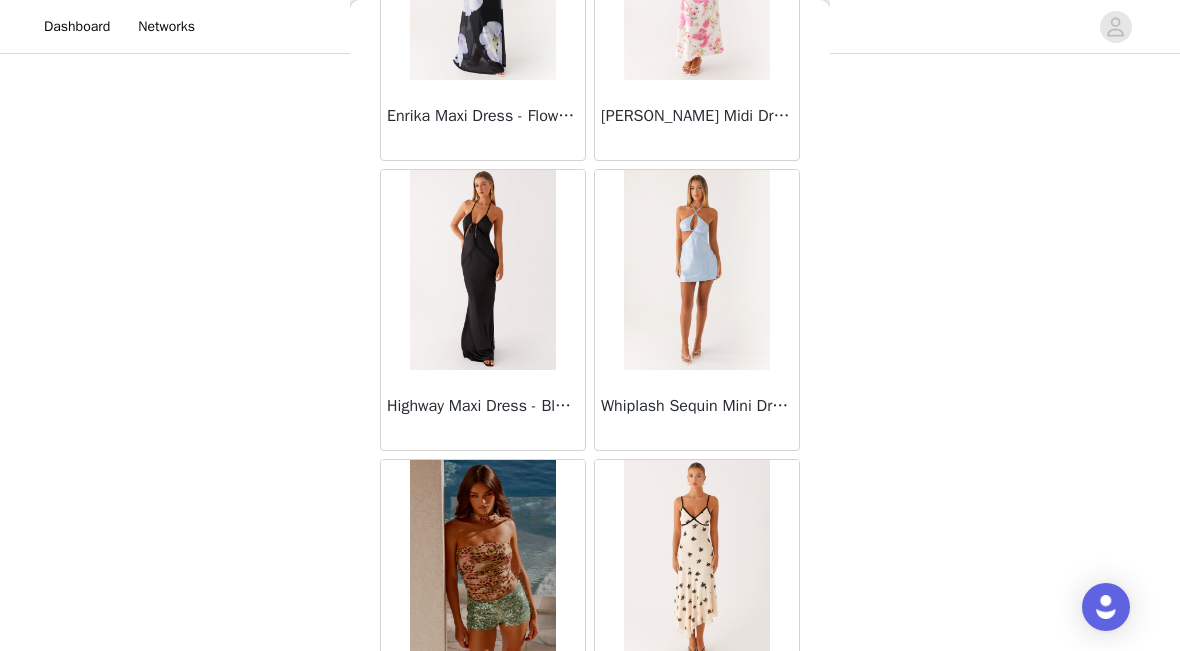 scroll, scrollTop: 71318, scrollLeft: 0, axis: vertical 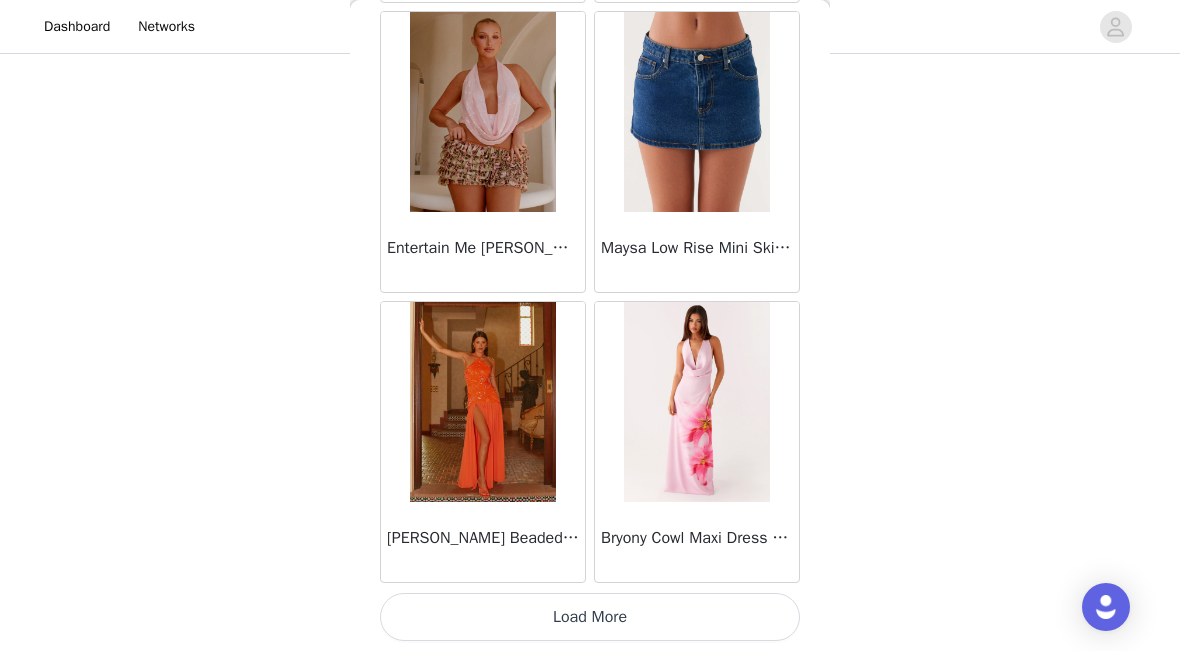 click on "Load More" at bounding box center [590, 617] 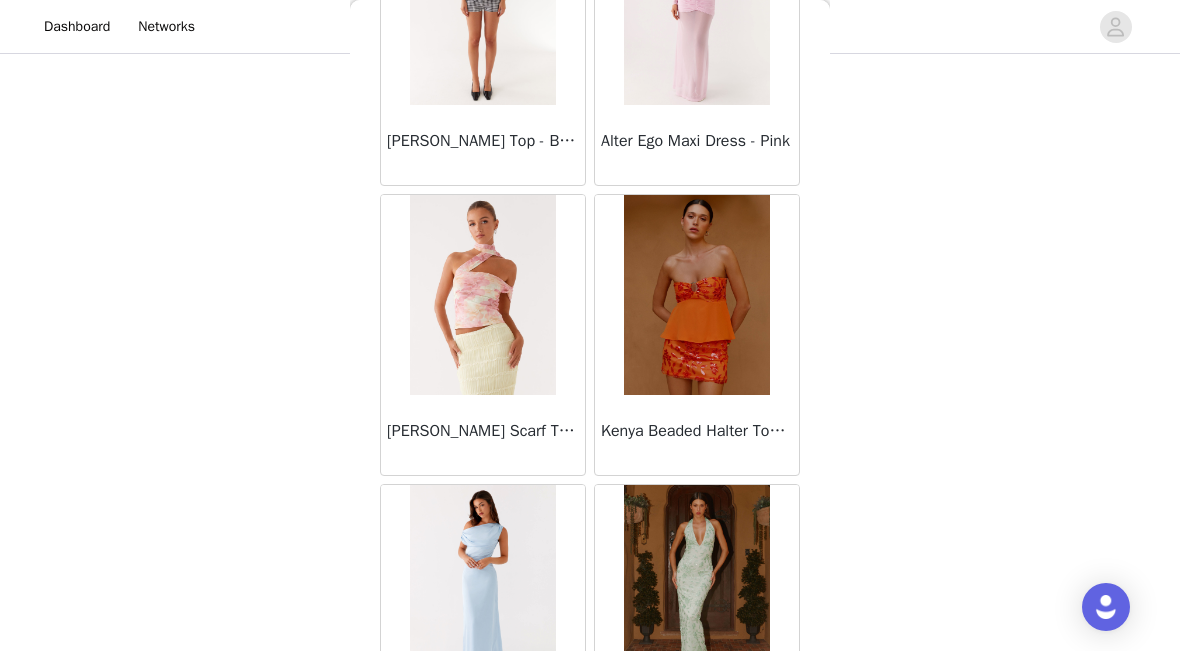 scroll, scrollTop: 74144, scrollLeft: 0, axis: vertical 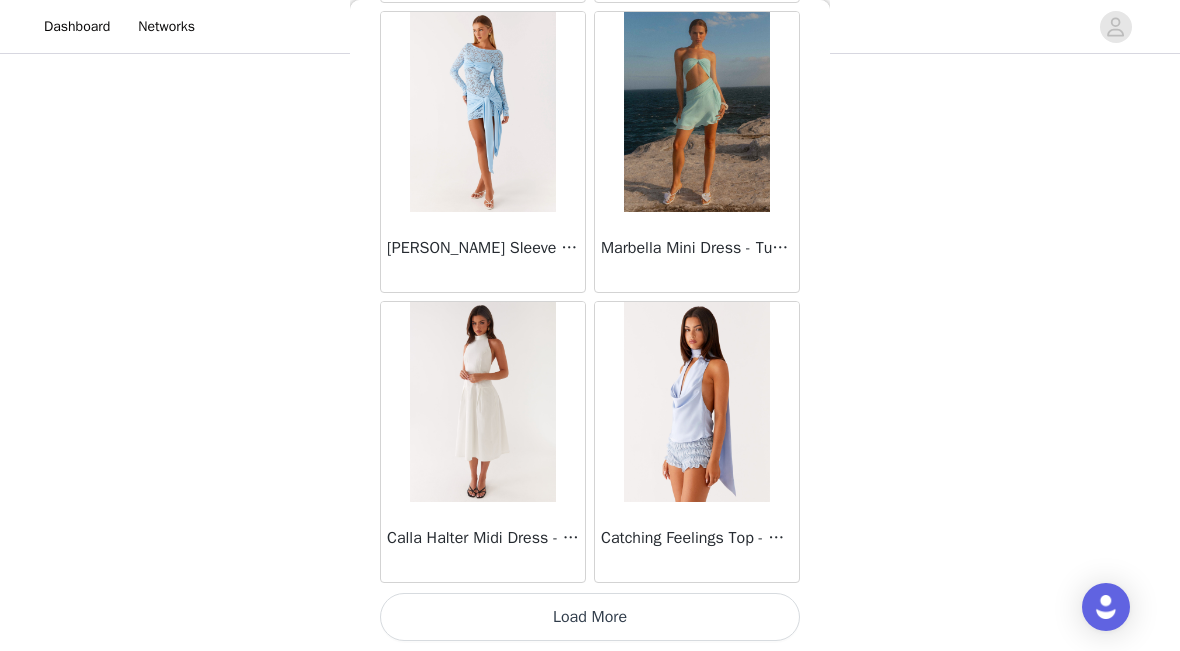 click on "Load More" at bounding box center [590, 617] 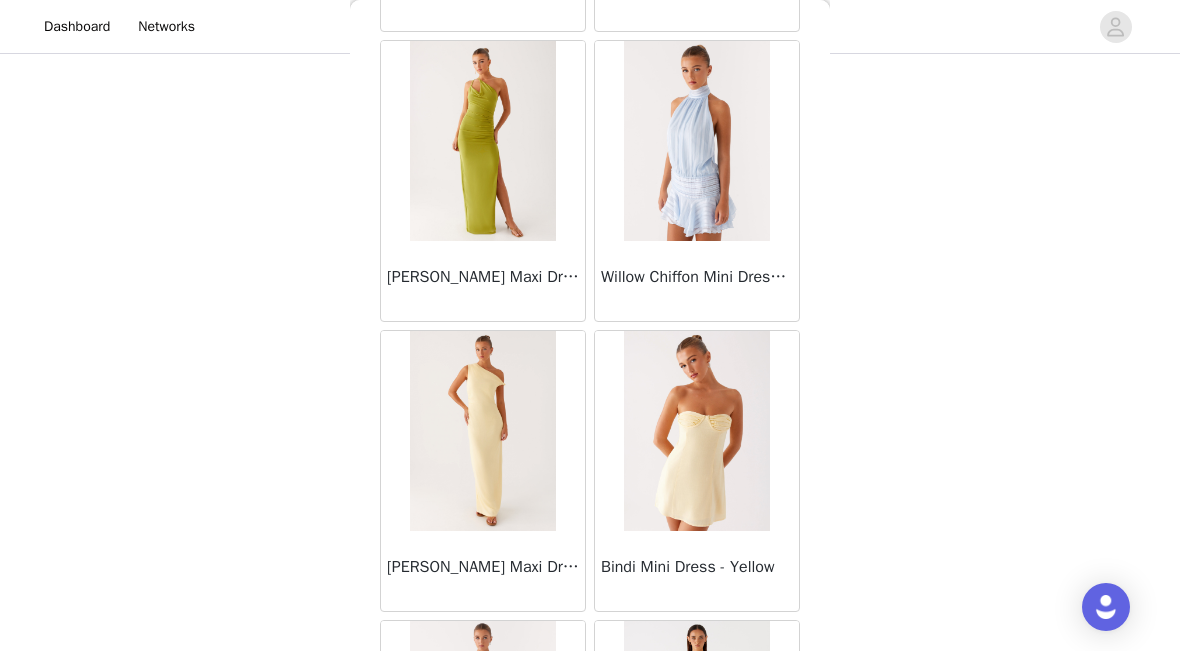 scroll, scrollTop: 75479, scrollLeft: 0, axis: vertical 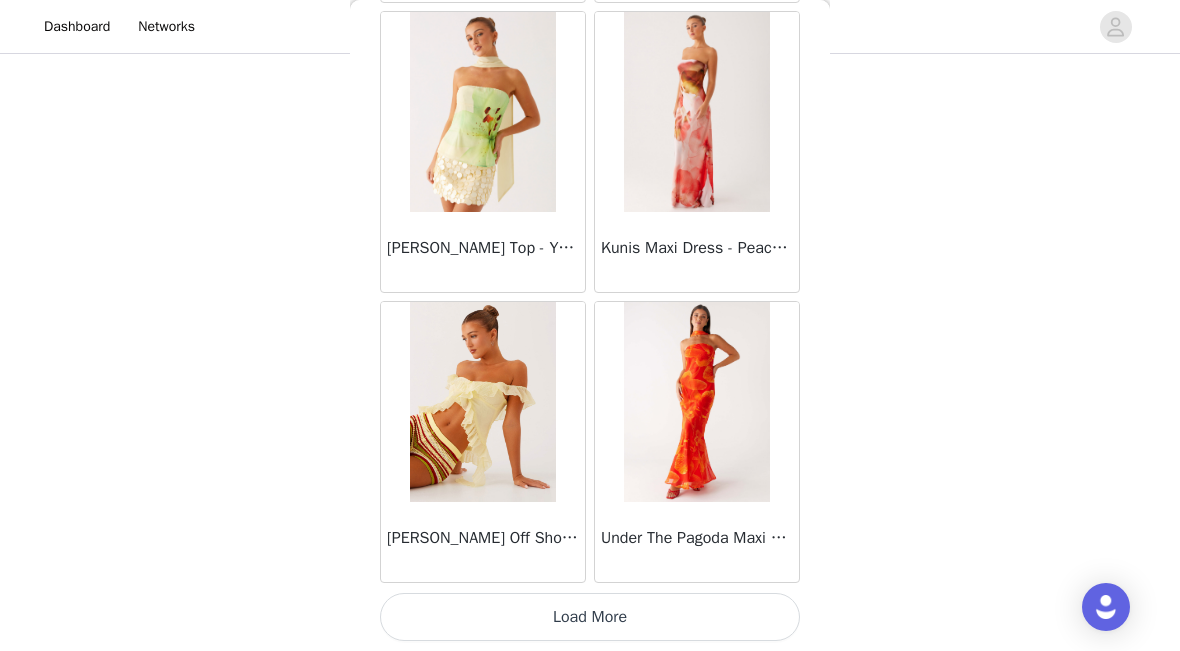 click on "Load More" at bounding box center [590, 617] 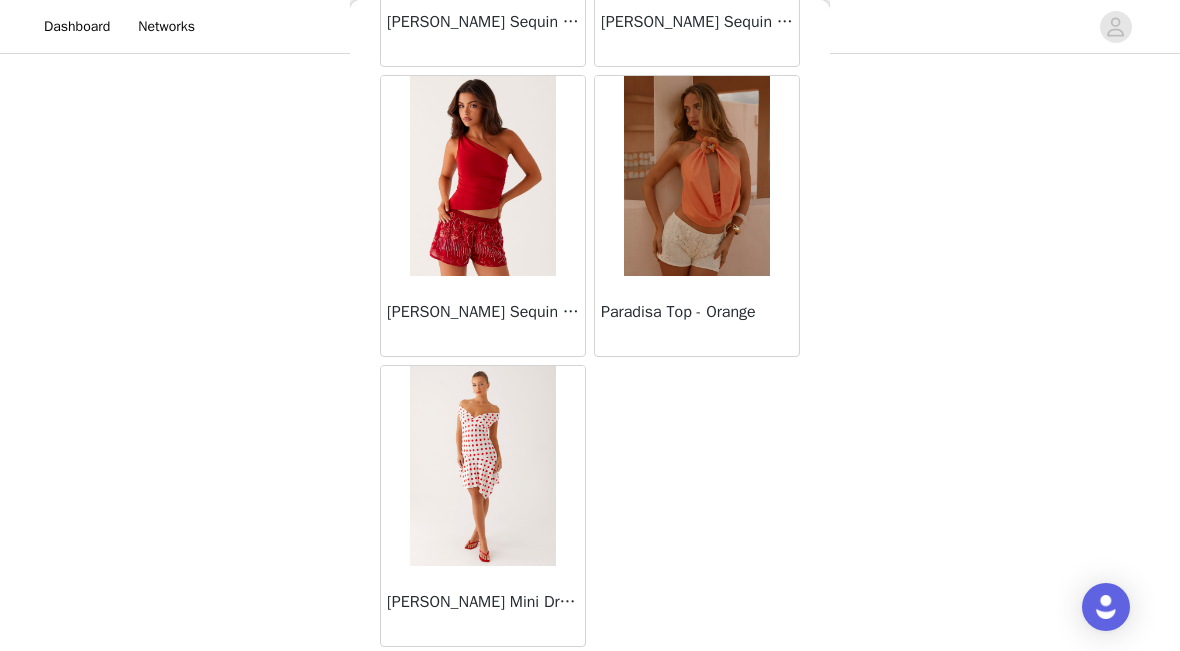 scroll, scrollTop: 80645, scrollLeft: 0, axis: vertical 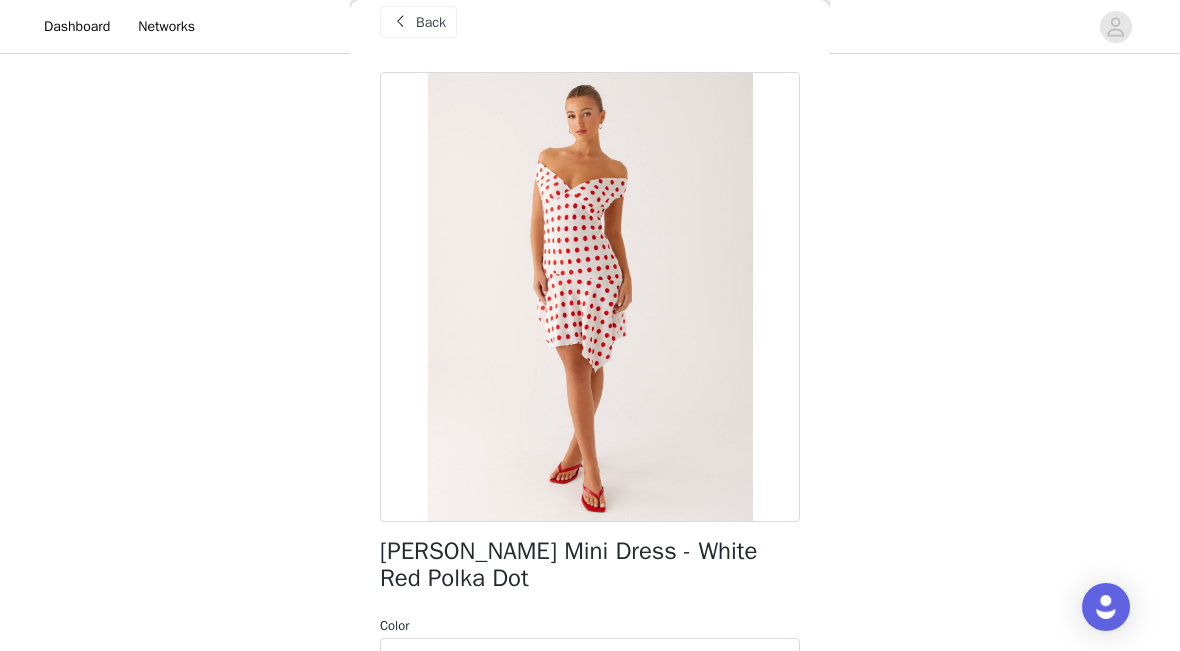 click on "Back" at bounding box center [431, 22] 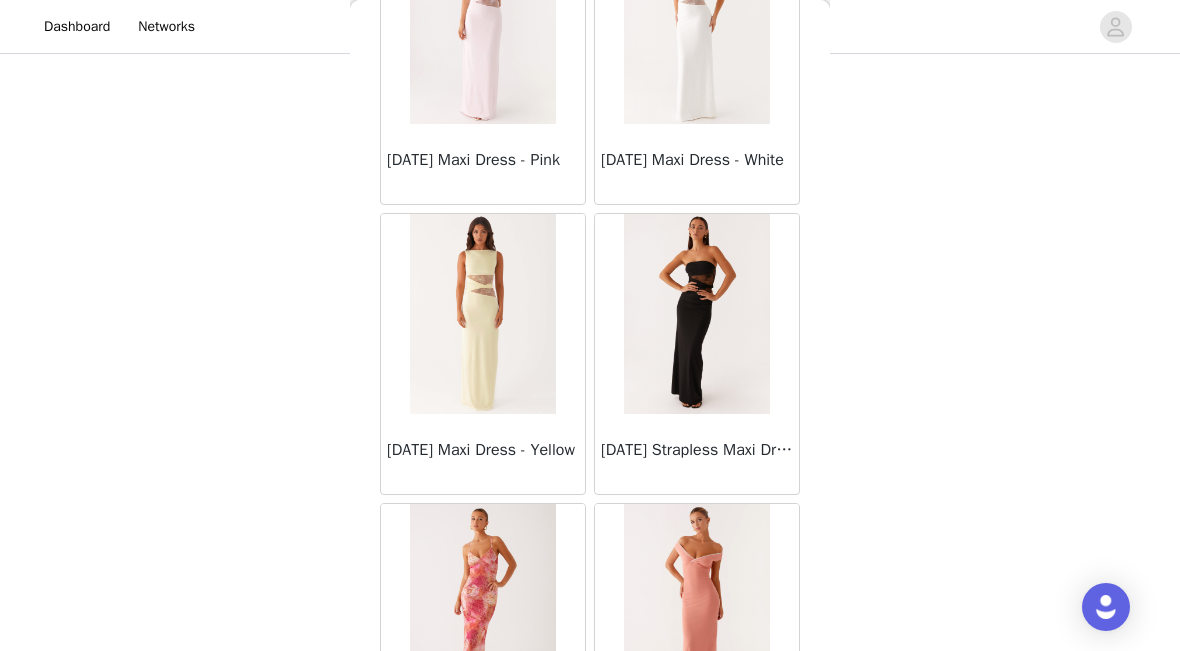 scroll, scrollTop: 32081, scrollLeft: 0, axis: vertical 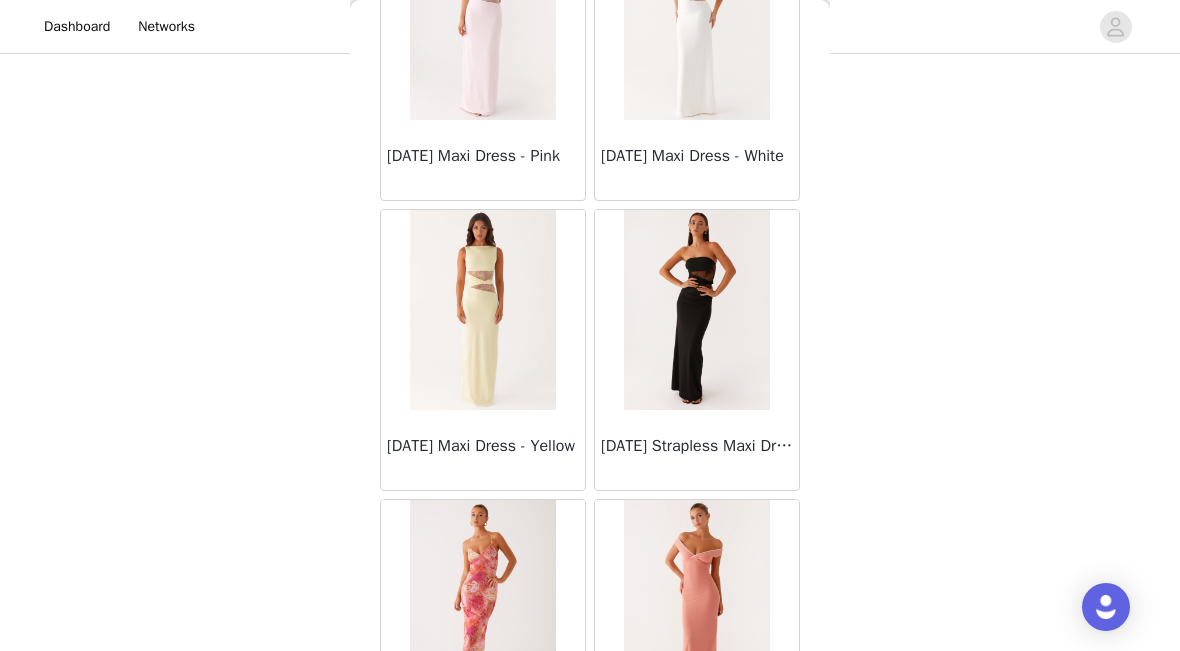 click at bounding box center (696, 310) 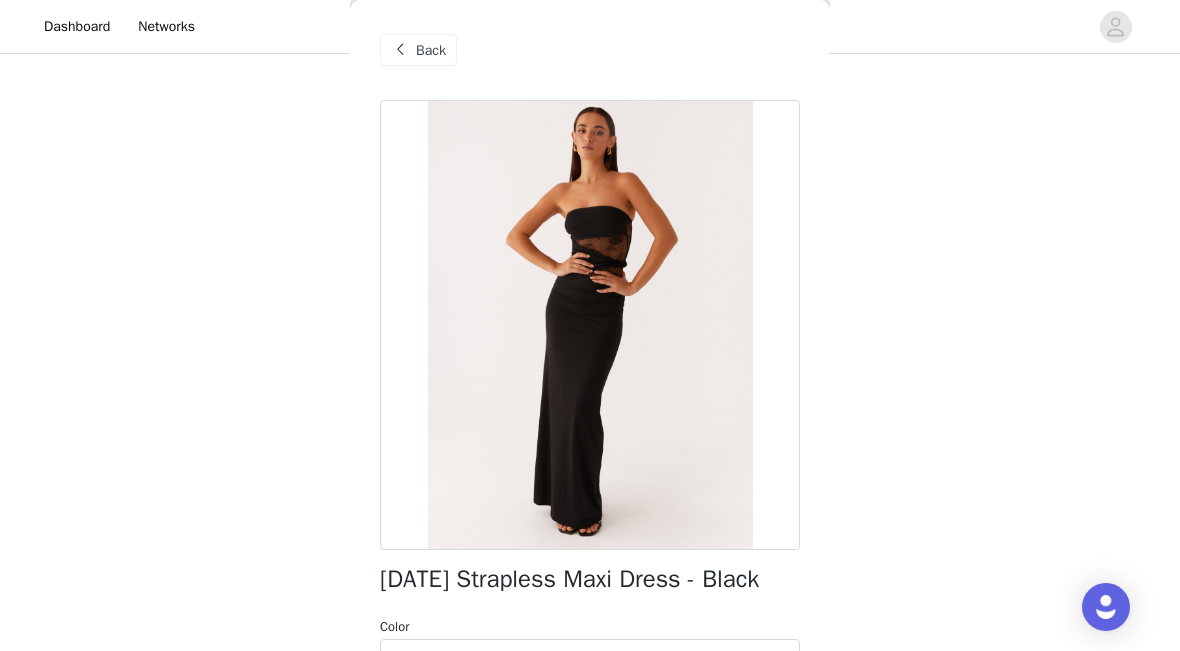 scroll, scrollTop: 0, scrollLeft: 0, axis: both 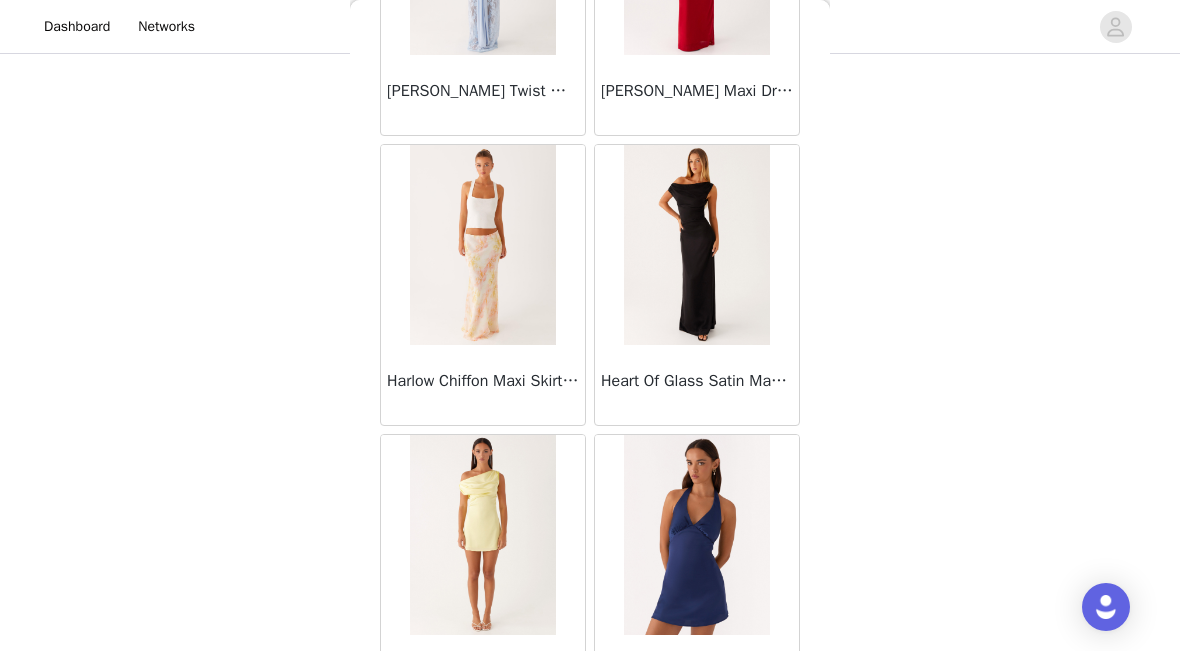 click at bounding box center [696, 245] 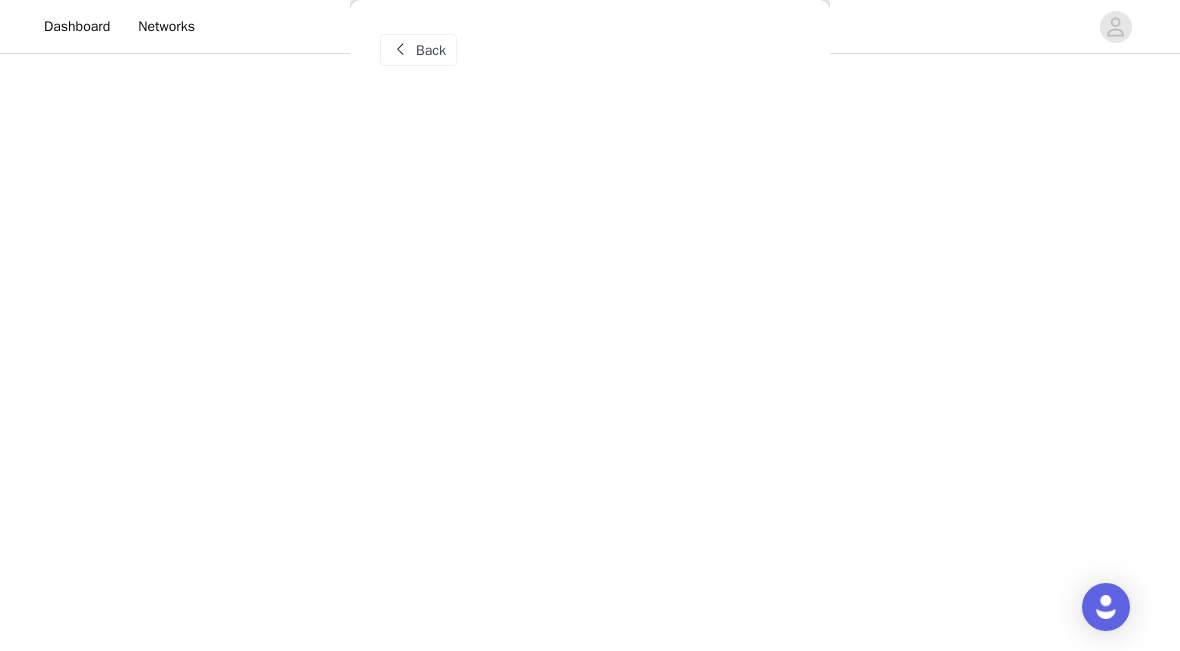scroll, scrollTop: 0, scrollLeft: 0, axis: both 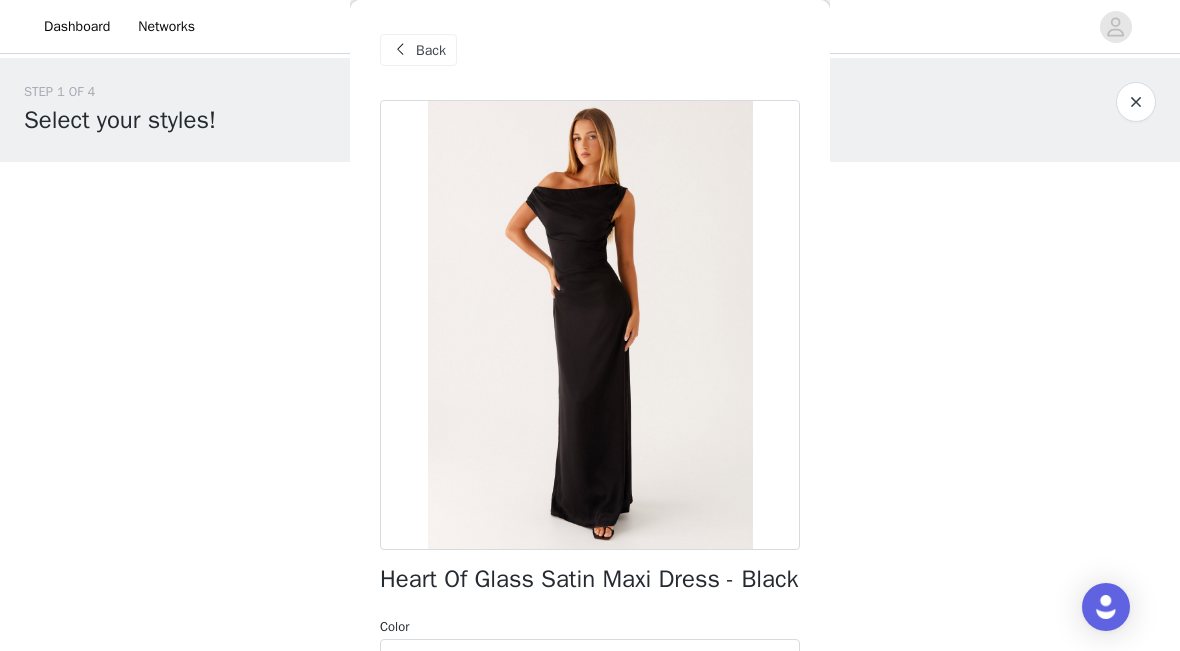 click on "Back" at bounding box center [431, 50] 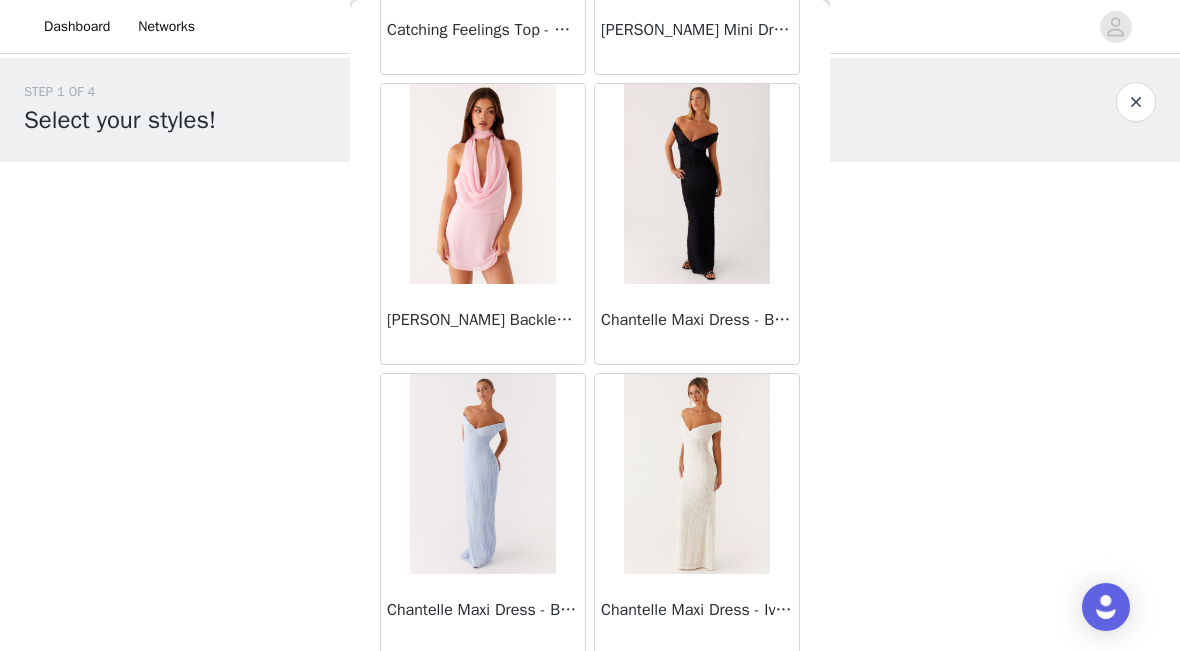 scroll, scrollTop: 13650, scrollLeft: 0, axis: vertical 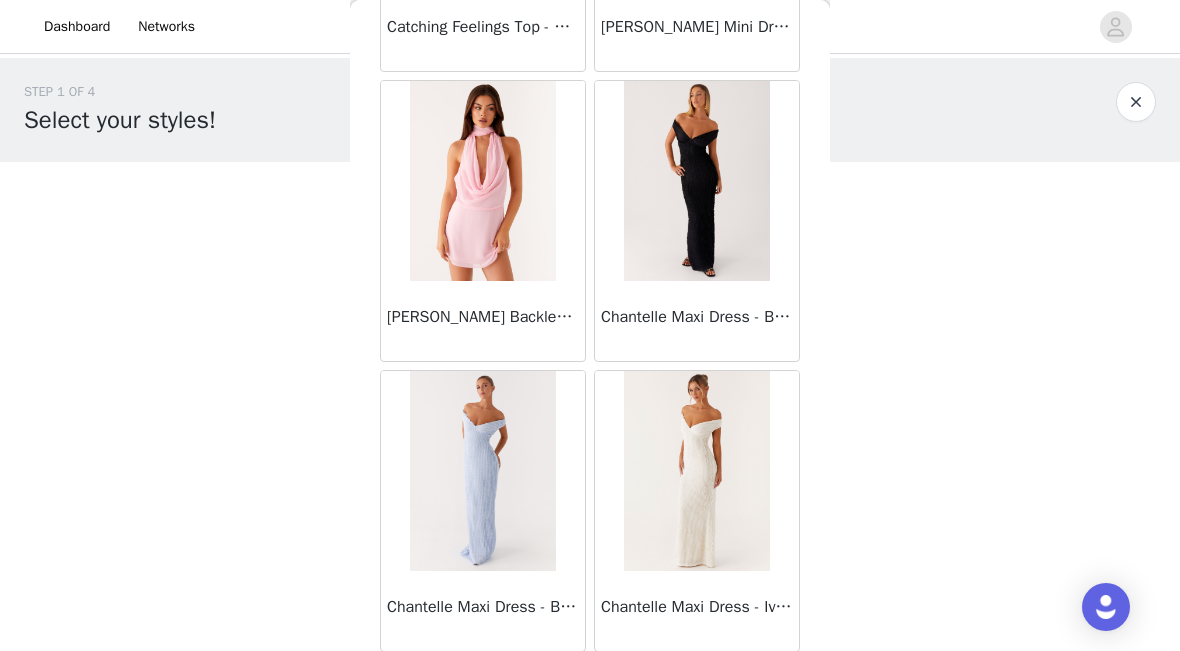 click at bounding box center (696, 181) 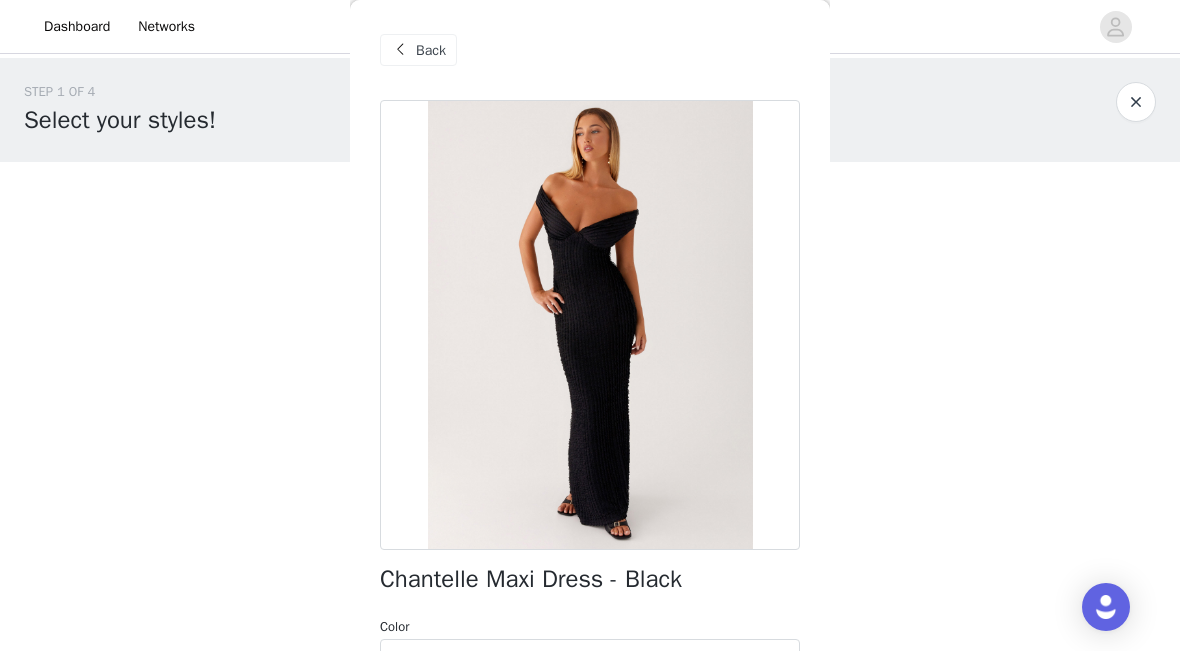 scroll, scrollTop: 0, scrollLeft: 0, axis: both 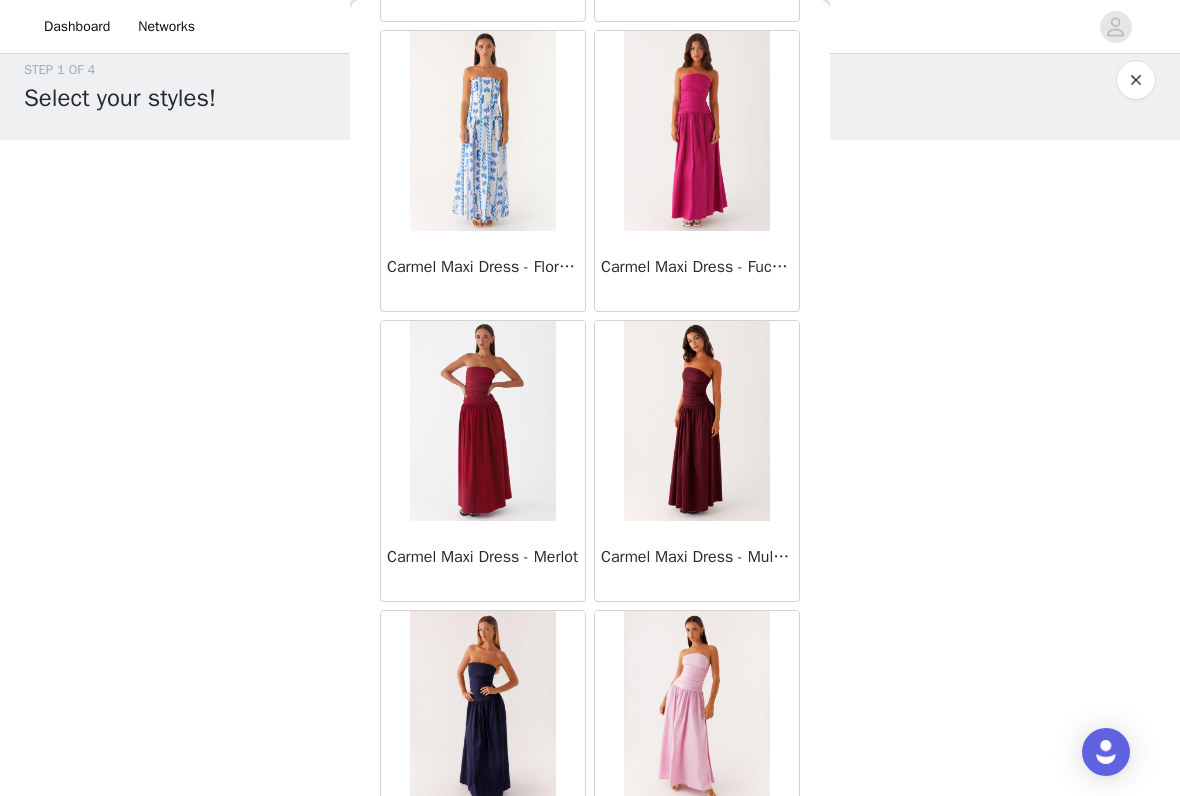 click at bounding box center [482, 421] 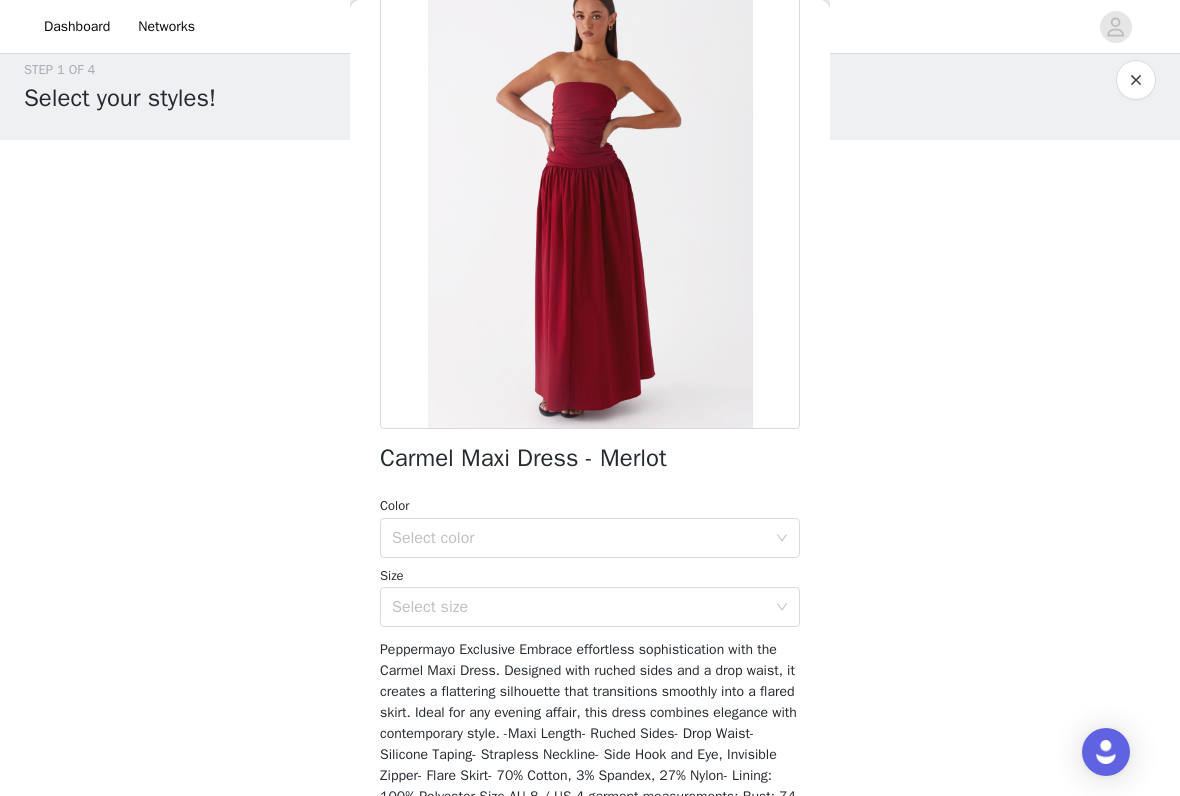 scroll, scrollTop: 160, scrollLeft: 0, axis: vertical 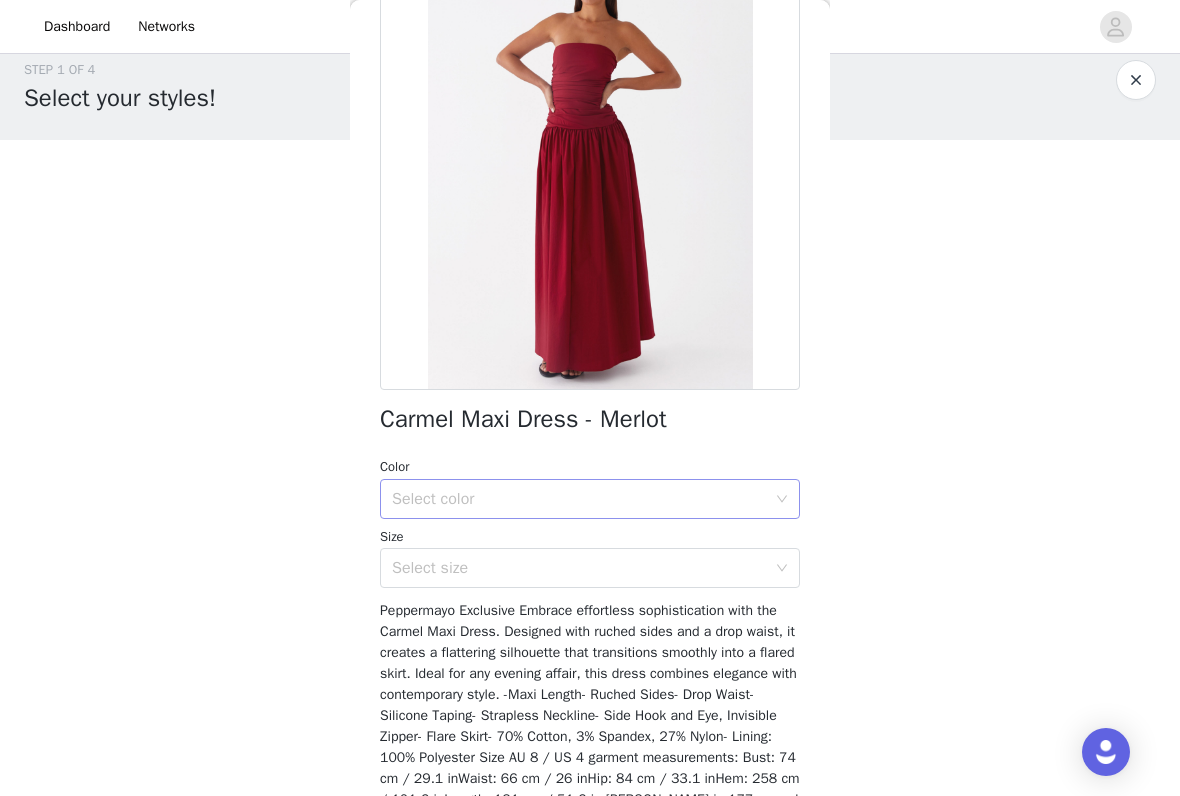 click on "Select color" at bounding box center (579, 499) 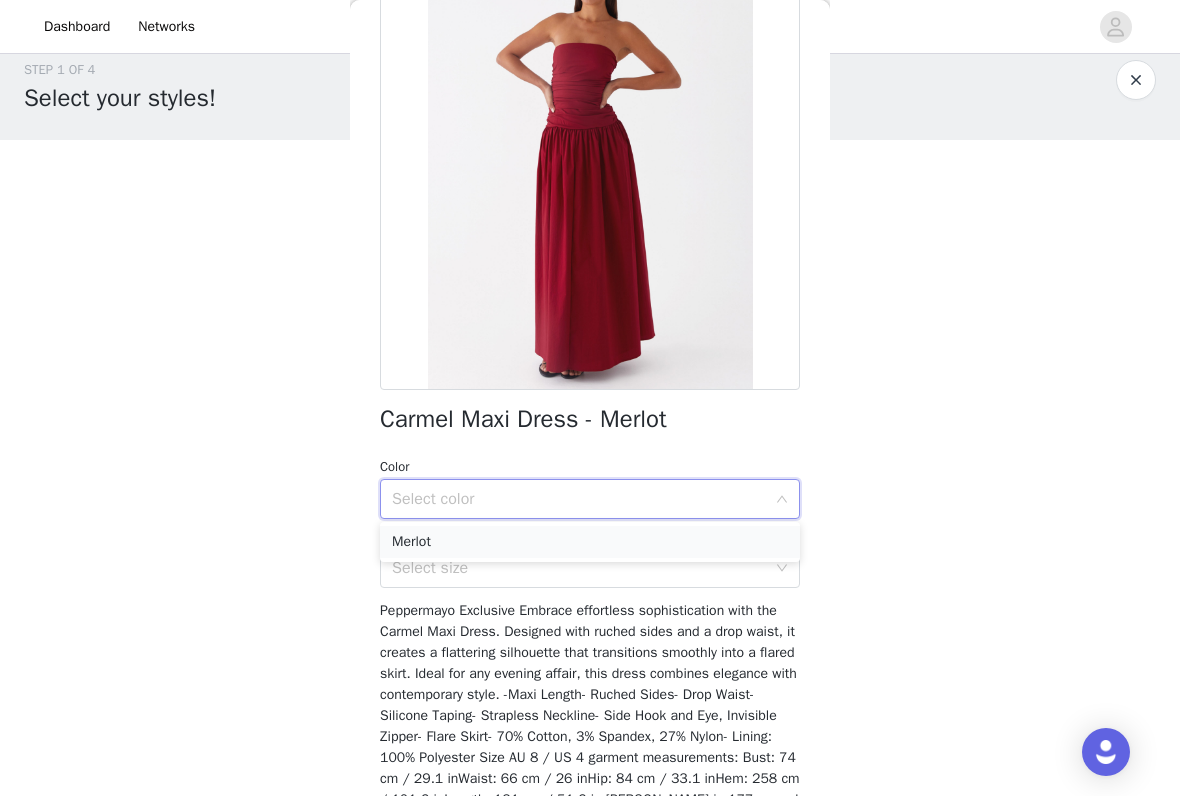 click on "Merlot" at bounding box center [590, 542] 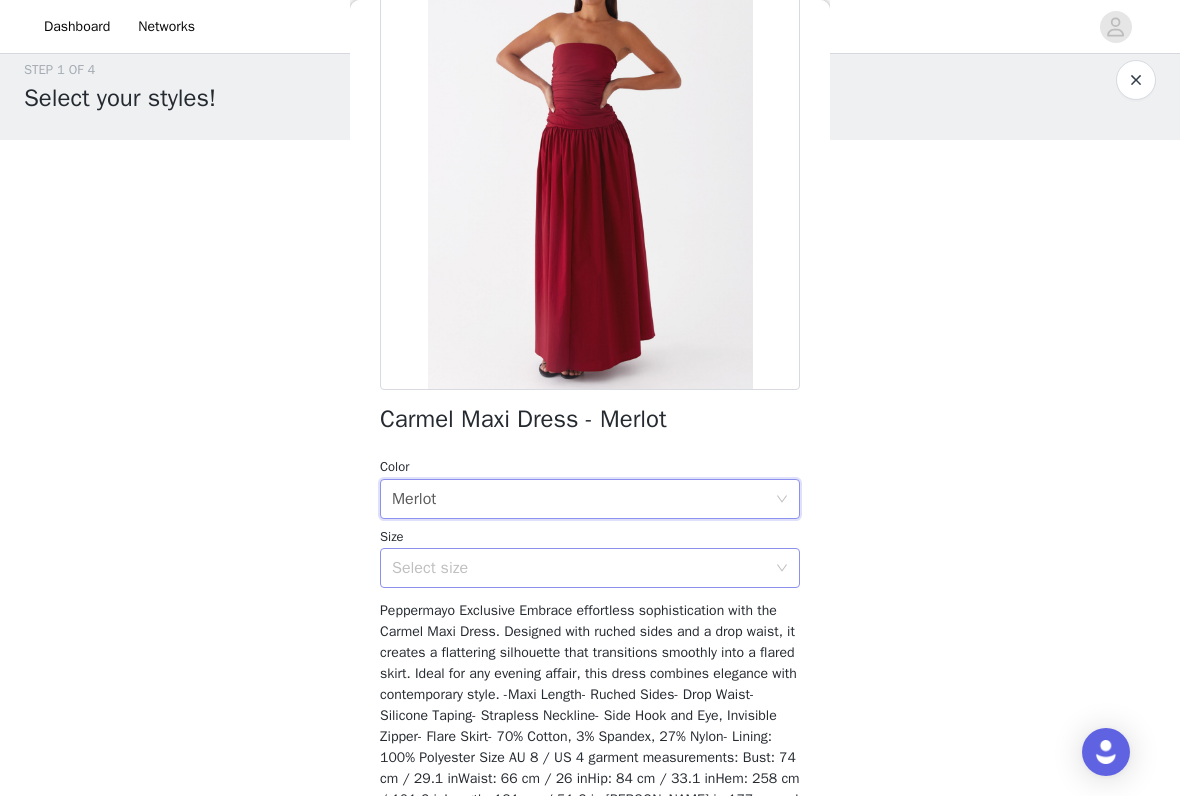 click on "Select size" at bounding box center [579, 568] 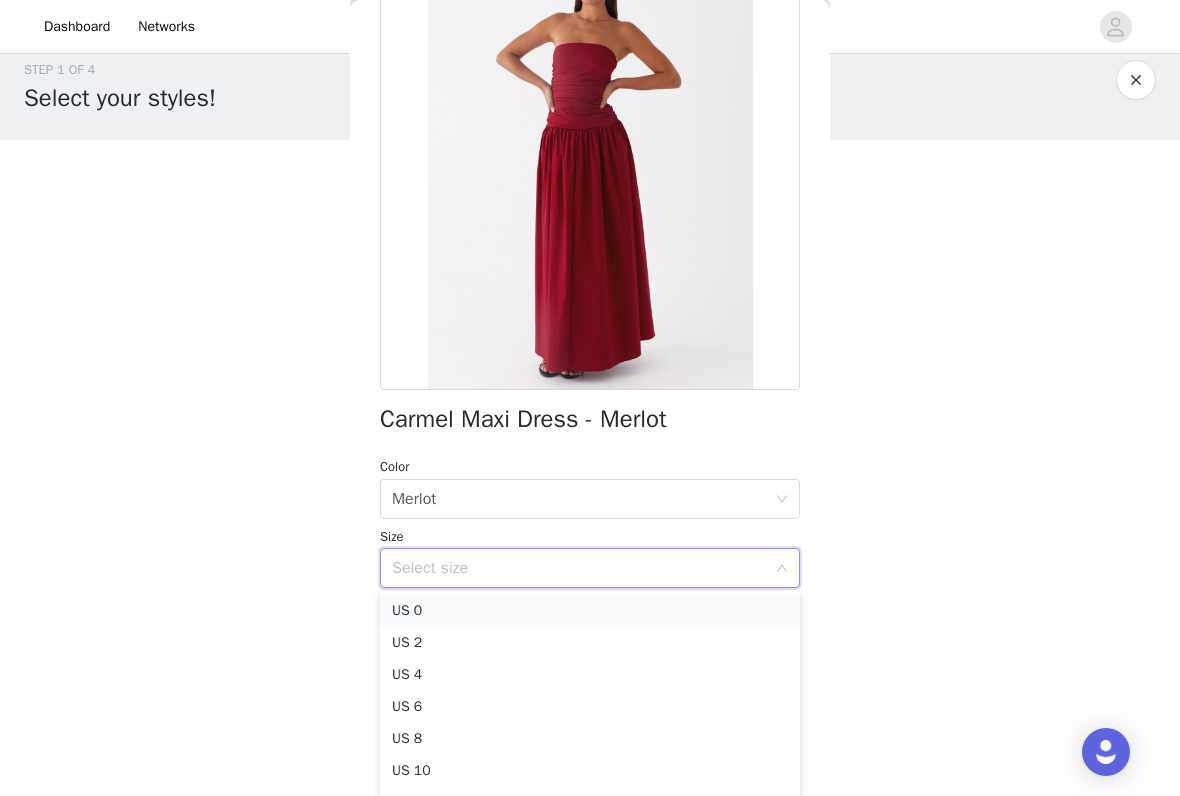 click on "US 0" at bounding box center [590, 611] 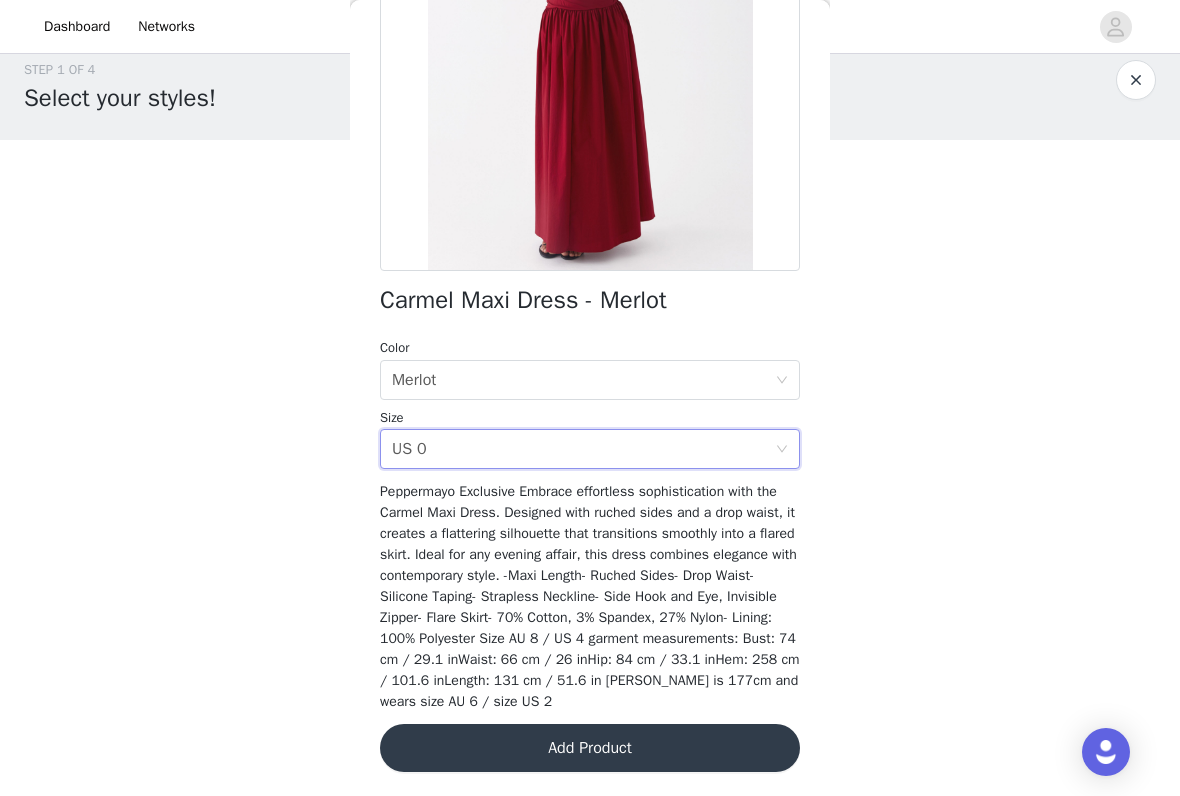 scroll, scrollTop: 278, scrollLeft: 0, axis: vertical 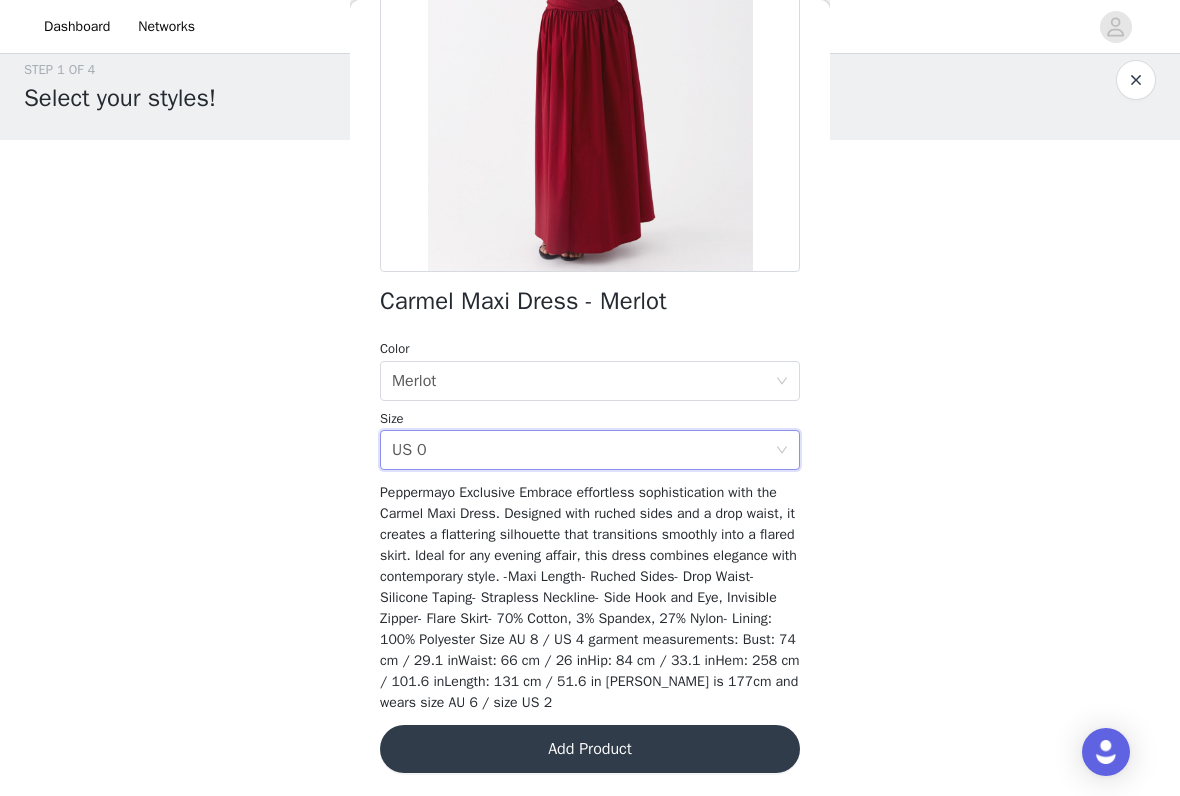 click on "Add Product" at bounding box center (590, 749) 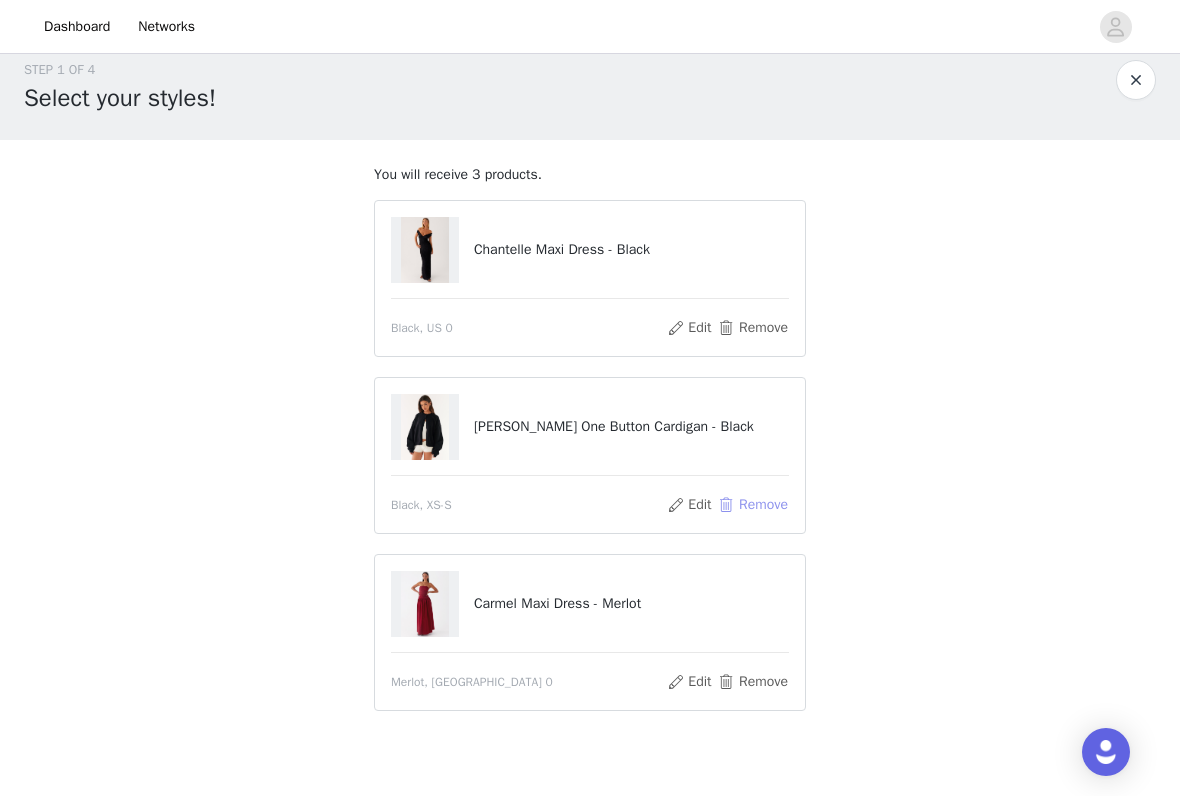 click on "Remove" at bounding box center (753, 505) 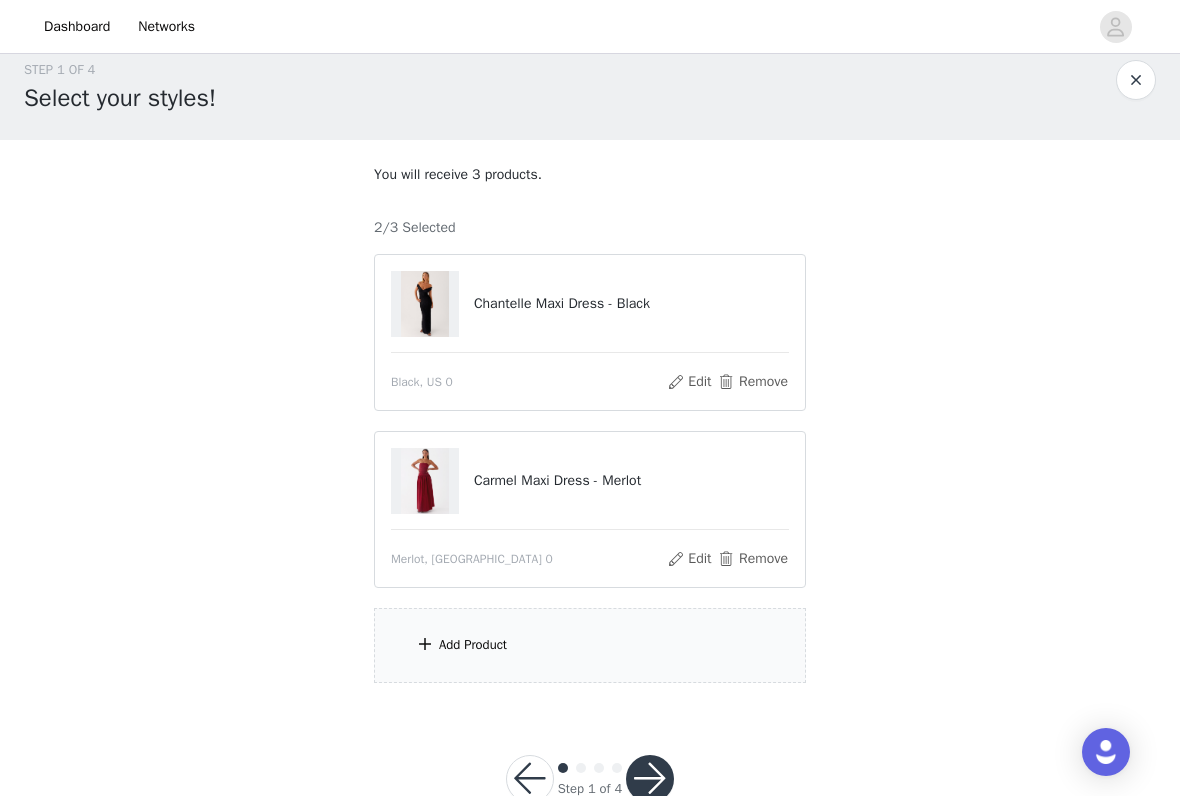 click on "Add Product" at bounding box center (590, 645) 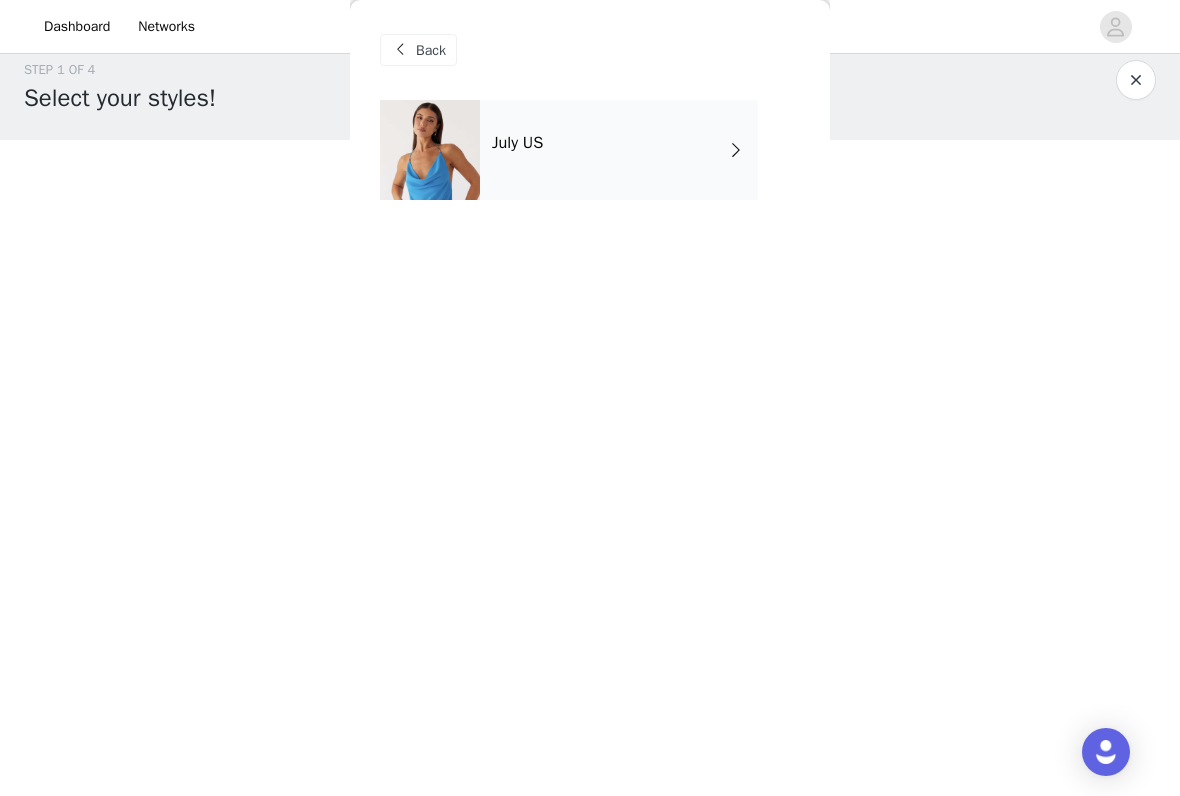 click on "July US" at bounding box center (619, 150) 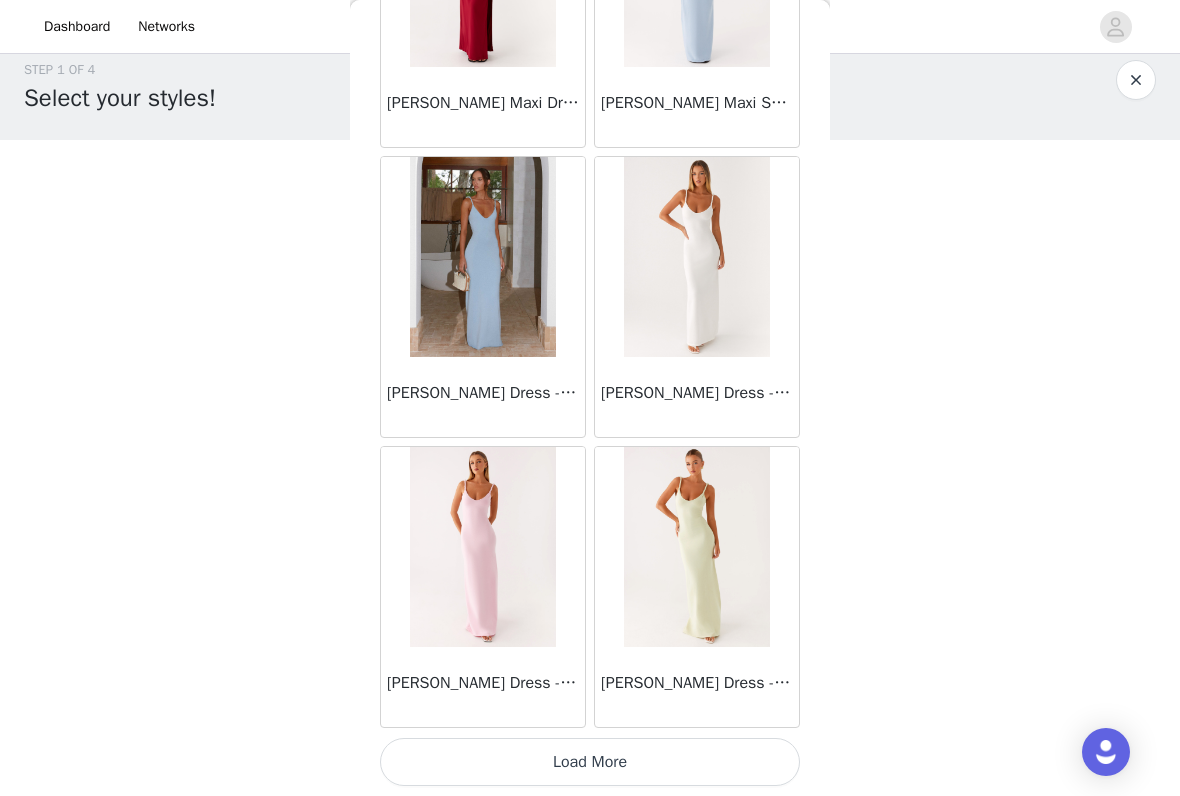 click on "Load More" at bounding box center [590, 762] 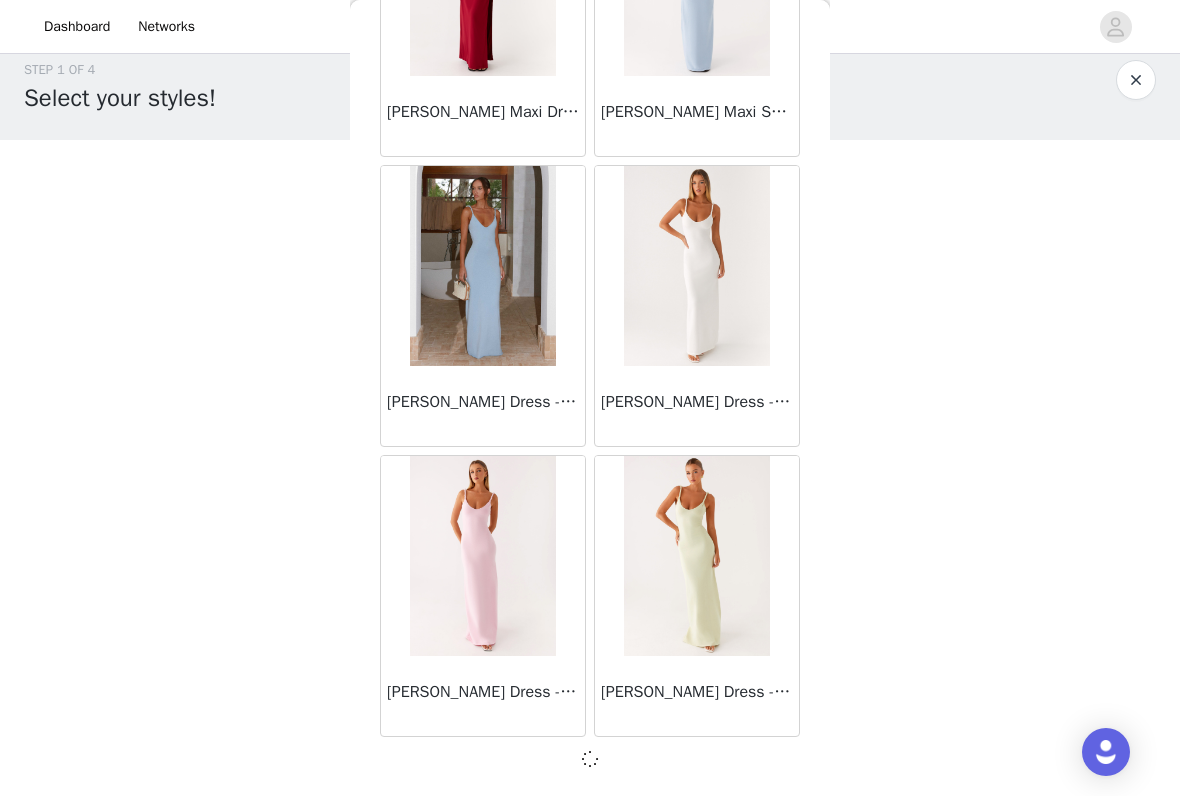 scroll, scrollTop: 2255, scrollLeft: 0, axis: vertical 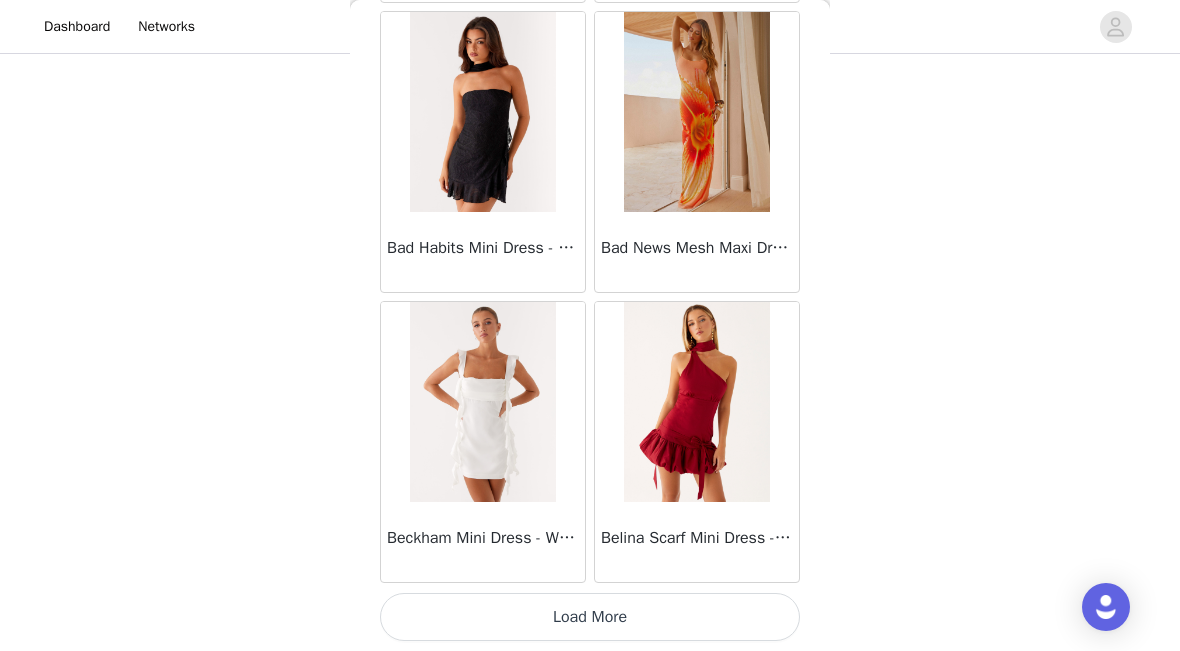 click on "Load More" at bounding box center (590, 617) 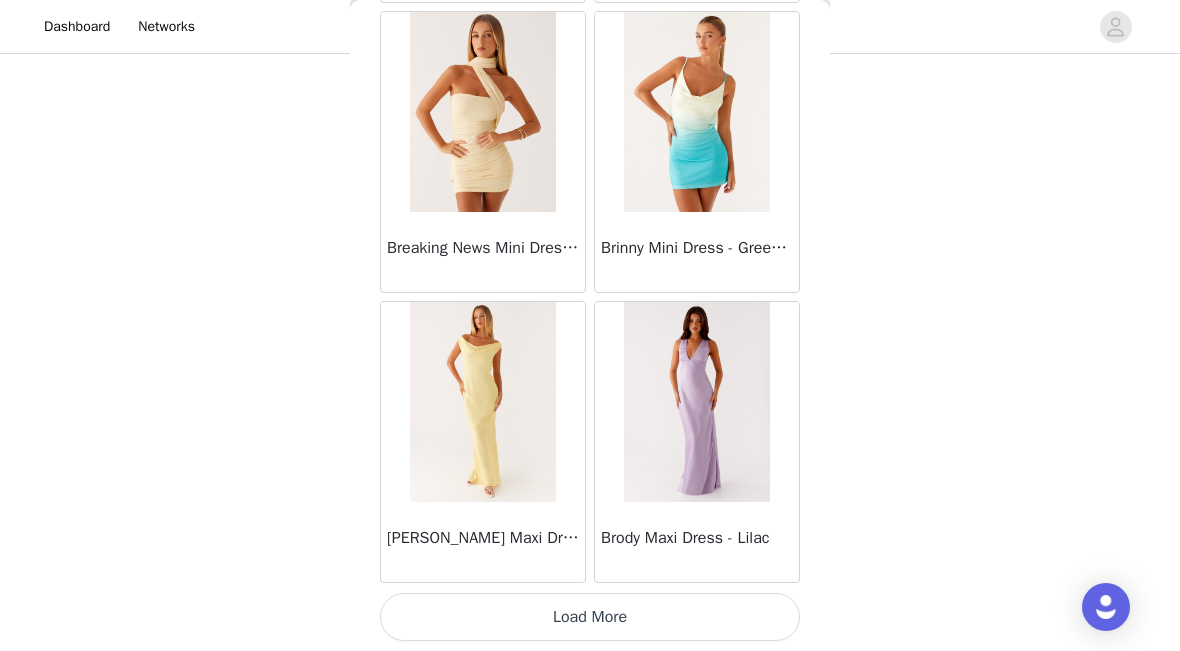 click on "Load More" at bounding box center (590, 617) 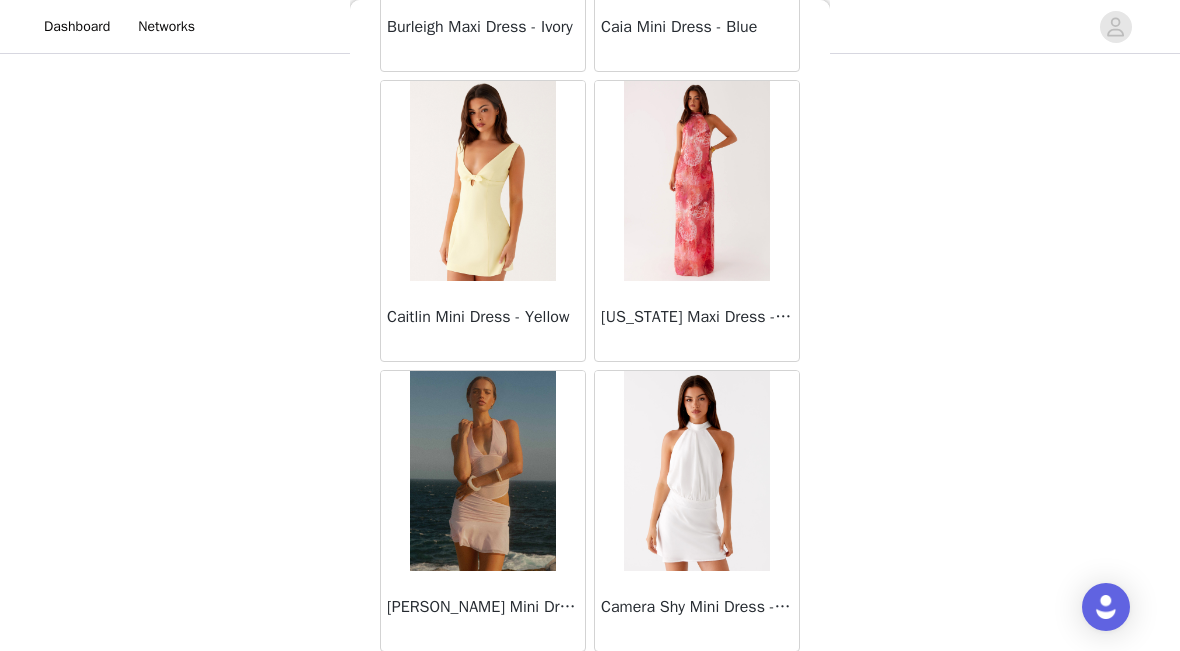 scroll, scrollTop: 9011, scrollLeft: 0, axis: vertical 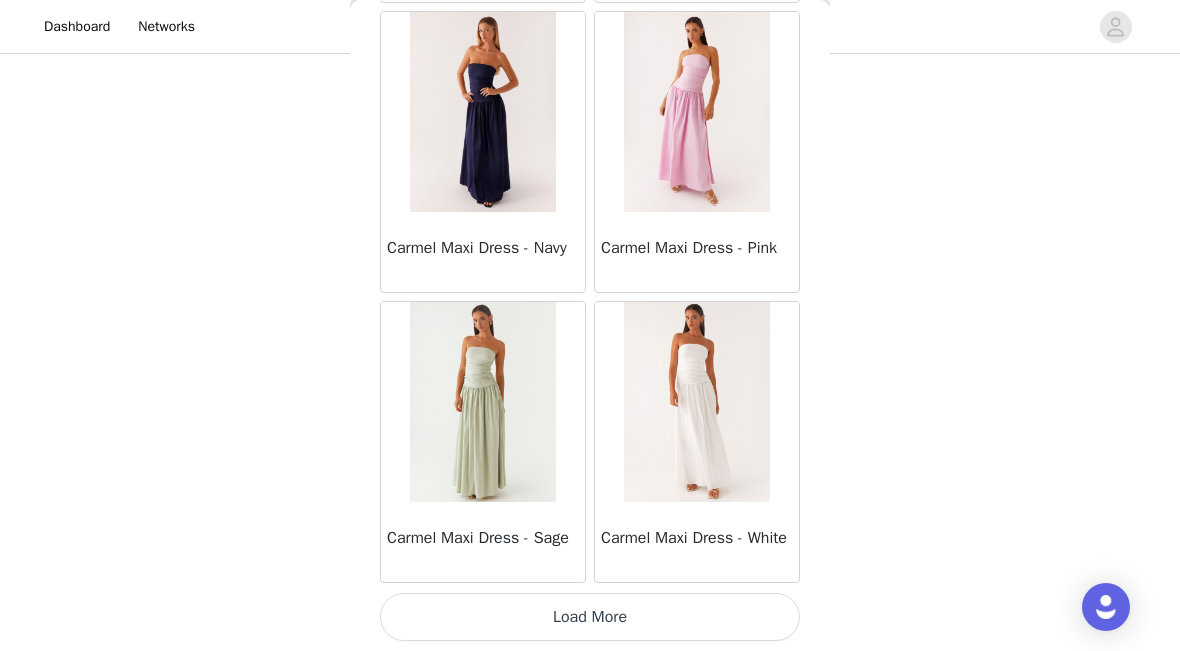 click on "Load More" at bounding box center (590, 617) 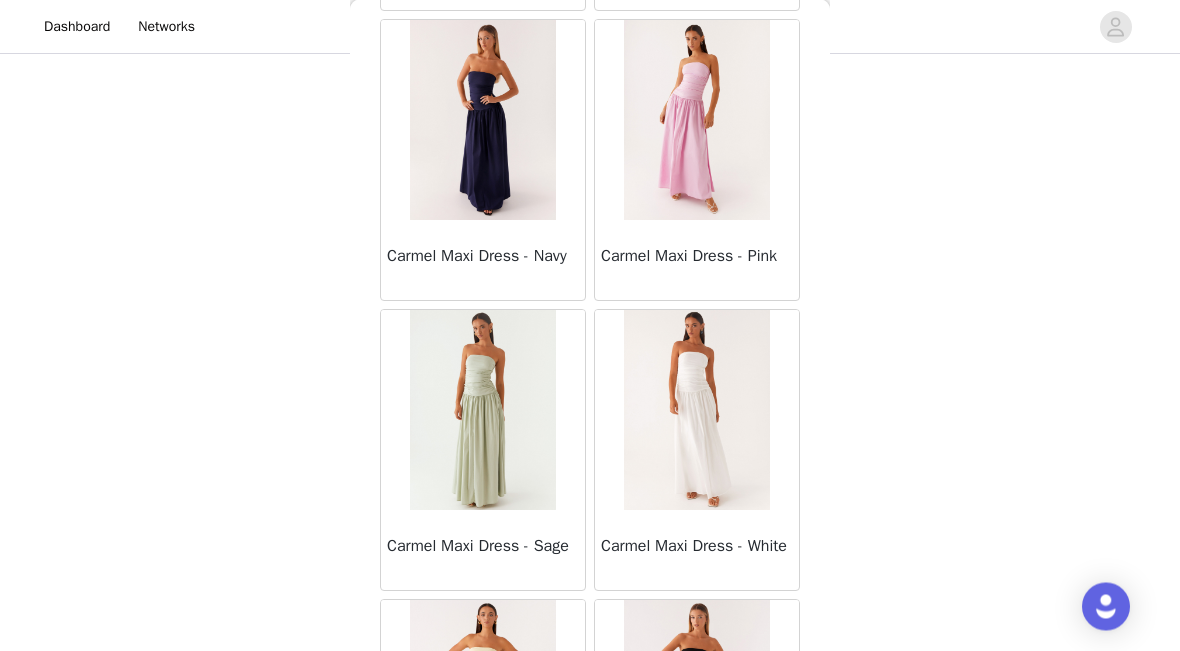 scroll, scrollTop: 177, scrollLeft: 0, axis: vertical 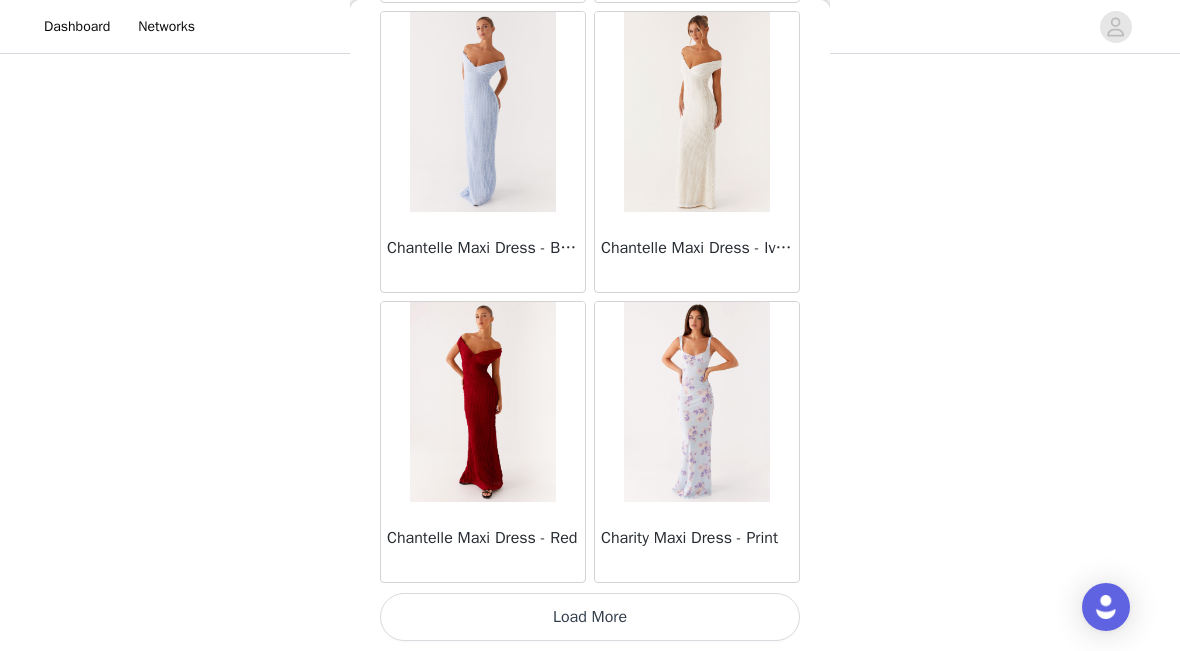 click on "Load More" at bounding box center [590, 617] 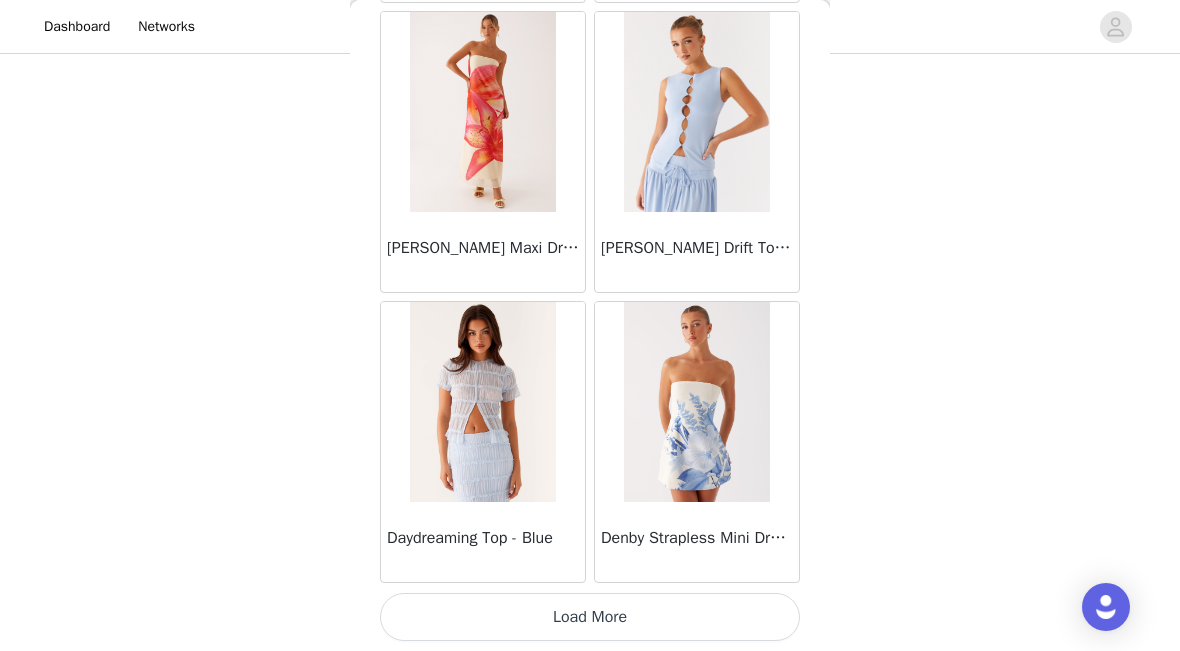 scroll, scrollTop: 16909, scrollLeft: 0, axis: vertical 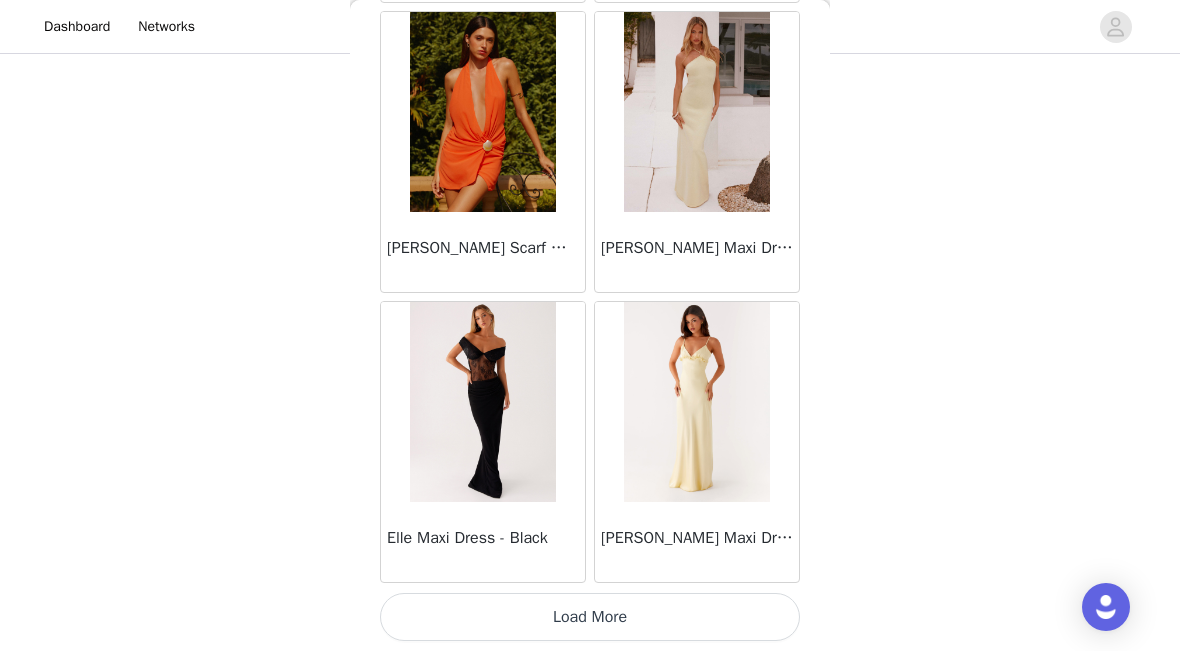 click on "Load More" at bounding box center [590, 617] 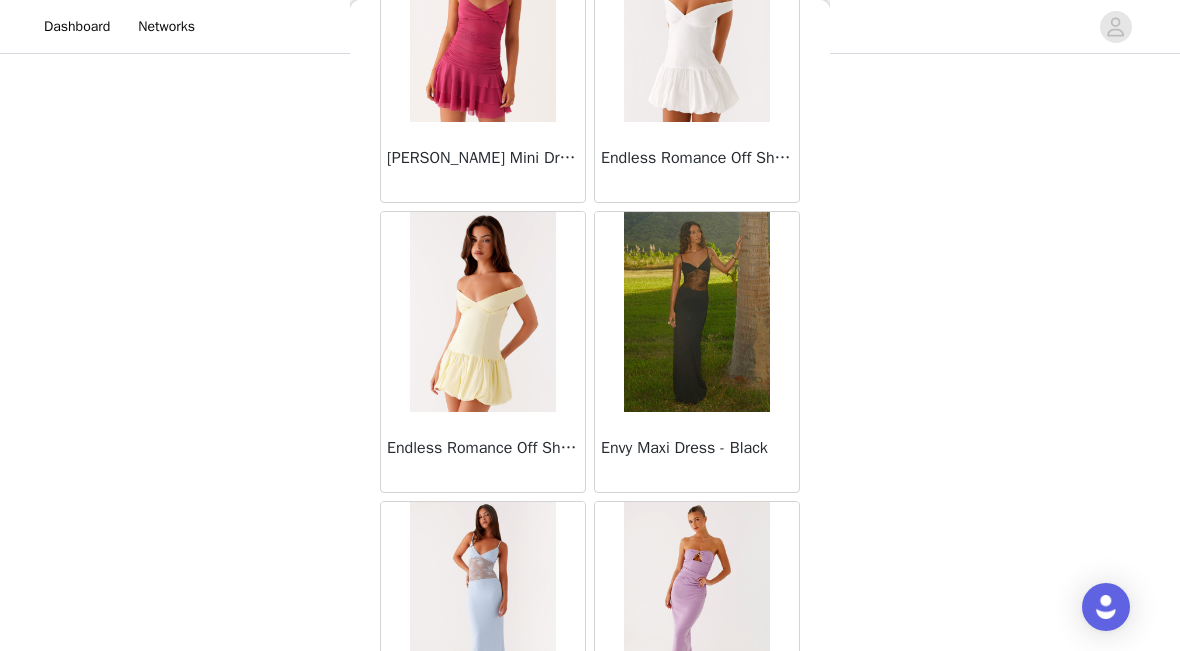 scroll, scrollTop: 21342, scrollLeft: 0, axis: vertical 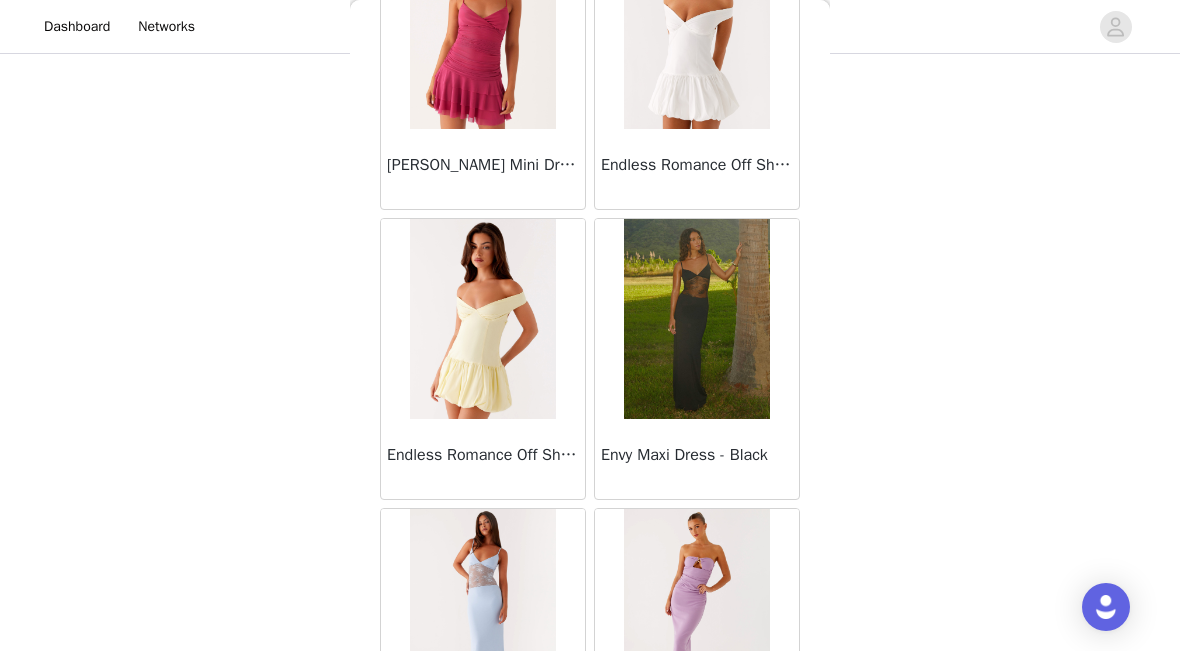 click at bounding box center (696, 319) 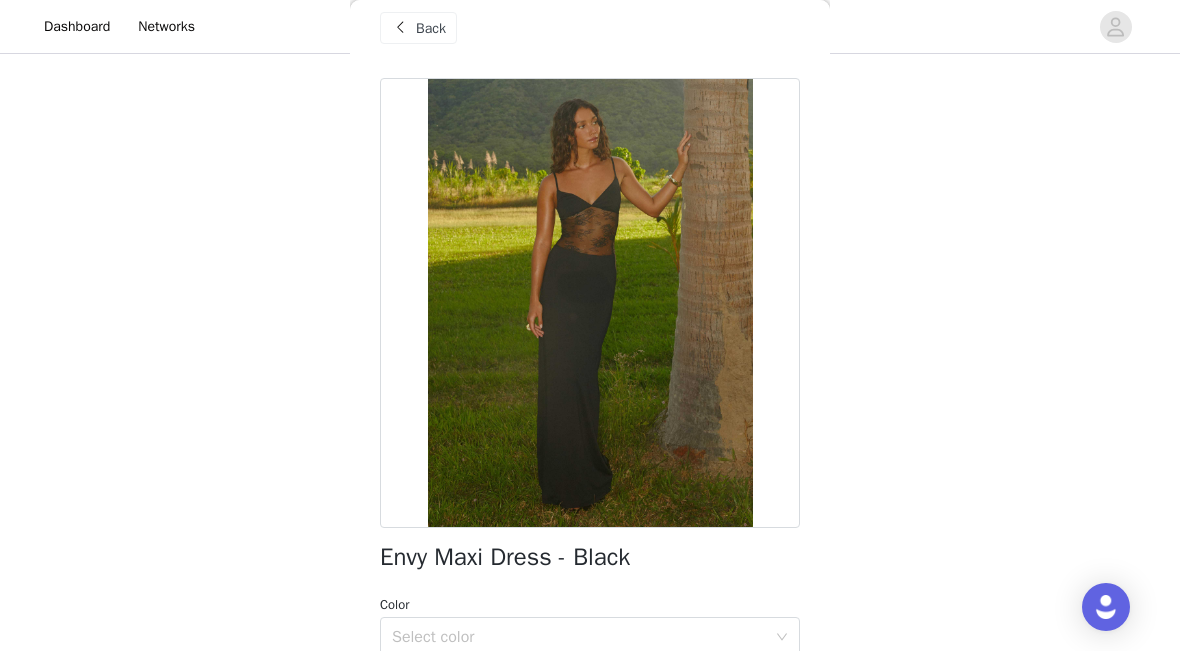 scroll, scrollTop: 23, scrollLeft: 0, axis: vertical 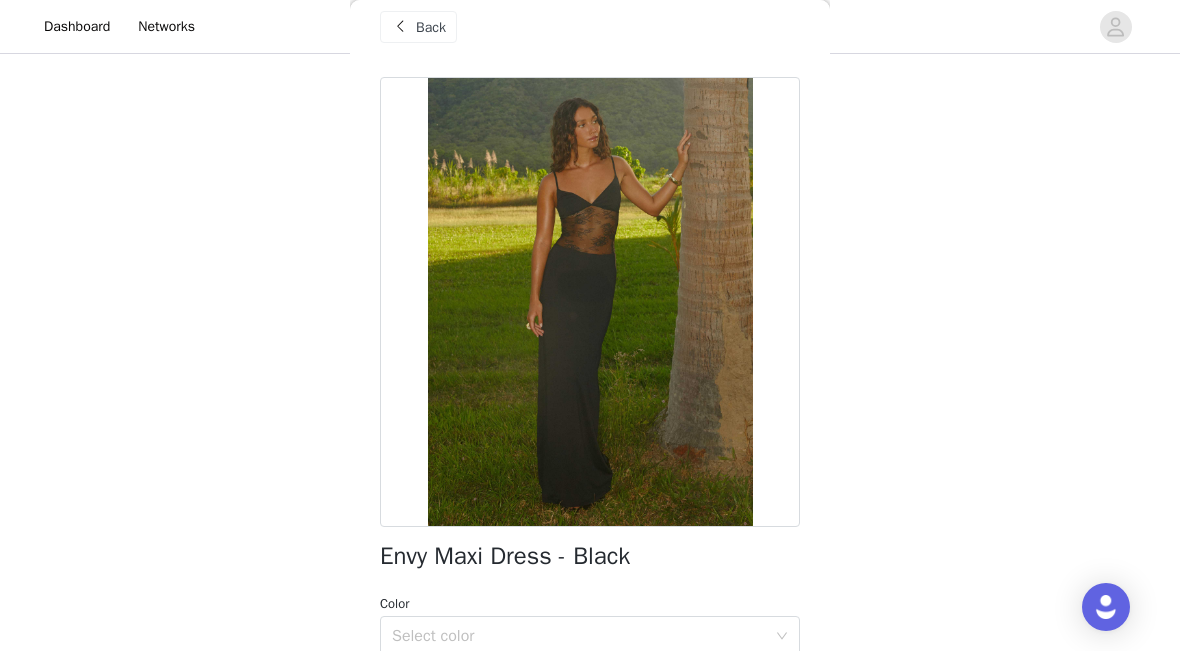 click on "Back" at bounding box center [418, 27] 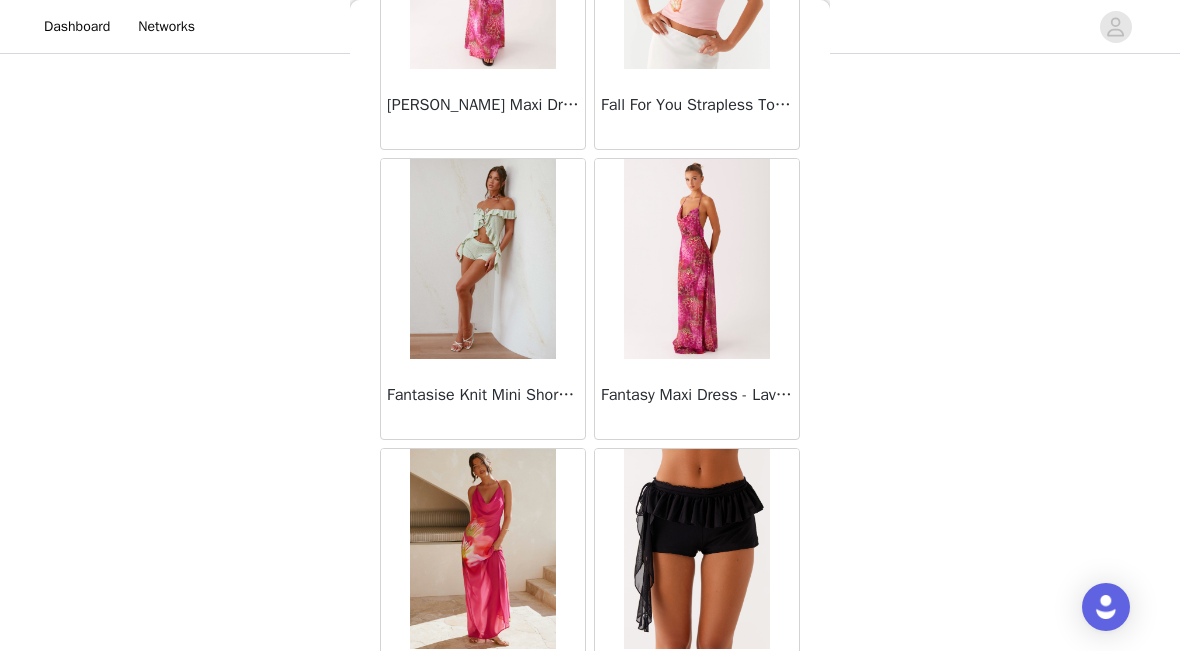 scroll, scrollTop: 22709, scrollLeft: 0, axis: vertical 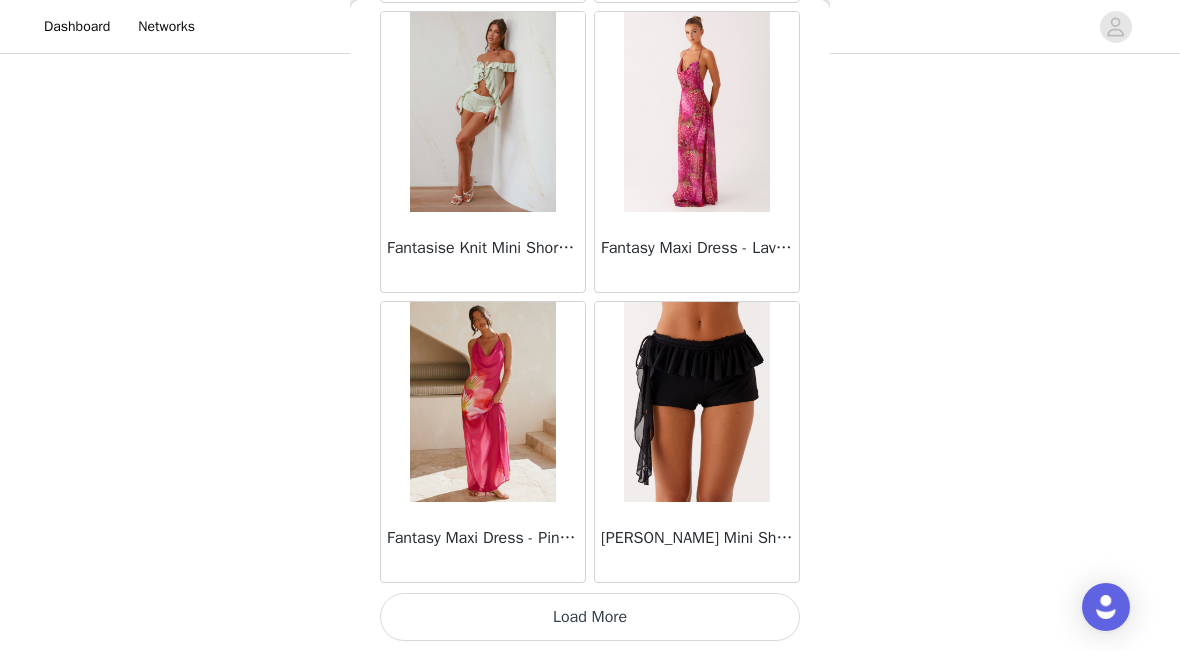 click on "Load More" at bounding box center (590, 617) 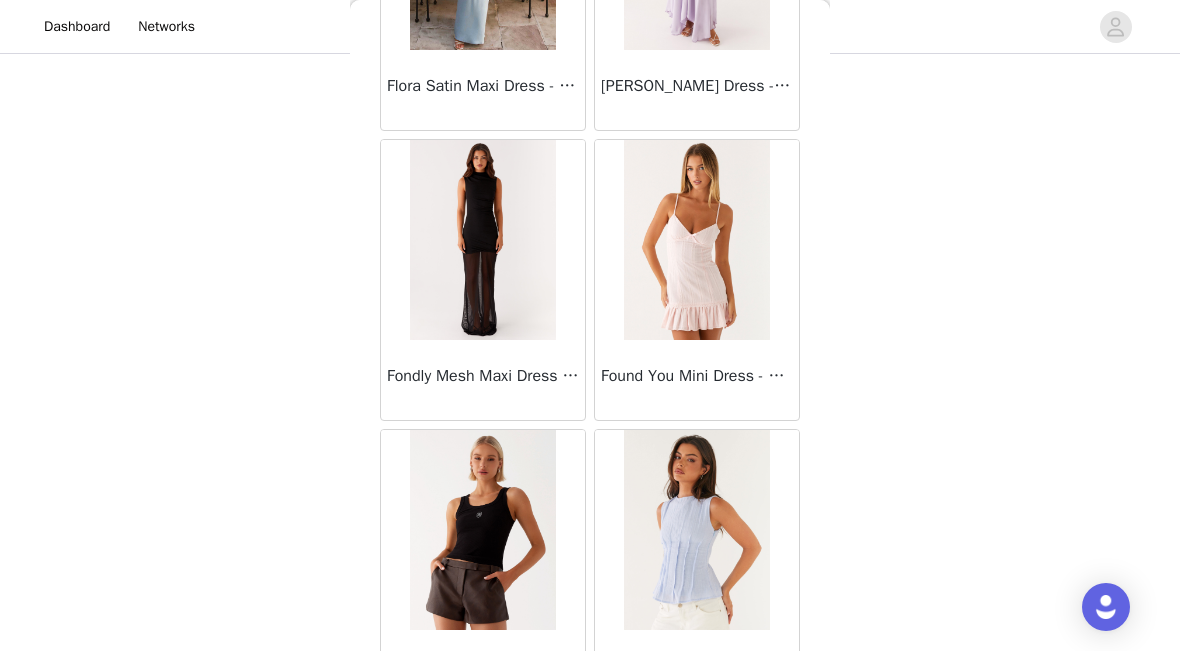 scroll, scrollTop: 24323, scrollLeft: 0, axis: vertical 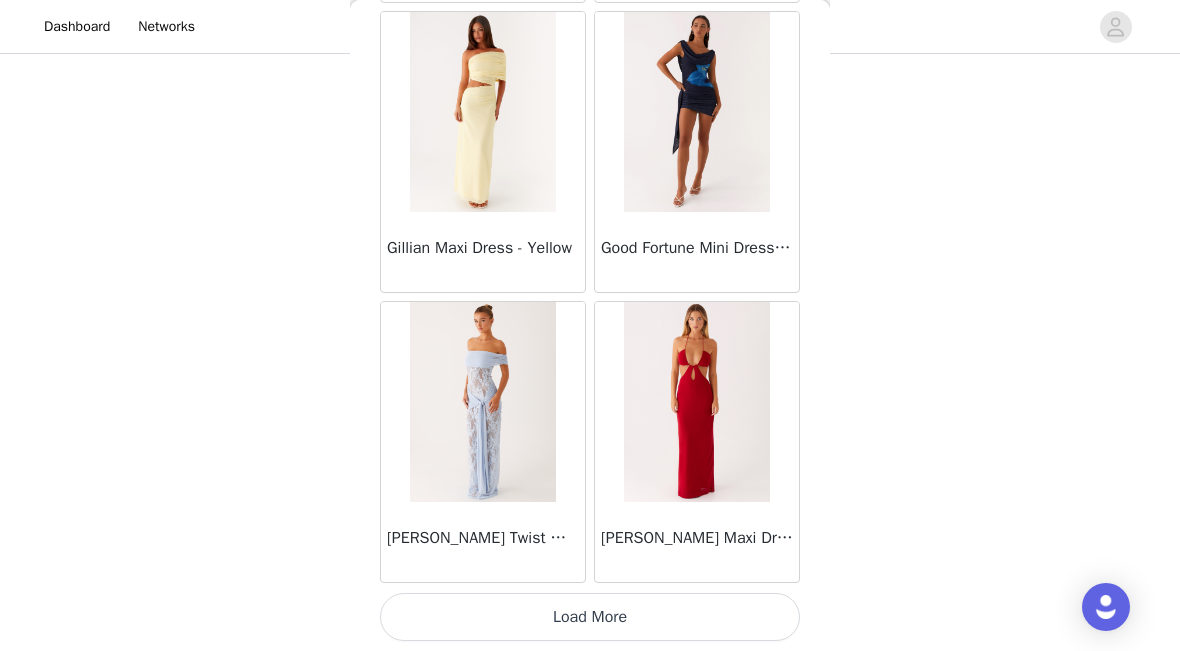 click on "Load More" at bounding box center (590, 617) 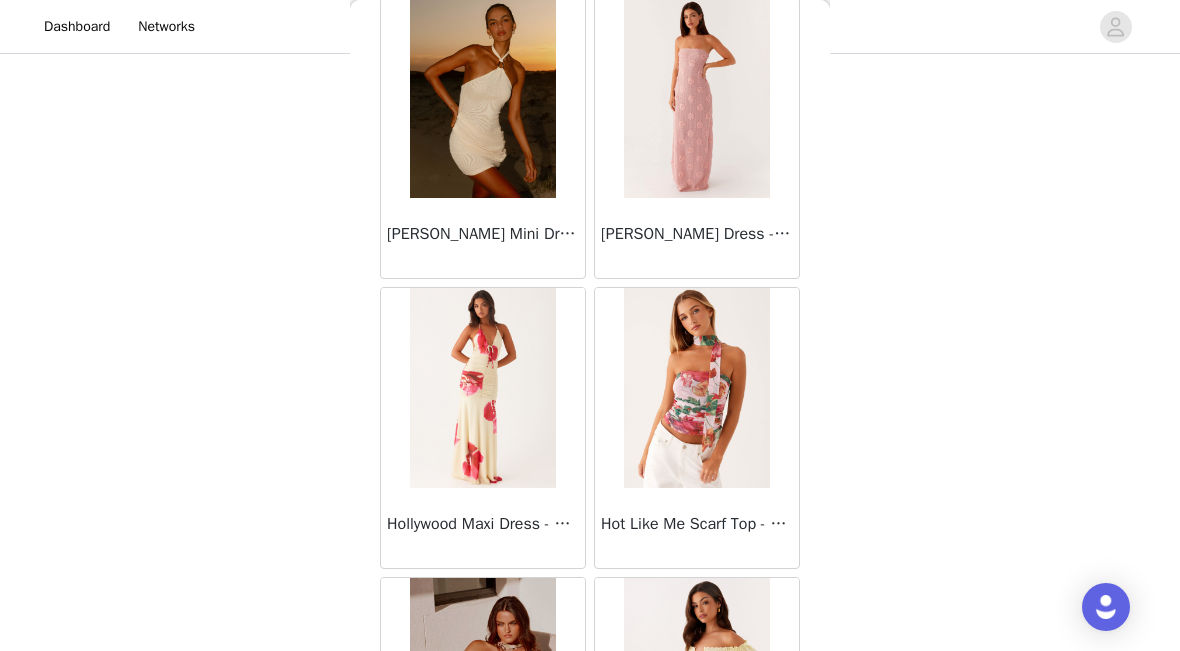 scroll, scrollTop: 27626, scrollLeft: 0, axis: vertical 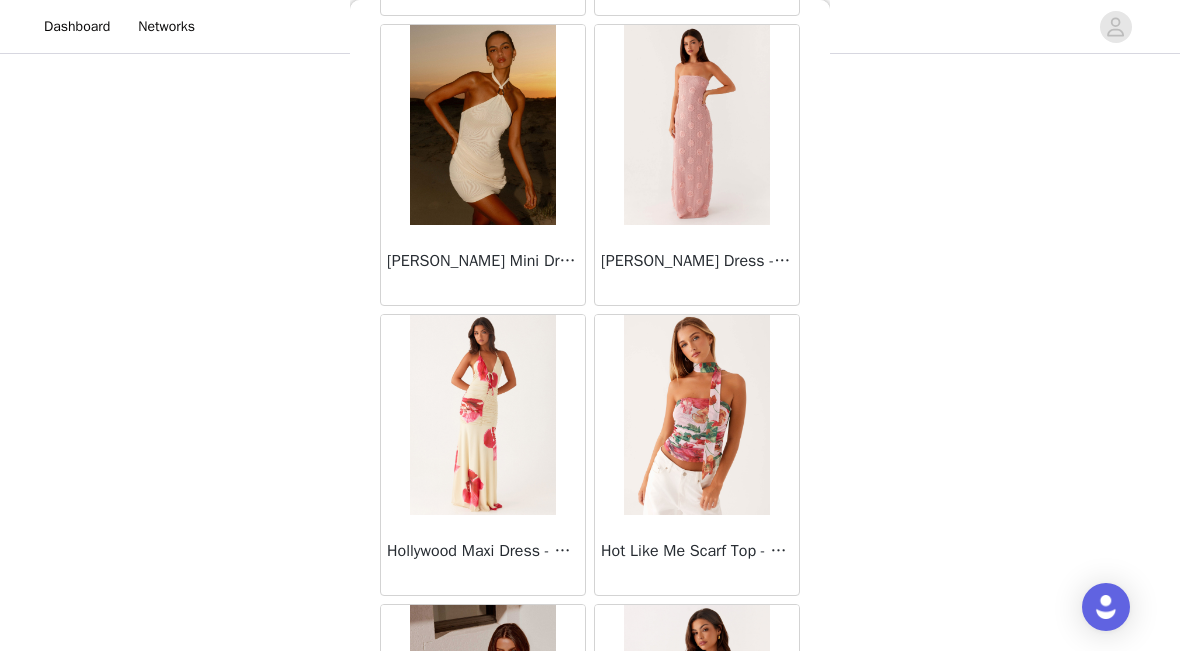 click at bounding box center (696, 125) 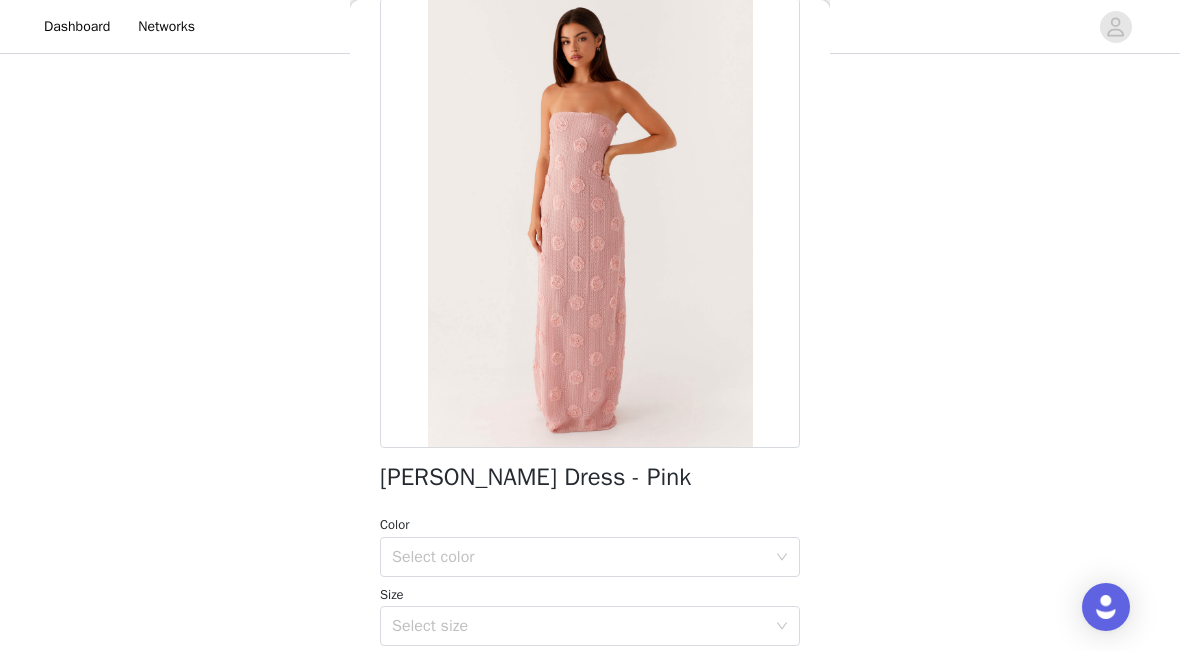 scroll, scrollTop: 89, scrollLeft: 0, axis: vertical 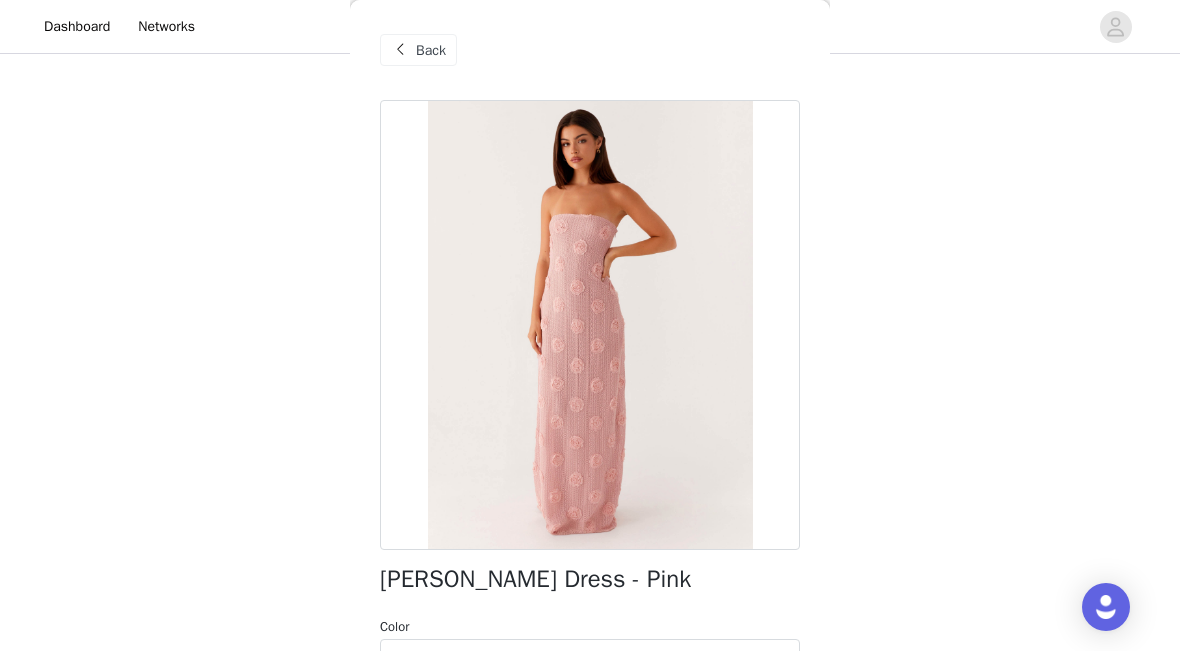 click on "Back" at bounding box center [431, 50] 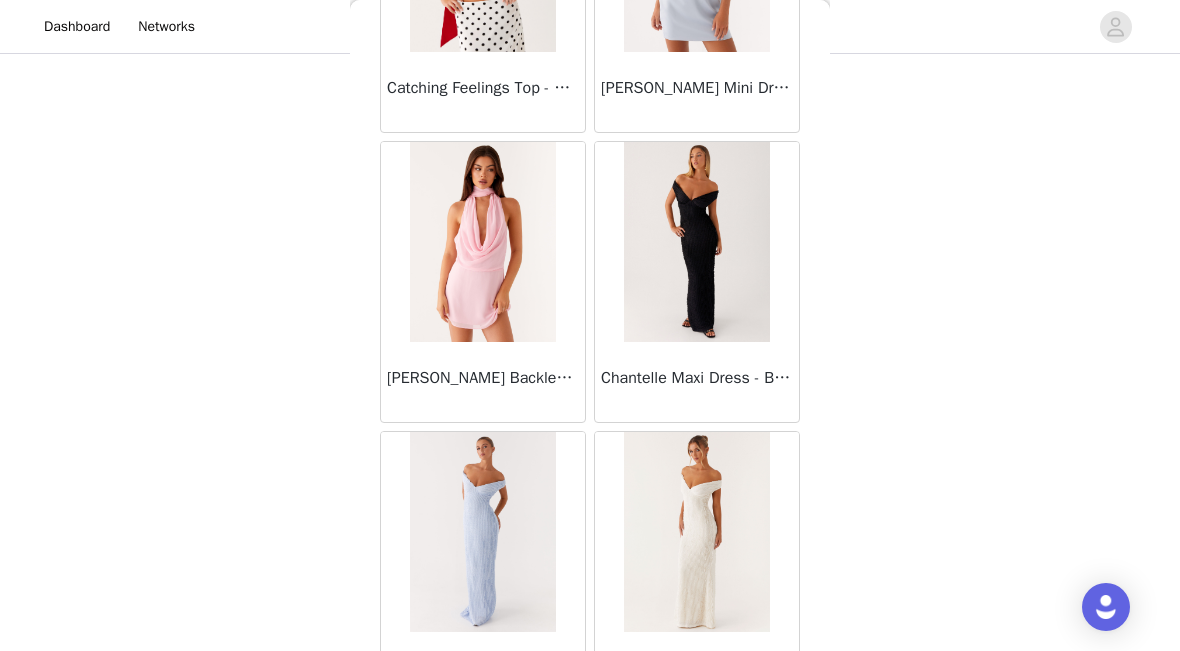 scroll, scrollTop: 13602, scrollLeft: 0, axis: vertical 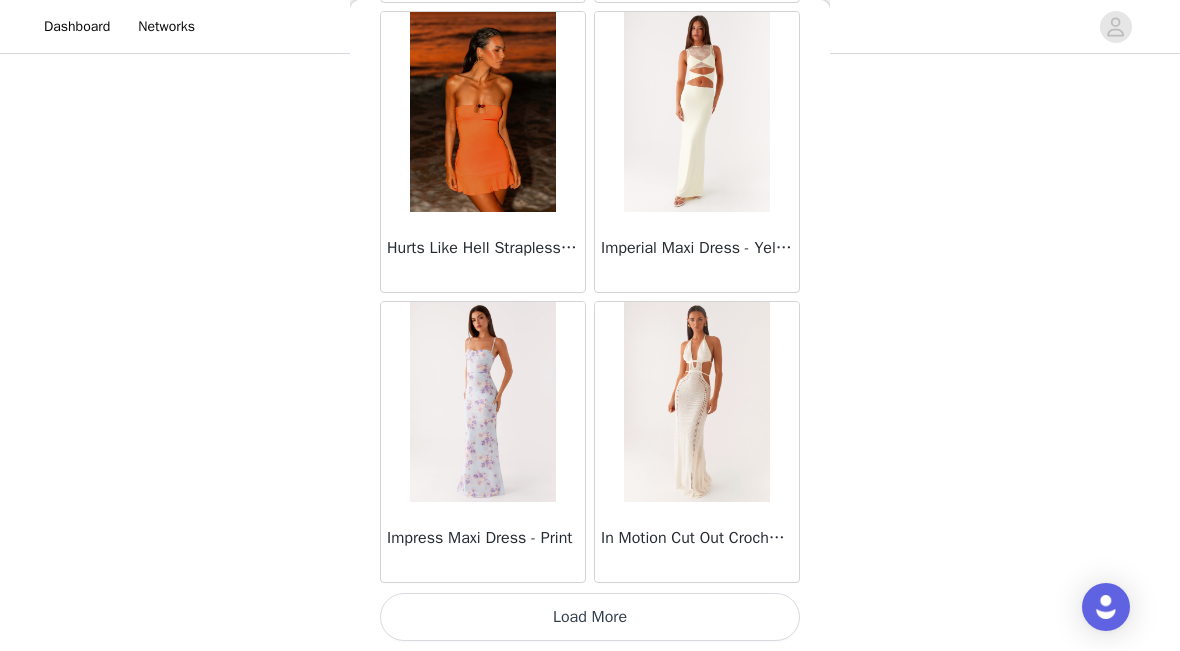 click on "Load More" at bounding box center (590, 617) 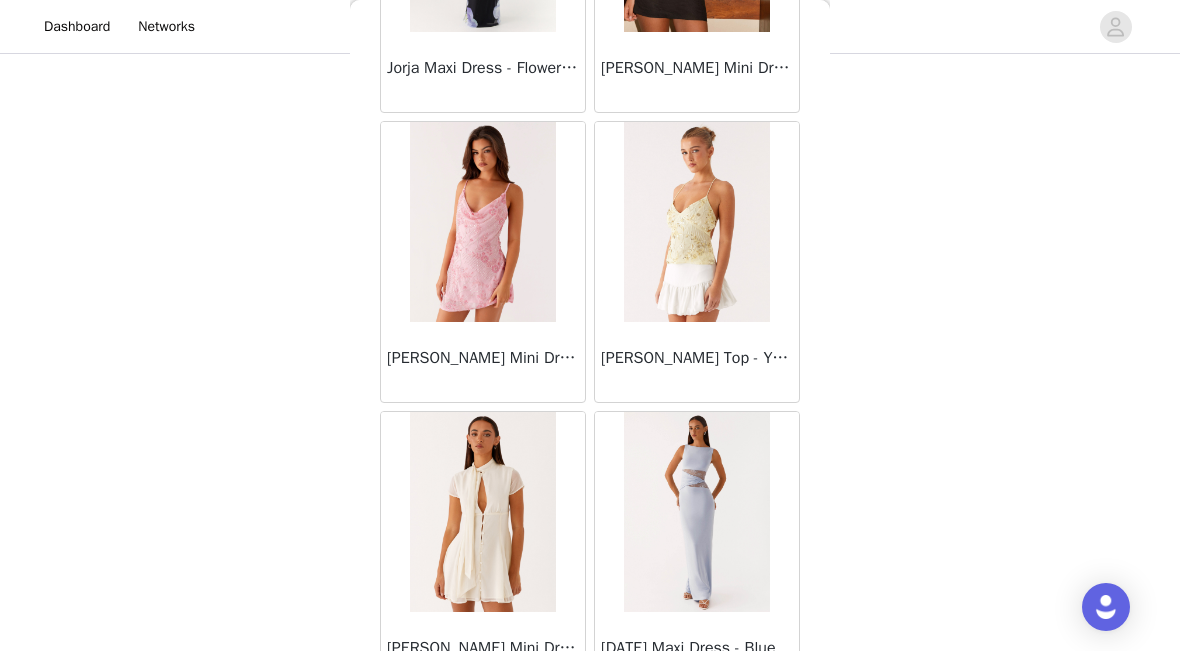 scroll, scrollTop: 31298, scrollLeft: 0, axis: vertical 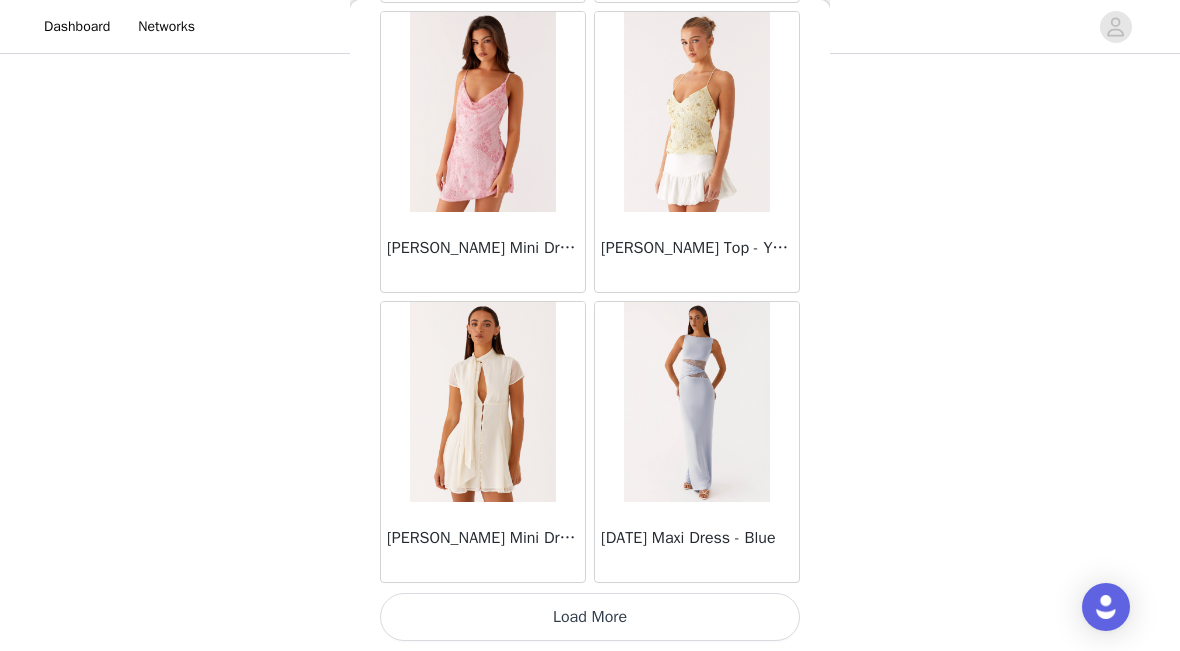 click on "Load More" at bounding box center [590, 617] 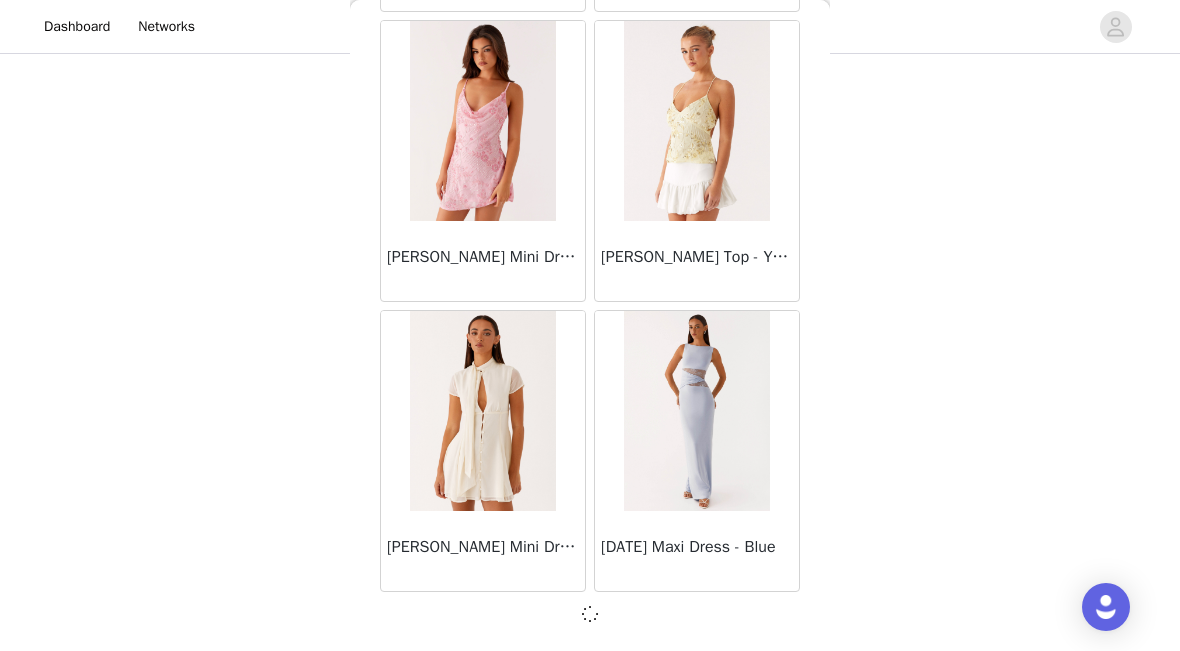 scroll, scrollTop: 206, scrollLeft: 0, axis: vertical 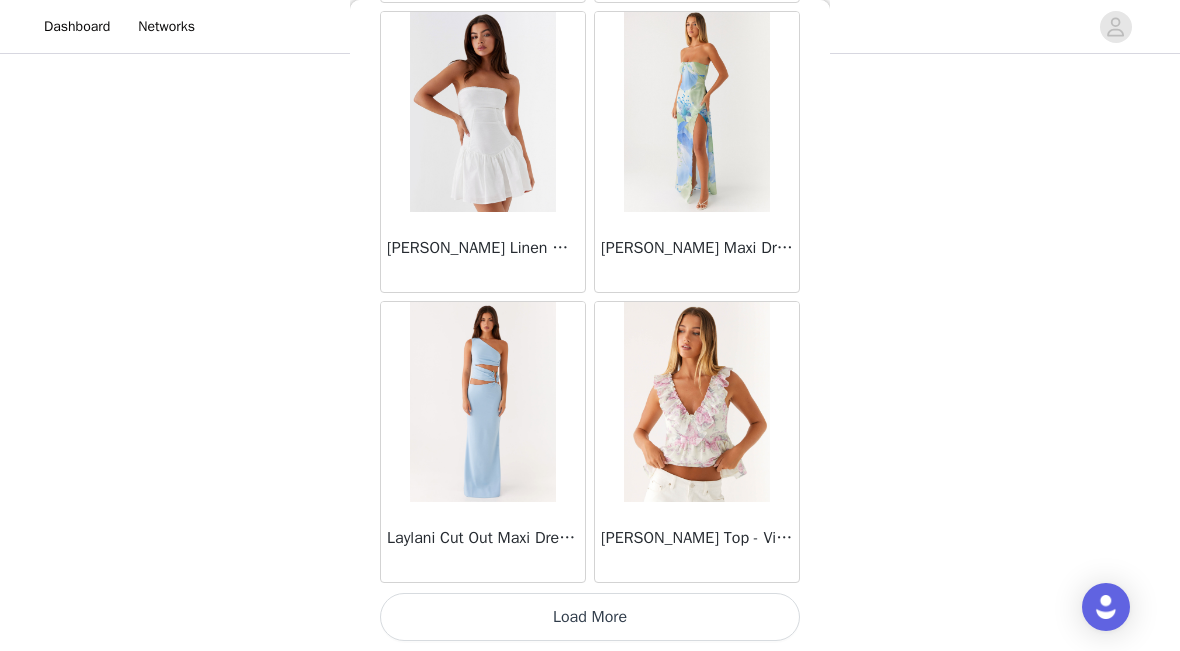 click on "Load More" at bounding box center (590, 617) 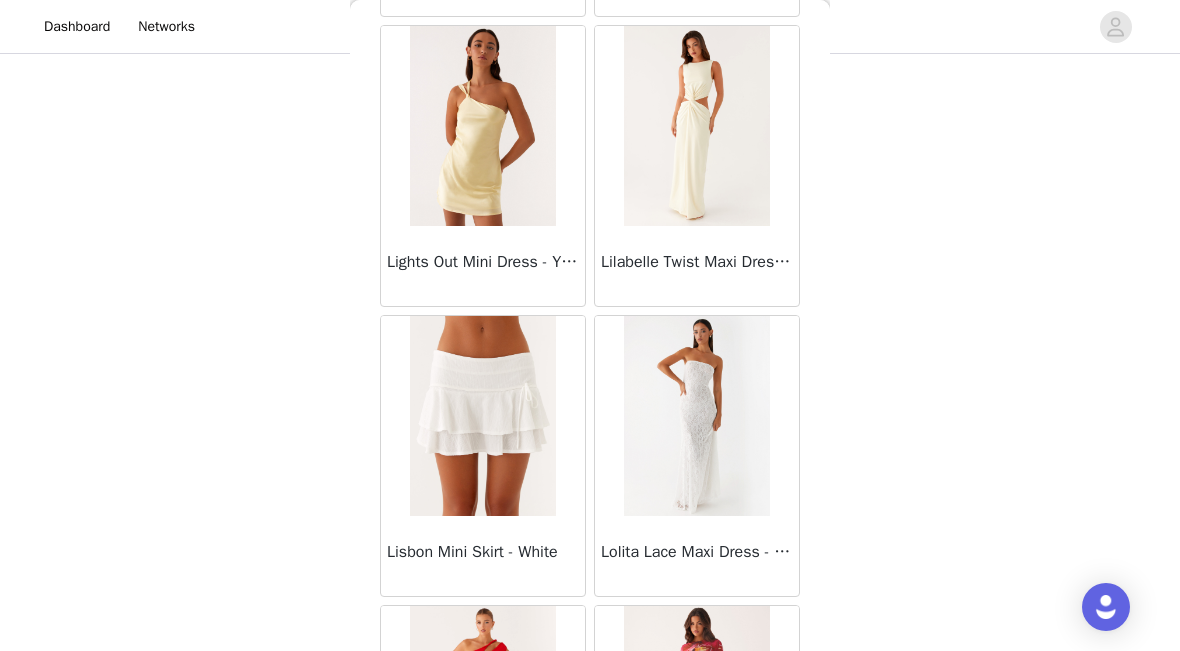 scroll, scrollTop: 35724, scrollLeft: 0, axis: vertical 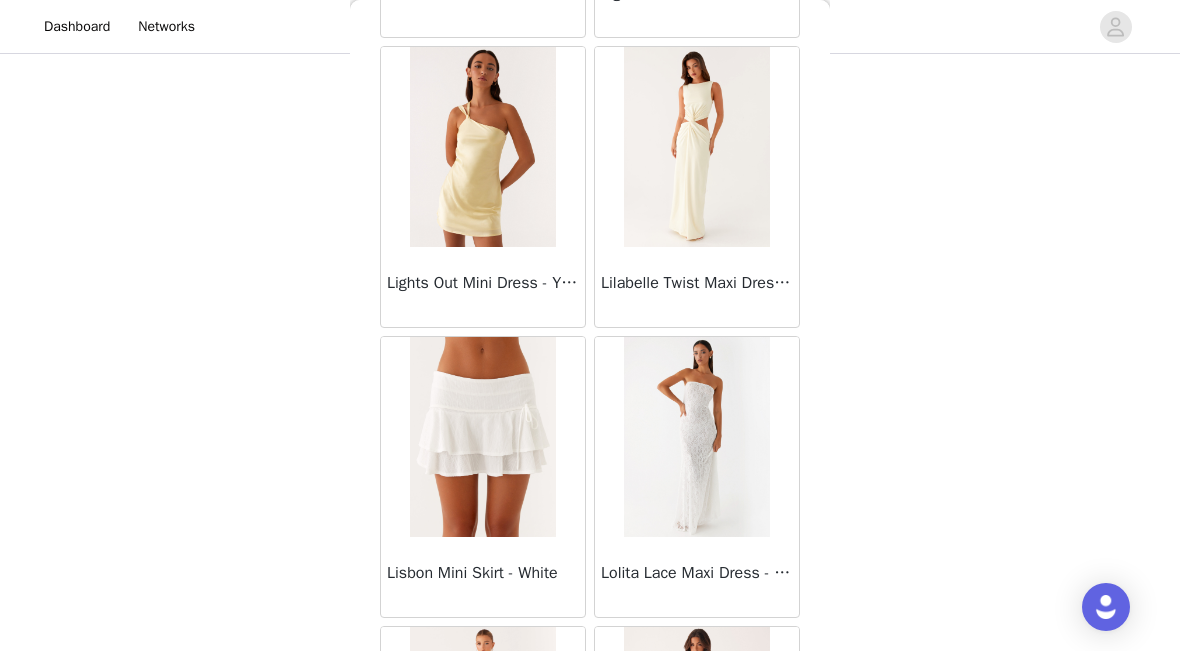 click at bounding box center (696, 147) 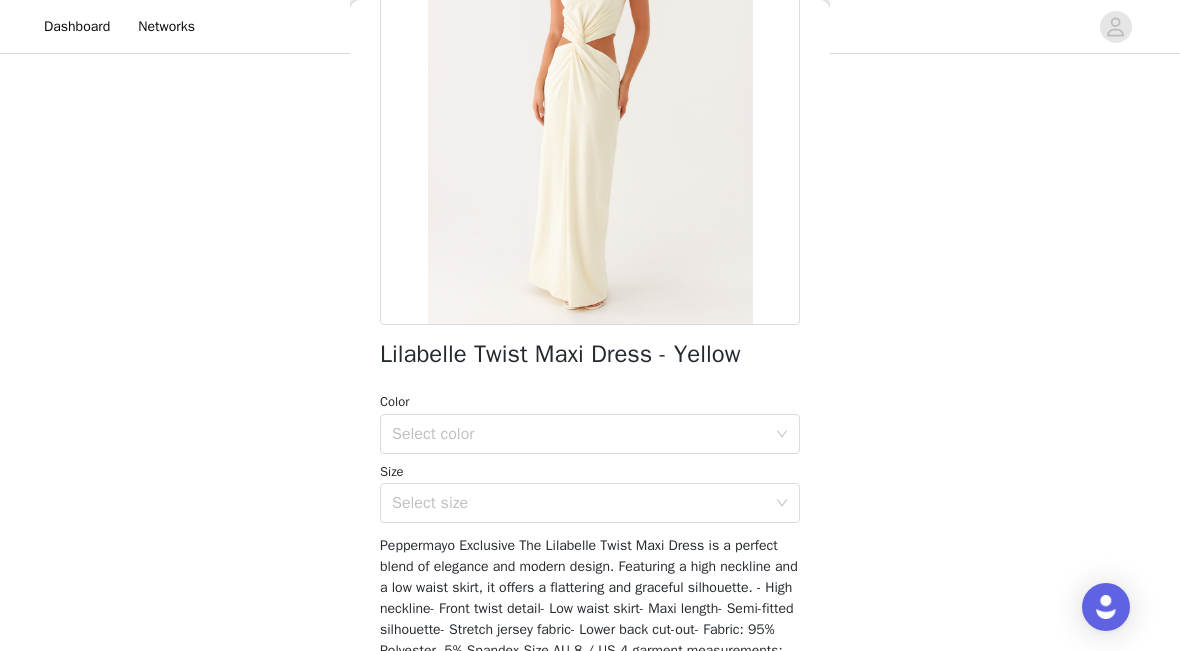 scroll, scrollTop: 104, scrollLeft: 0, axis: vertical 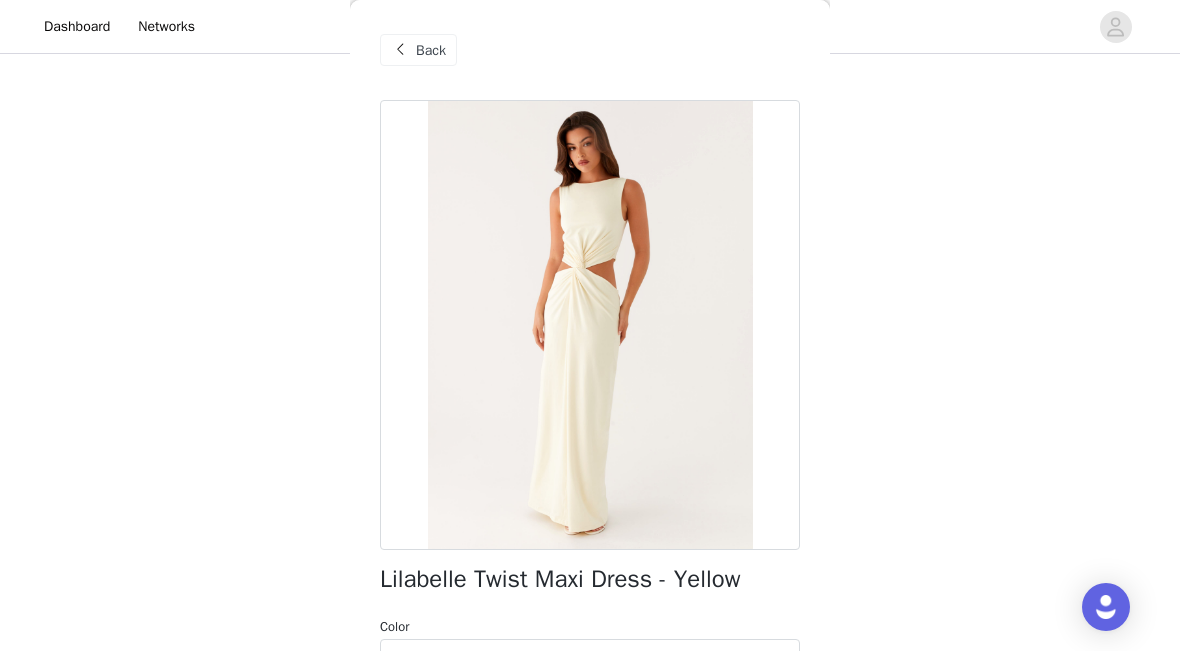click on "Back" at bounding box center (431, 50) 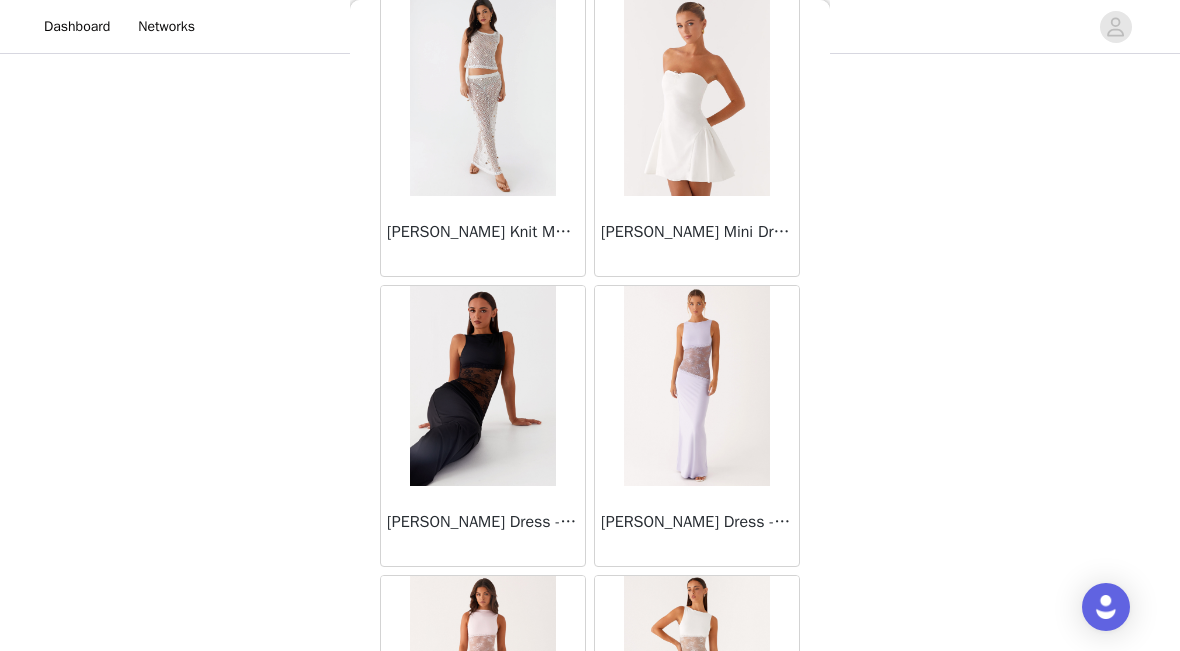 scroll, scrollTop: 36936, scrollLeft: 0, axis: vertical 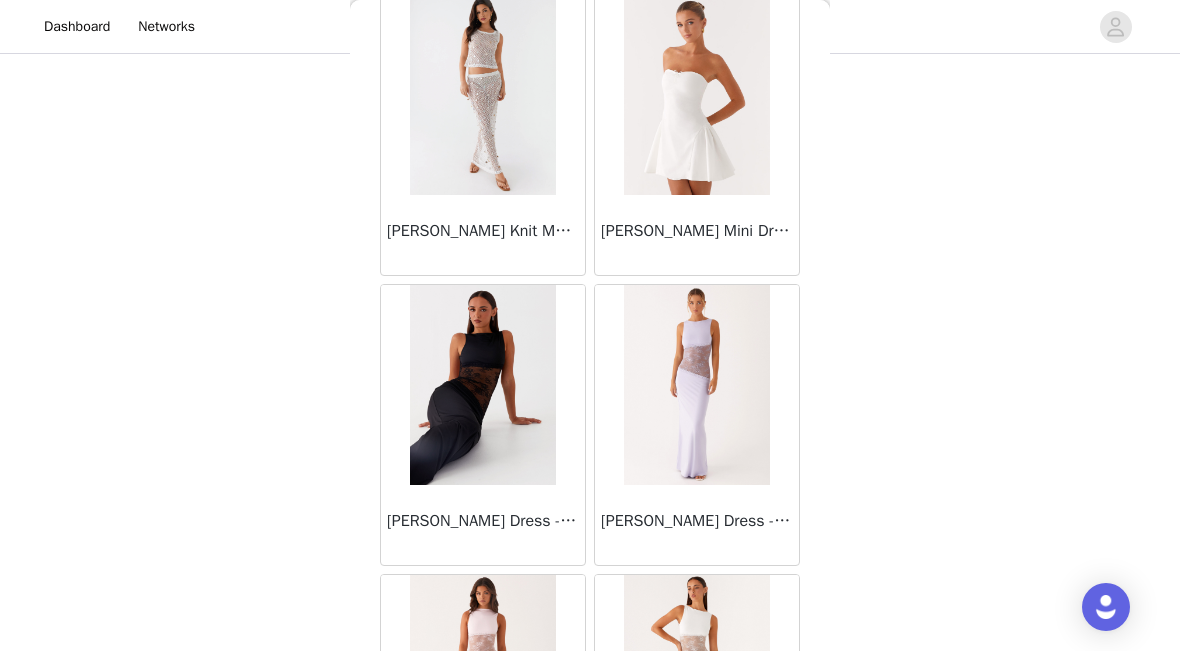 click at bounding box center (482, 385) 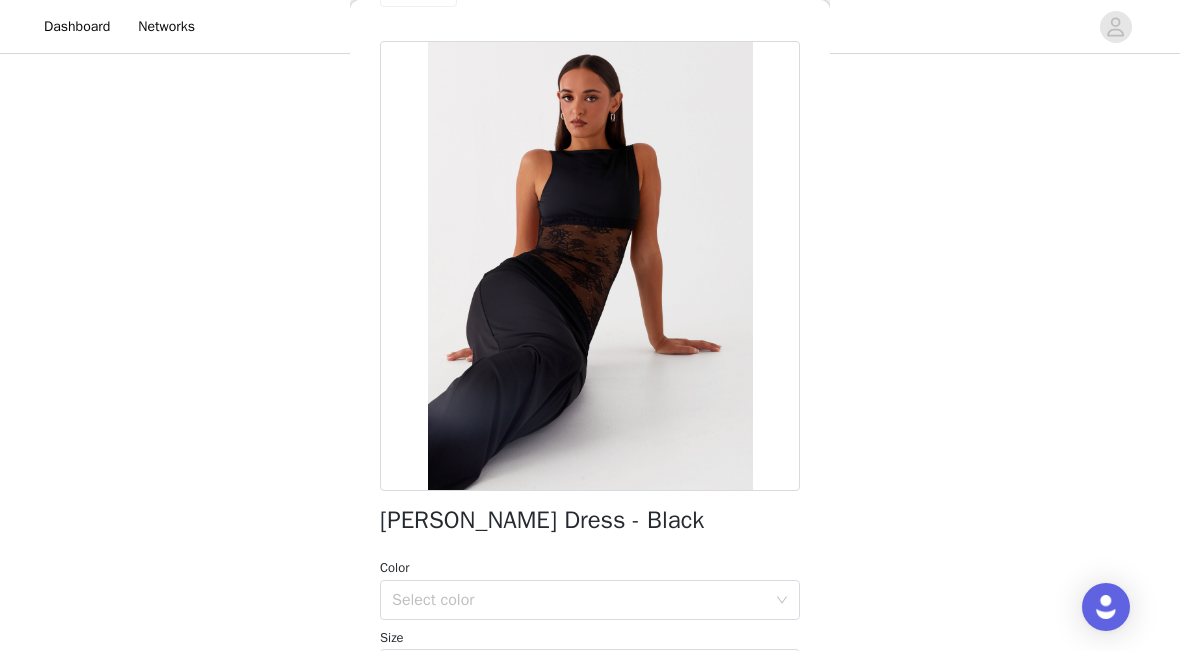 scroll, scrollTop: 232, scrollLeft: 0, axis: vertical 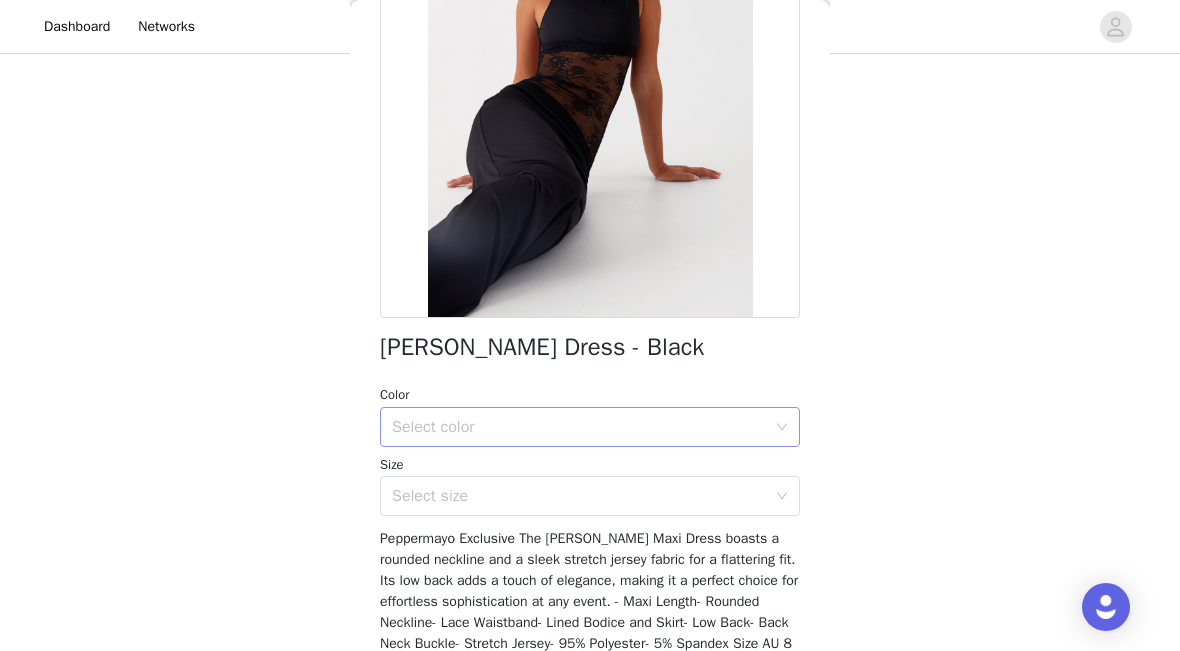 click on "Select color" at bounding box center [579, 427] 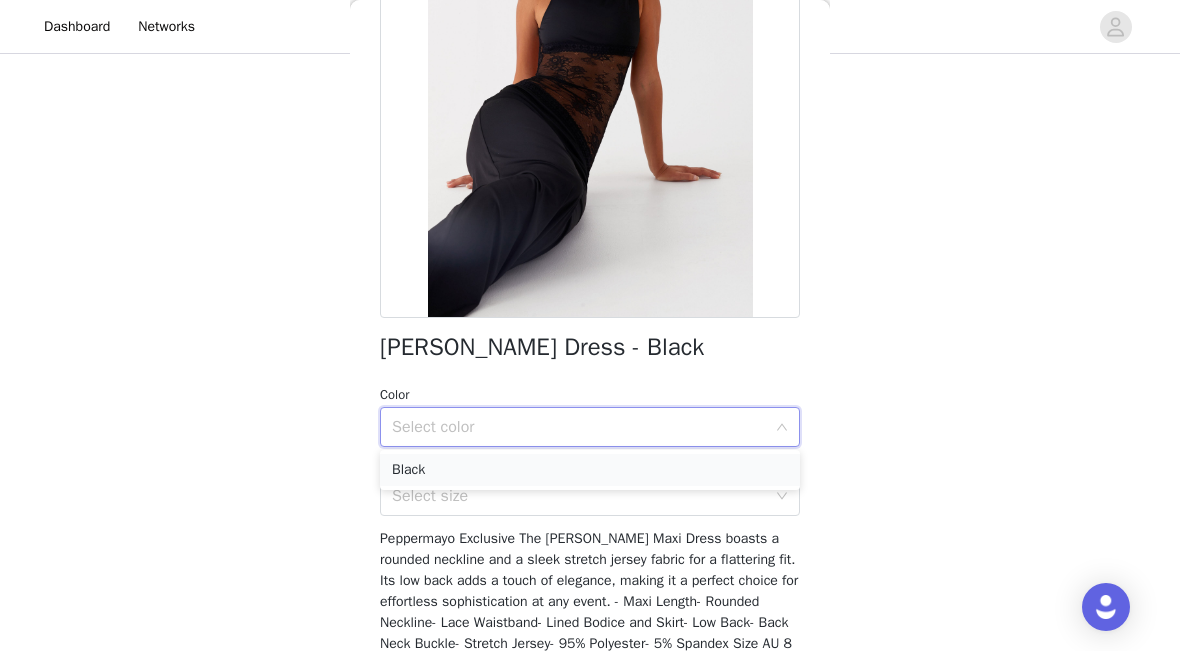 click on "Black" at bounding box center [590, 470] 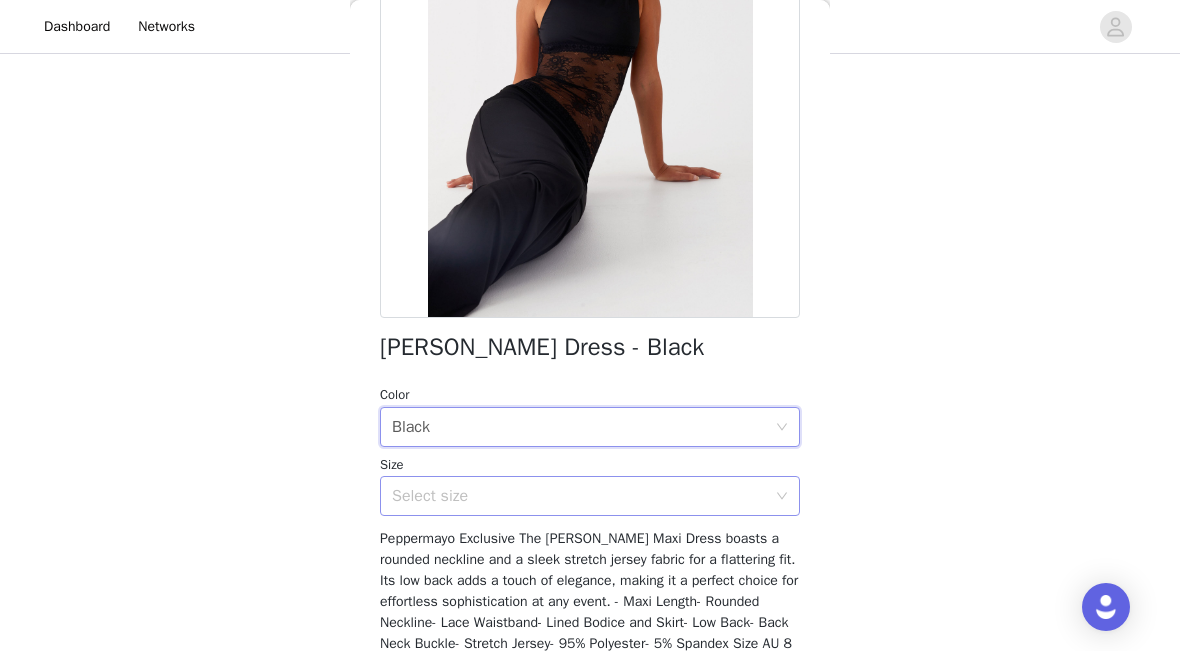 click on "Select size" at bounding box center [579, 496] 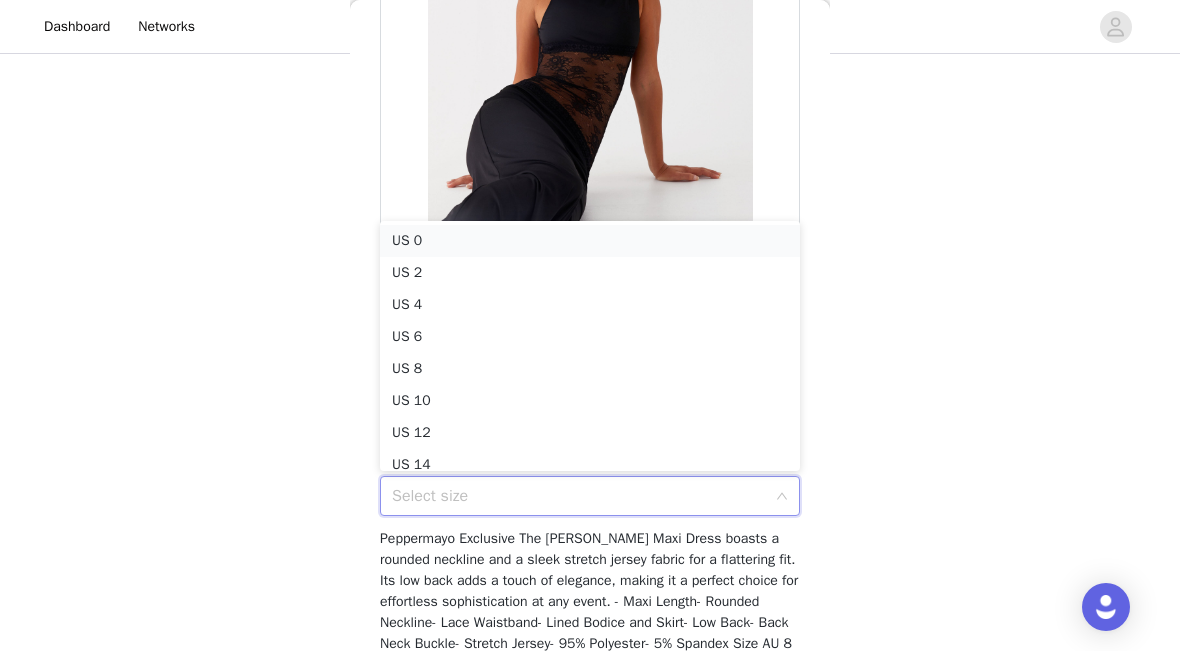 click on "US 0" at bounding box center (590, 241) 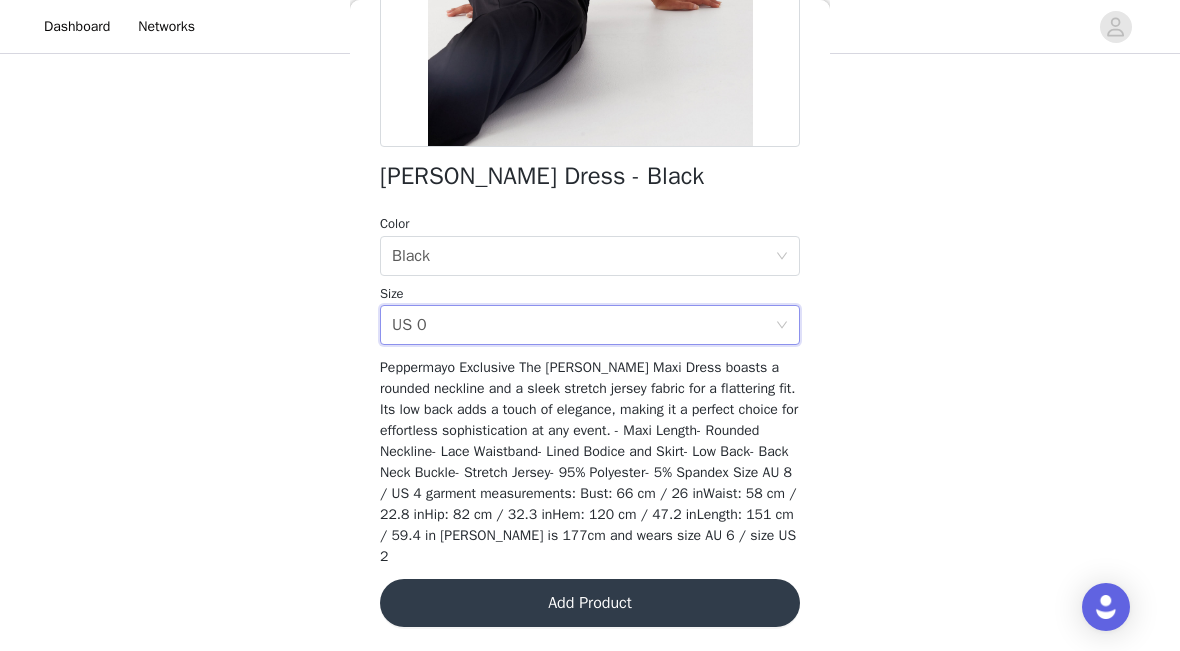scroll, scrollTop: 402, scrollLeft: 0, axis: vertical 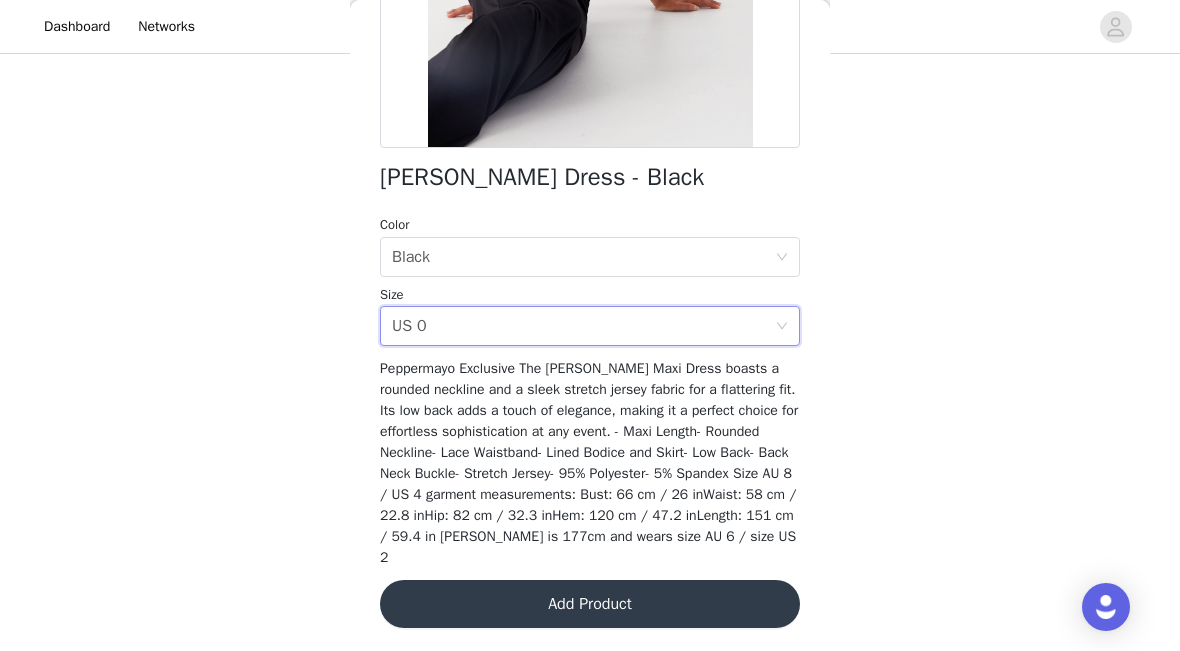 click on "Add Product" at bounding box center (590, 604) 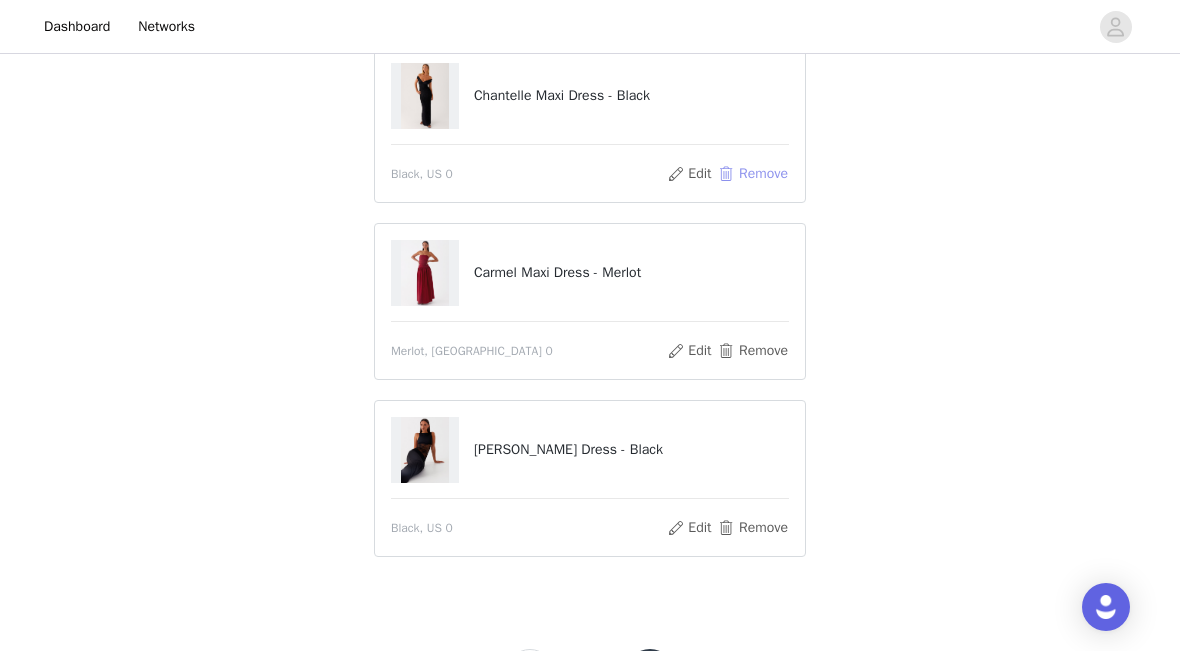 click on "Remove" at bounding box center (753, 174) 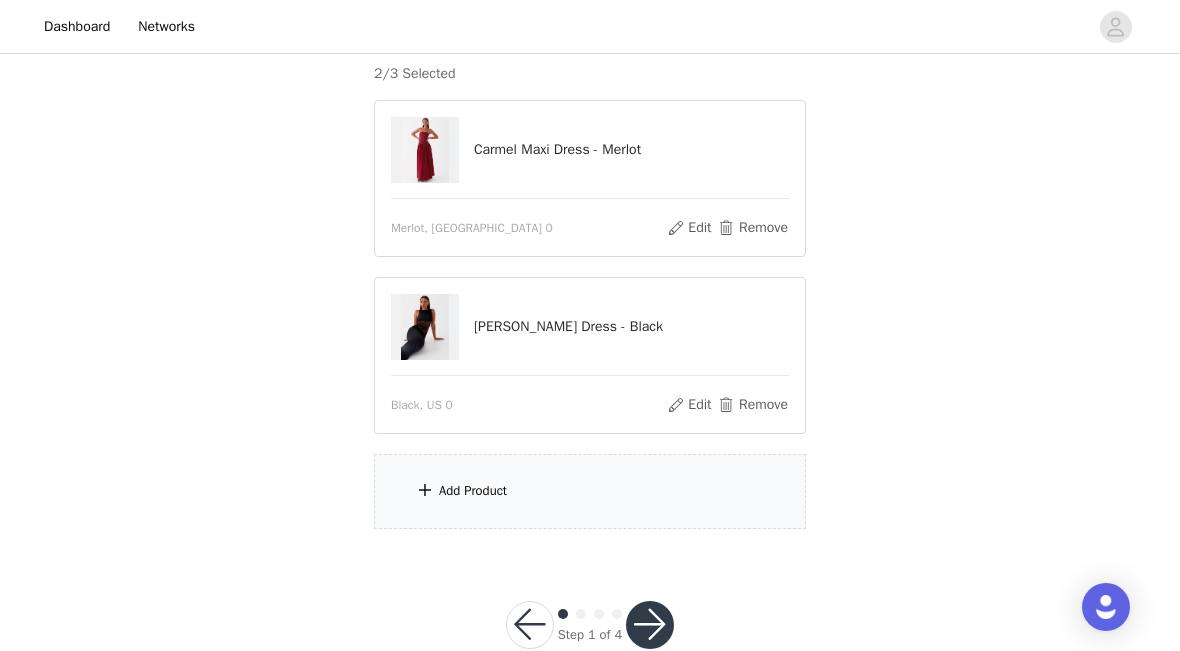 click on "Add Product" at bounding box center [590, 491] 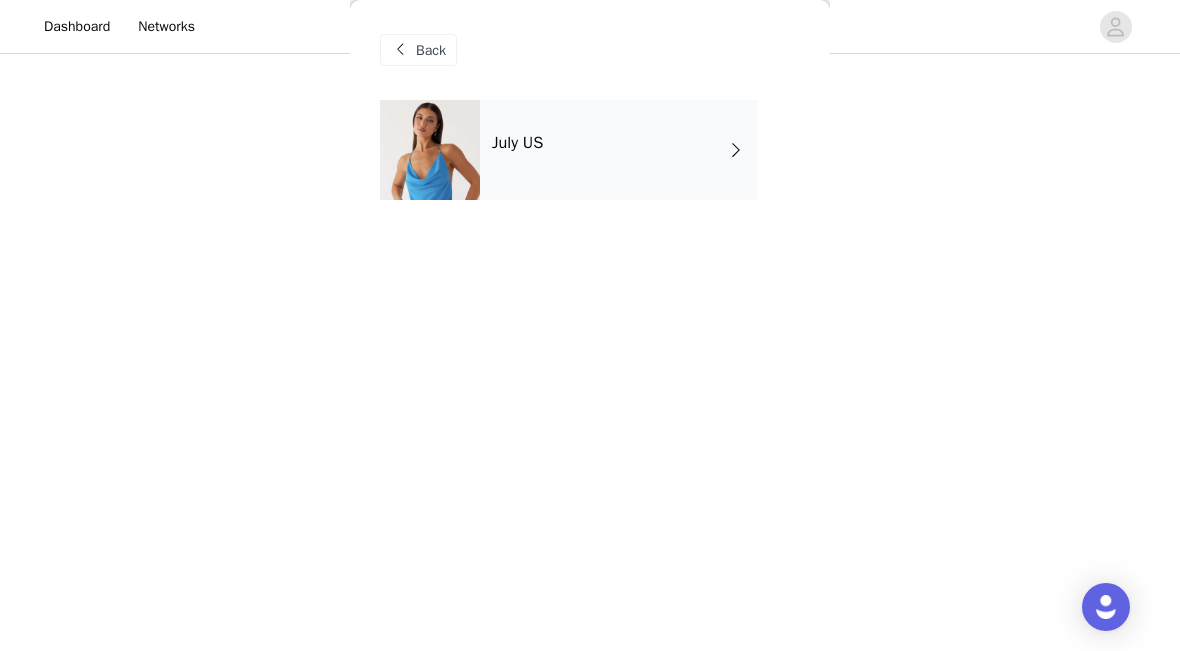click on "July US" at bounding box center [619, 150] 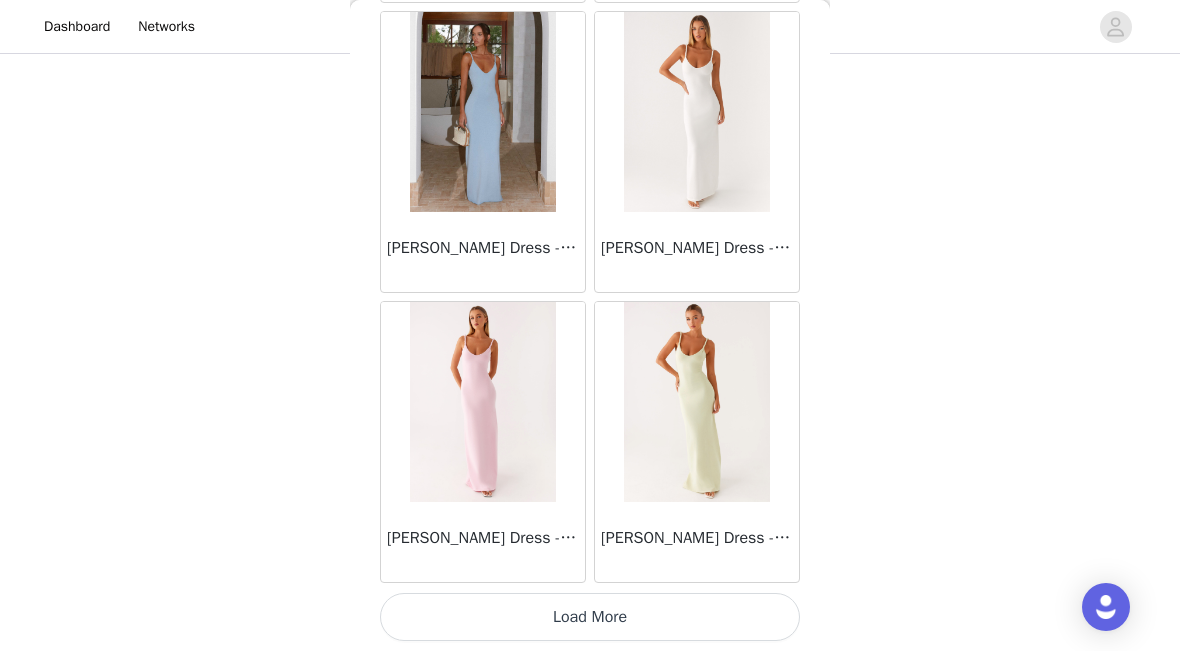 click on "Load More" at bounding box center [590, 617] 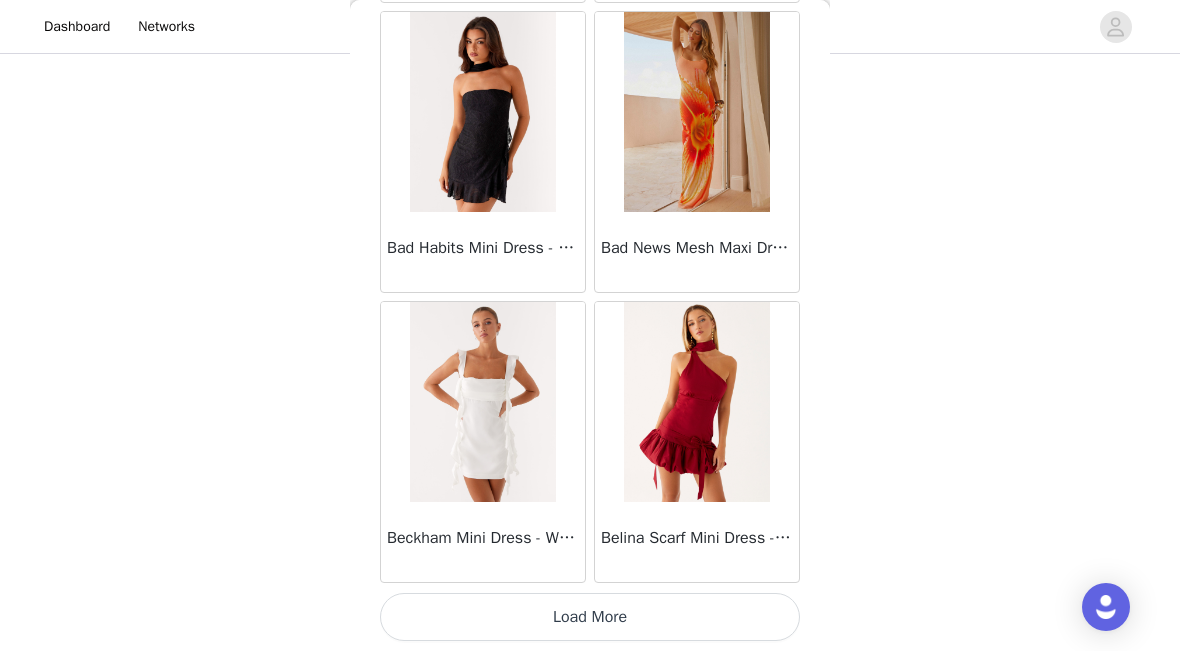 click on "Load More" at bounding box center (590, 617) 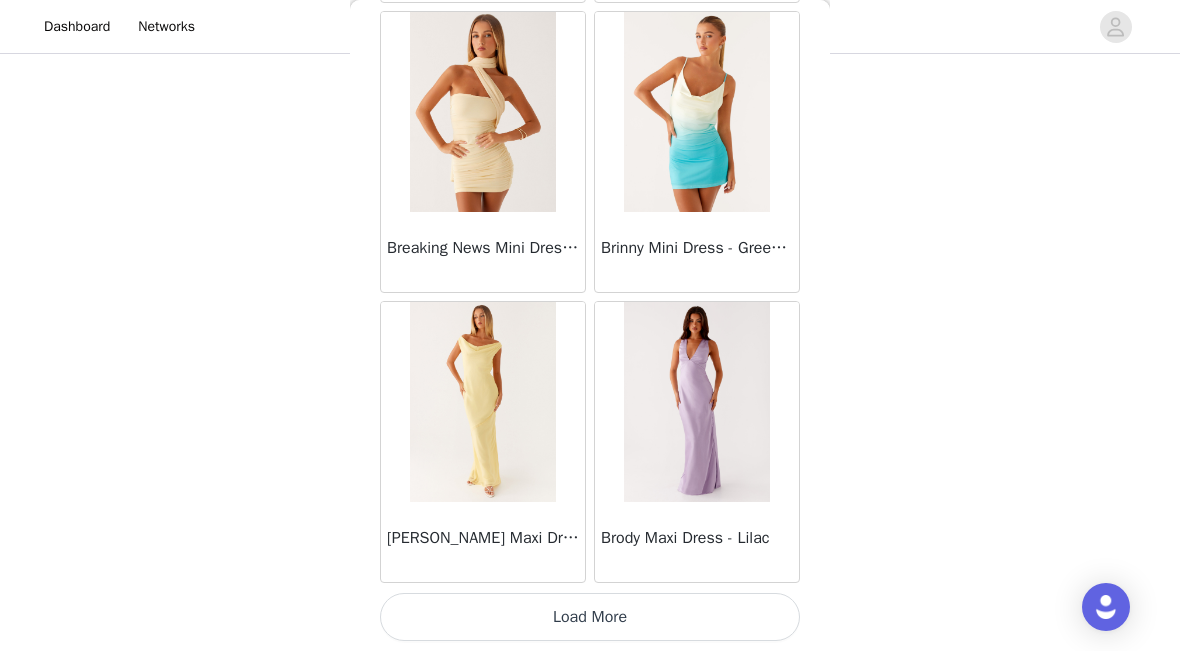 click on "Load More" at bounding box center [590, 617] 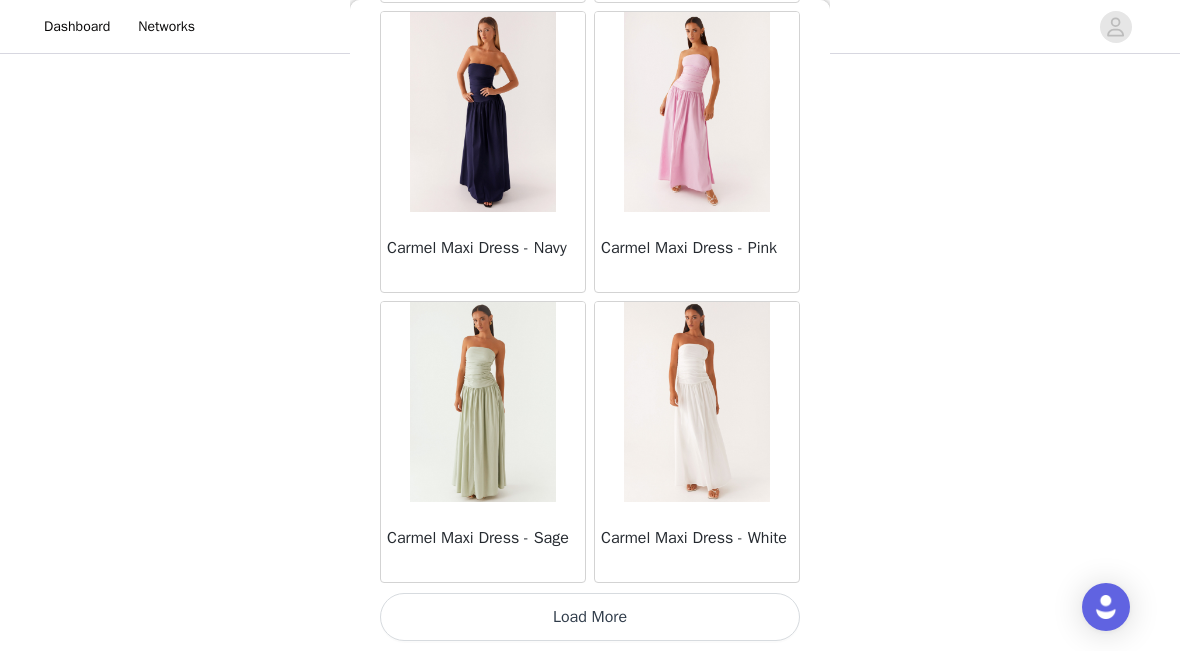 click on "Load More" at bounding box center (590, 617) 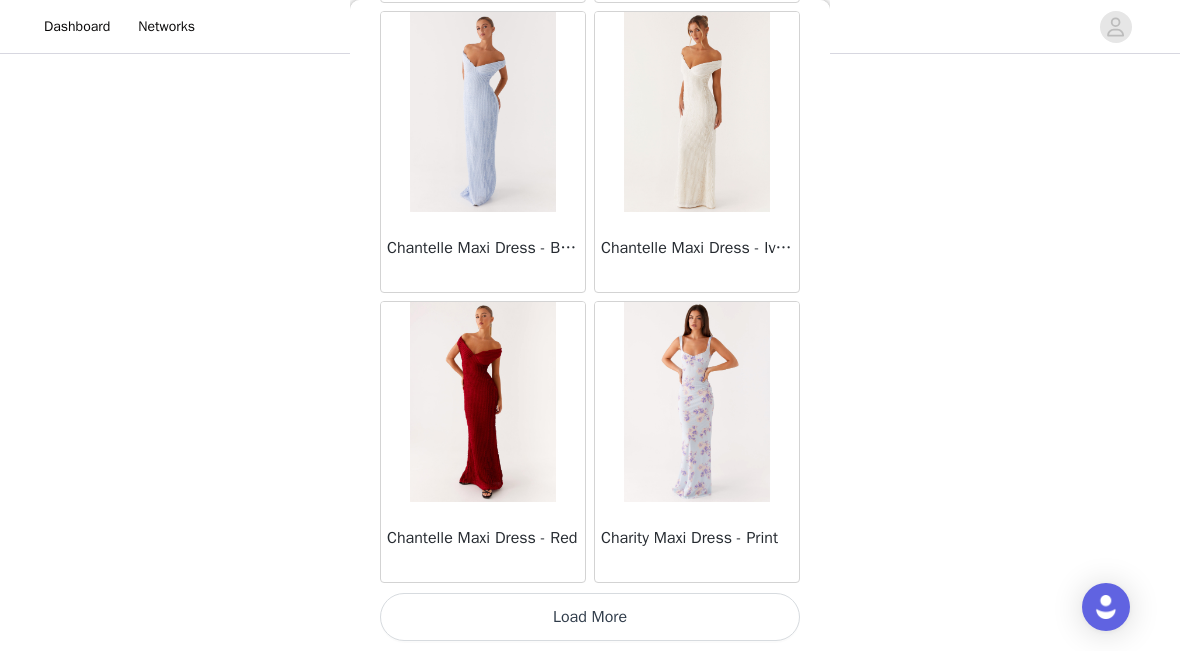 click on "Load More" at bounding box center [590, 617] 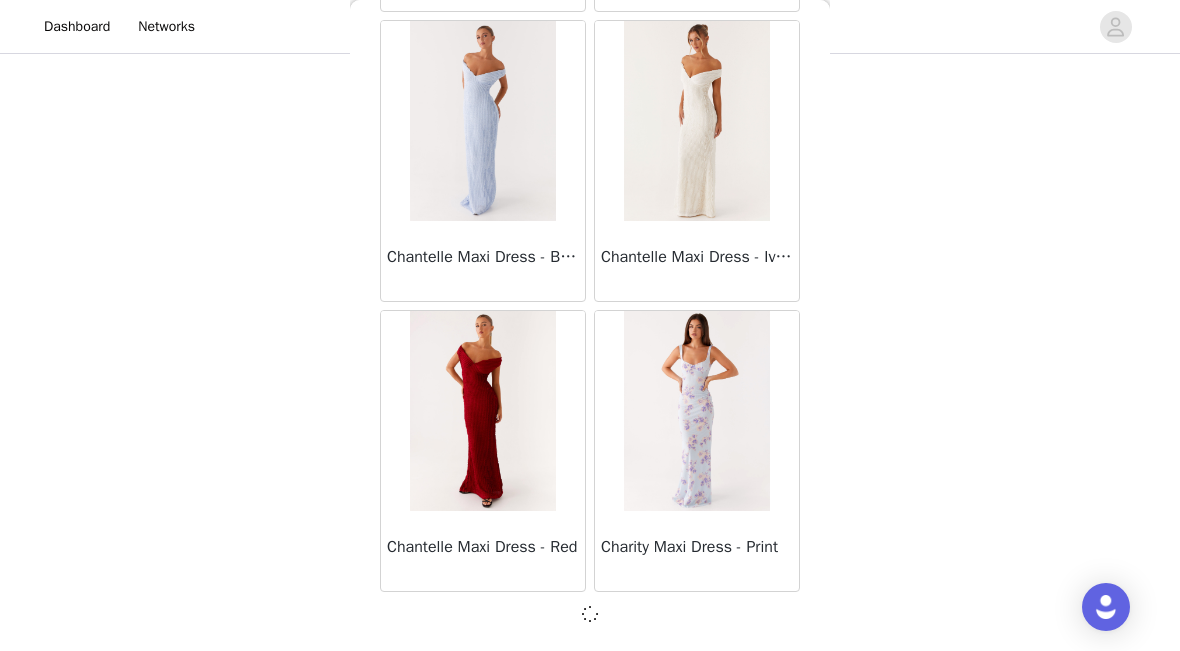 scroll, scrollTop: 14000, scrollLeft: 0, axis: vertical 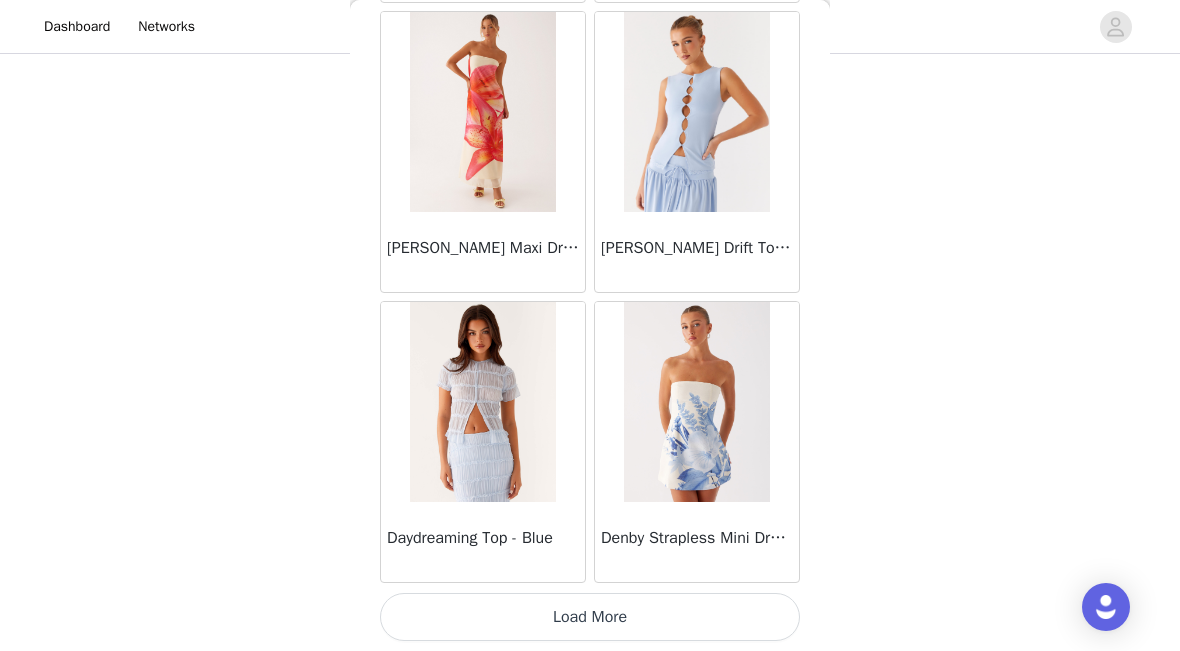 click on "Load More" at bounding box center [590, 617] 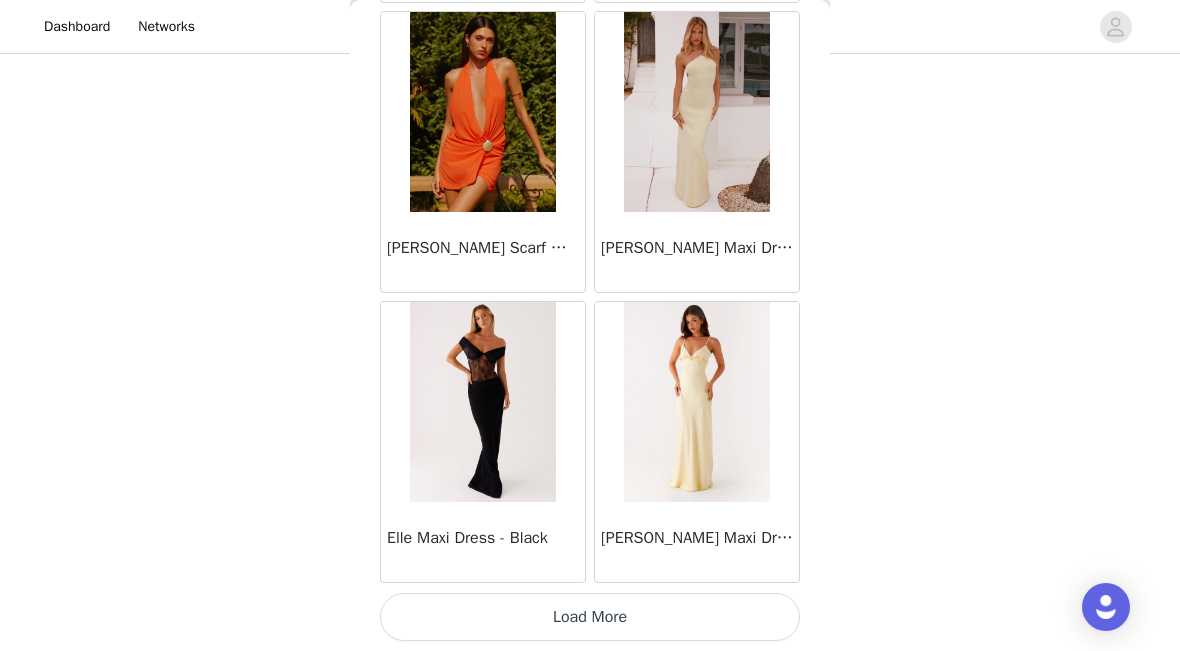 scroll, scrollTop: 19800, scrollLeft: 0, axis: vertical 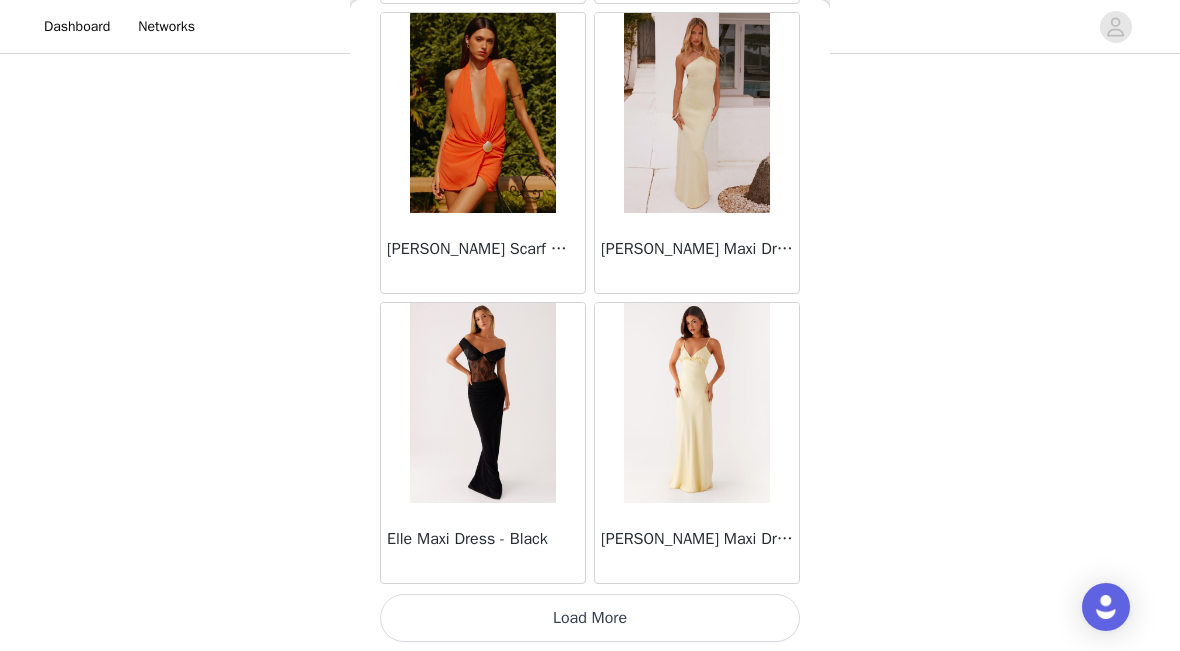 click on "Load More" at bounding box center (590, 618) 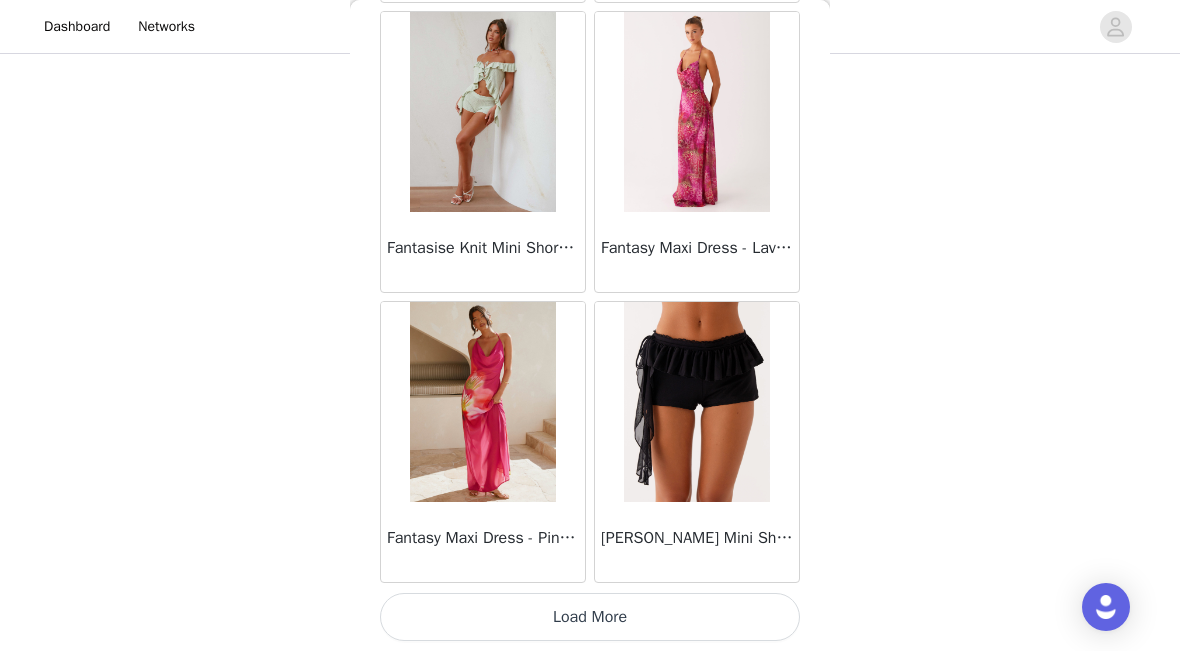 click on "Load More" at bounding box center (590, 617) 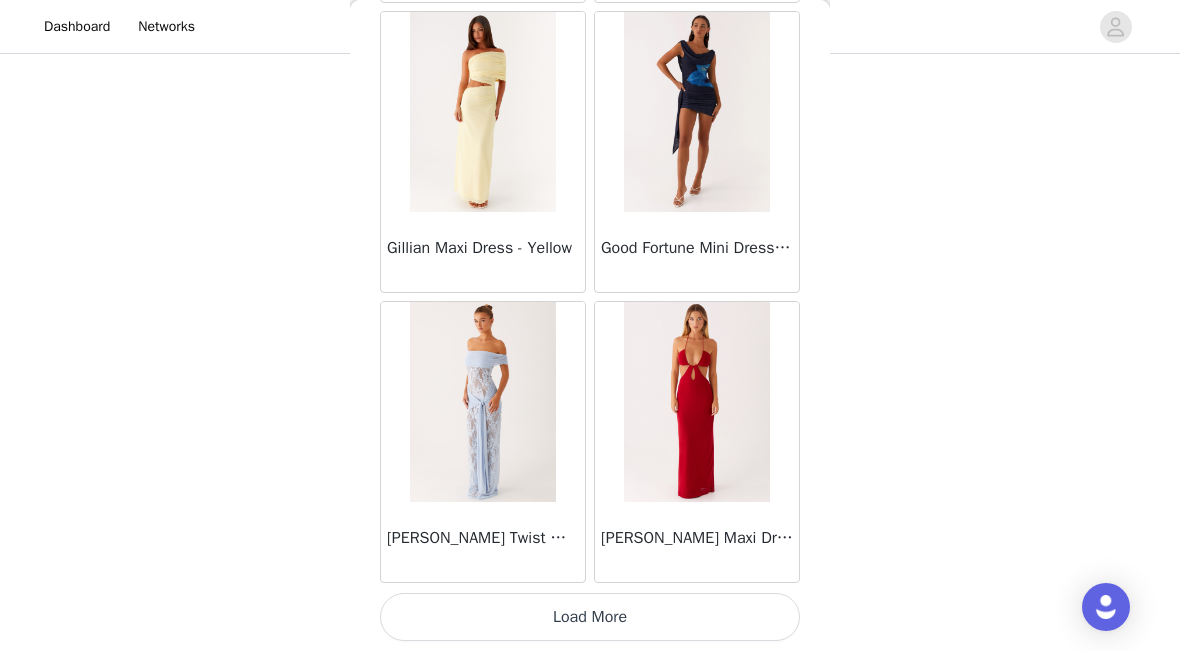 scroll, scrollTop: 25609, scrollLeft: 0, axis: vertical 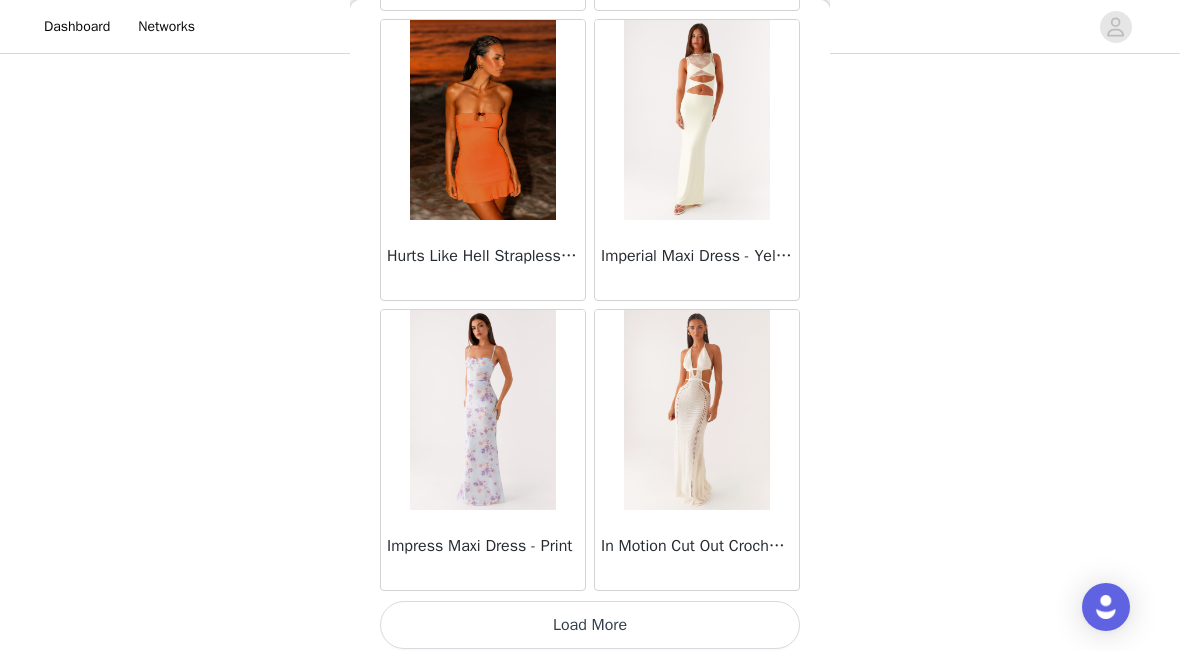 click on "Load More" at bounding box center (590, 625) 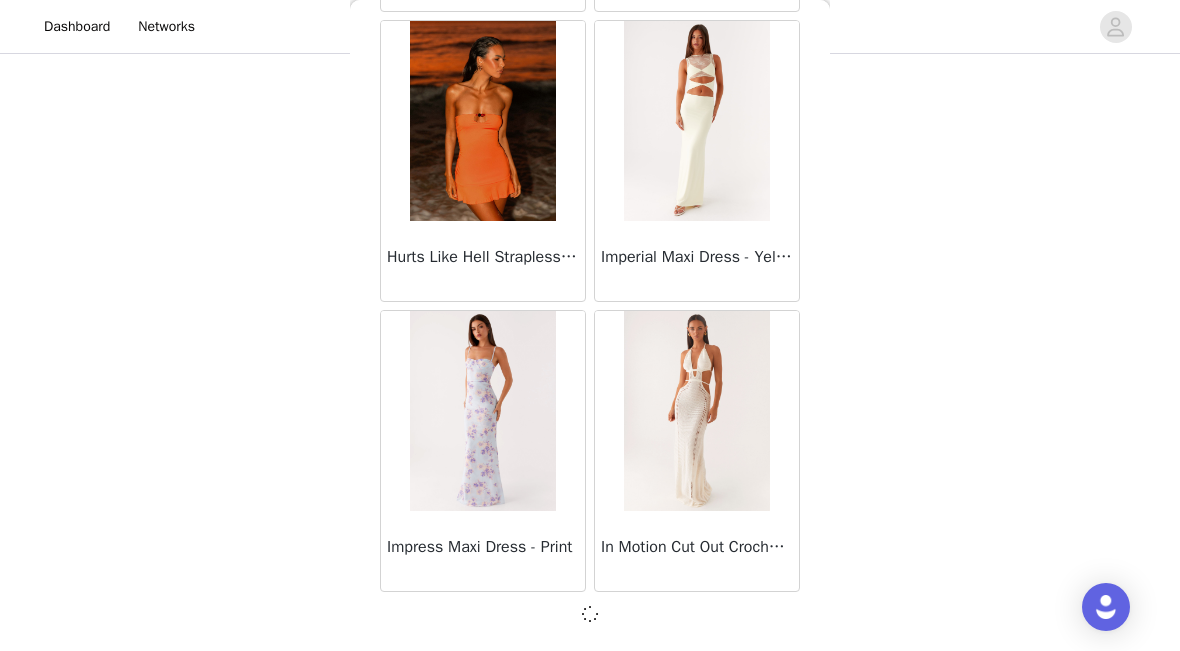 scroll, scrollTop: 28500, scrollLeft: 0, axis: vertical 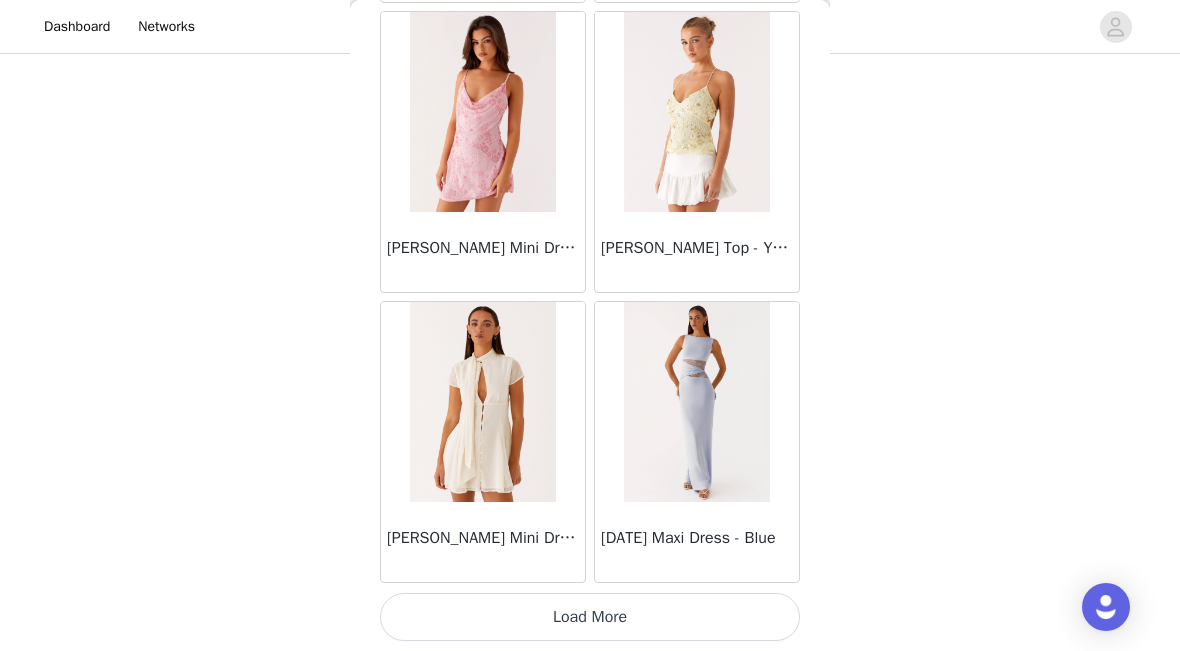 click on "Load More" at bounding box center (590, 617) 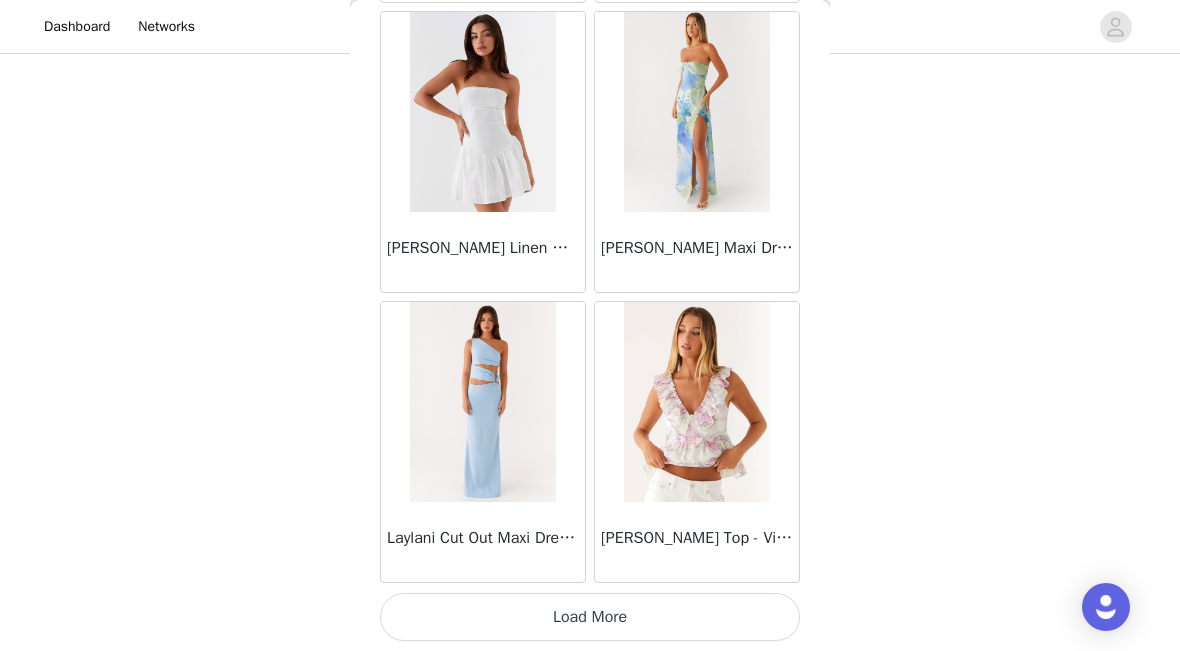 click on "Load More" at bounding box center [590, 617] 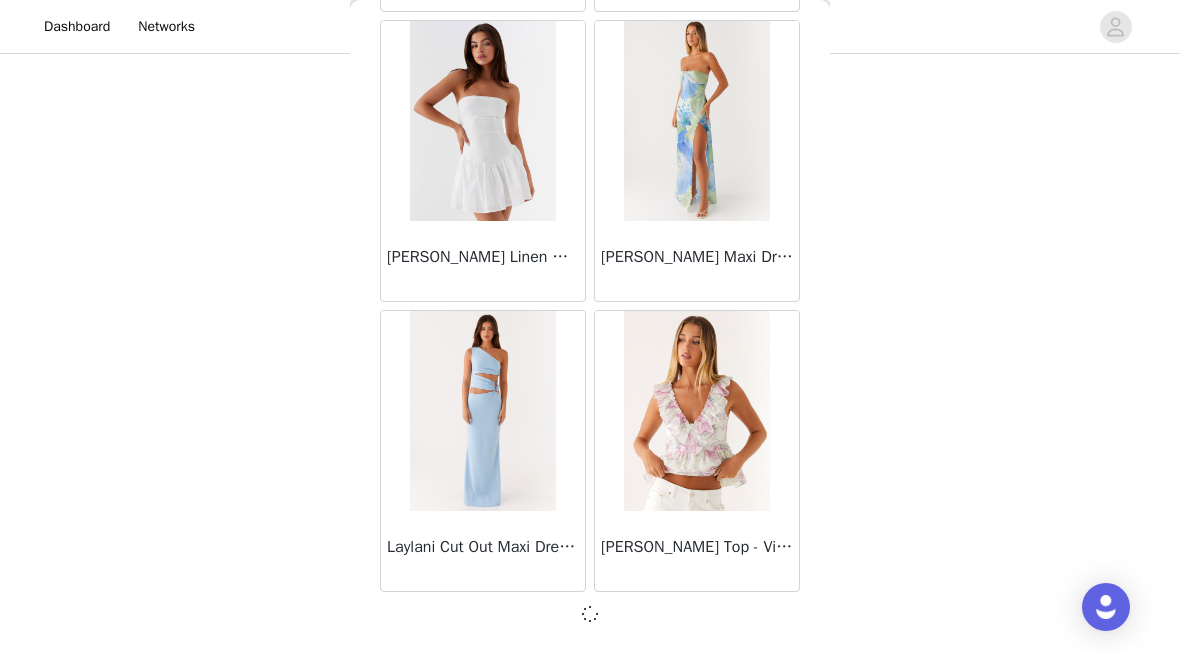 scroll, scrollTop: 34300, scrollLeft: 0, axis: vertical 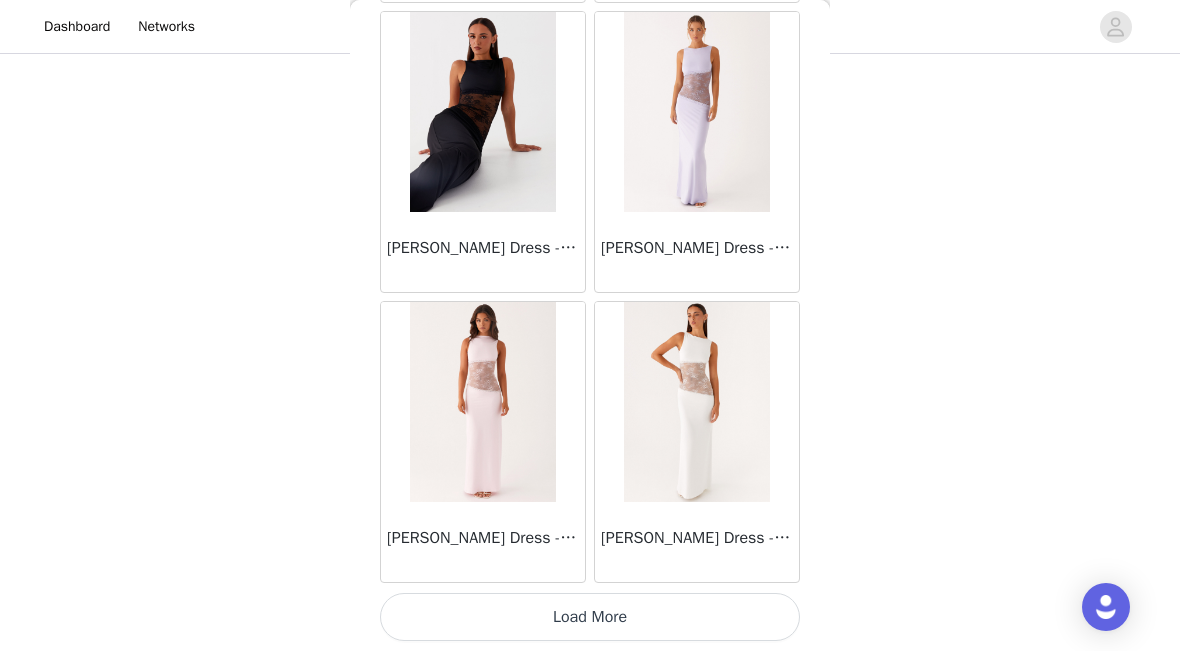 click on "Load More" at bounding box center (590, 617) 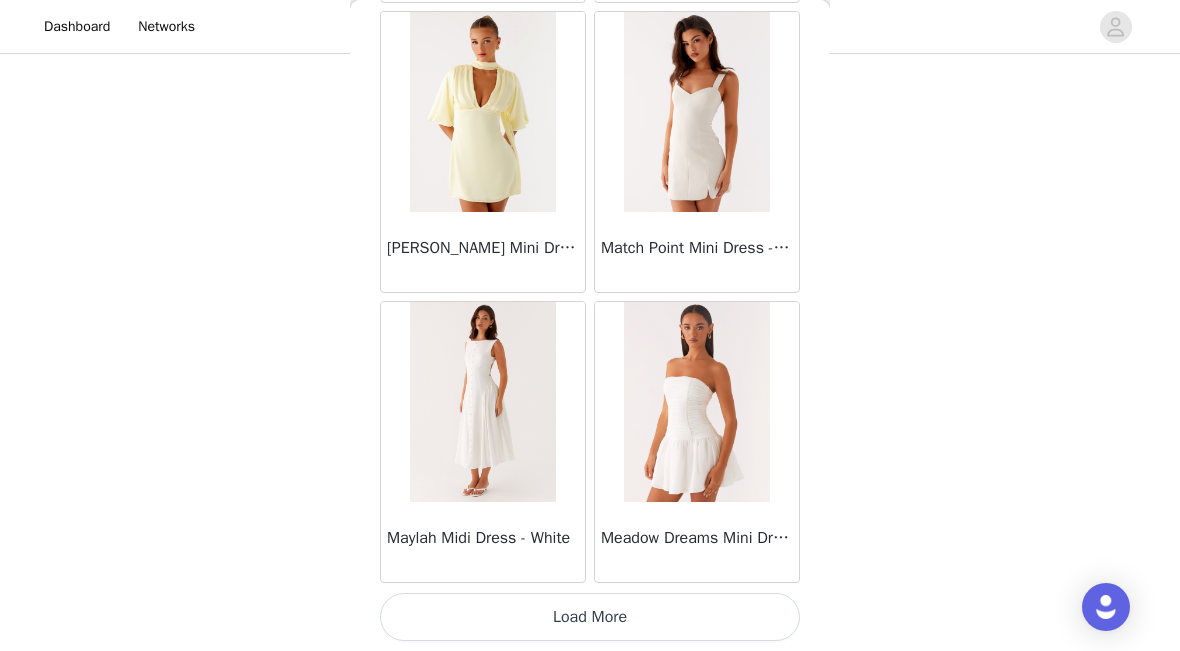 scroll, scrollTop: 40100, scrollLeft: 0, axis: vertical 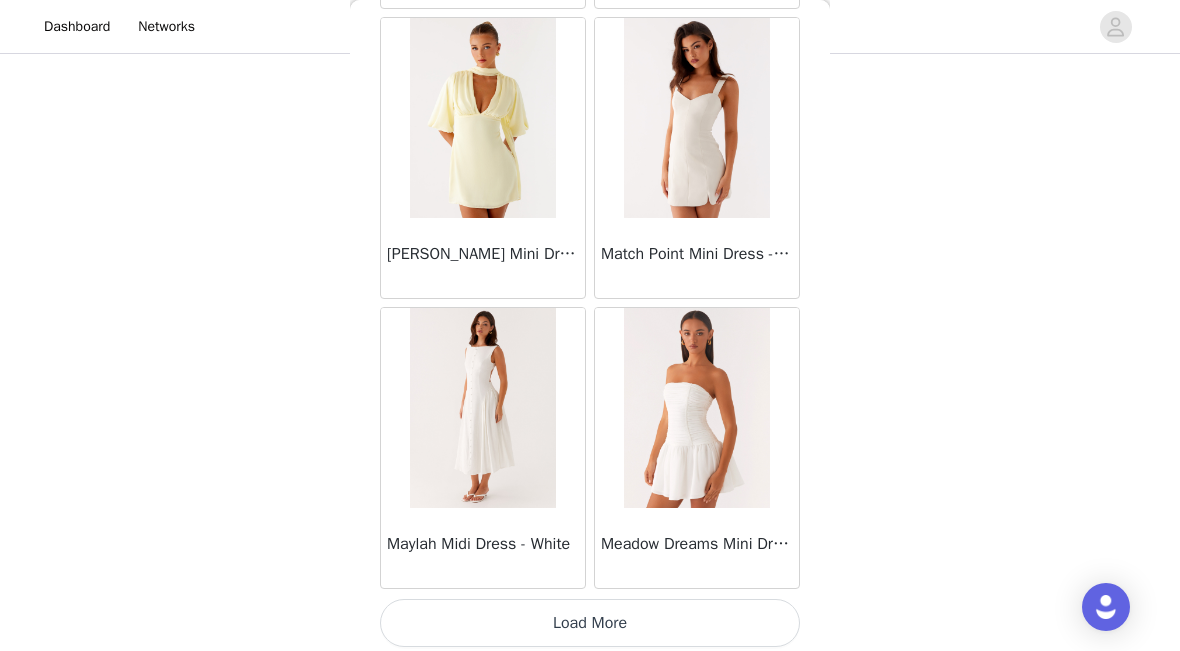 click on "Load More" at bounding box center [590, 623] 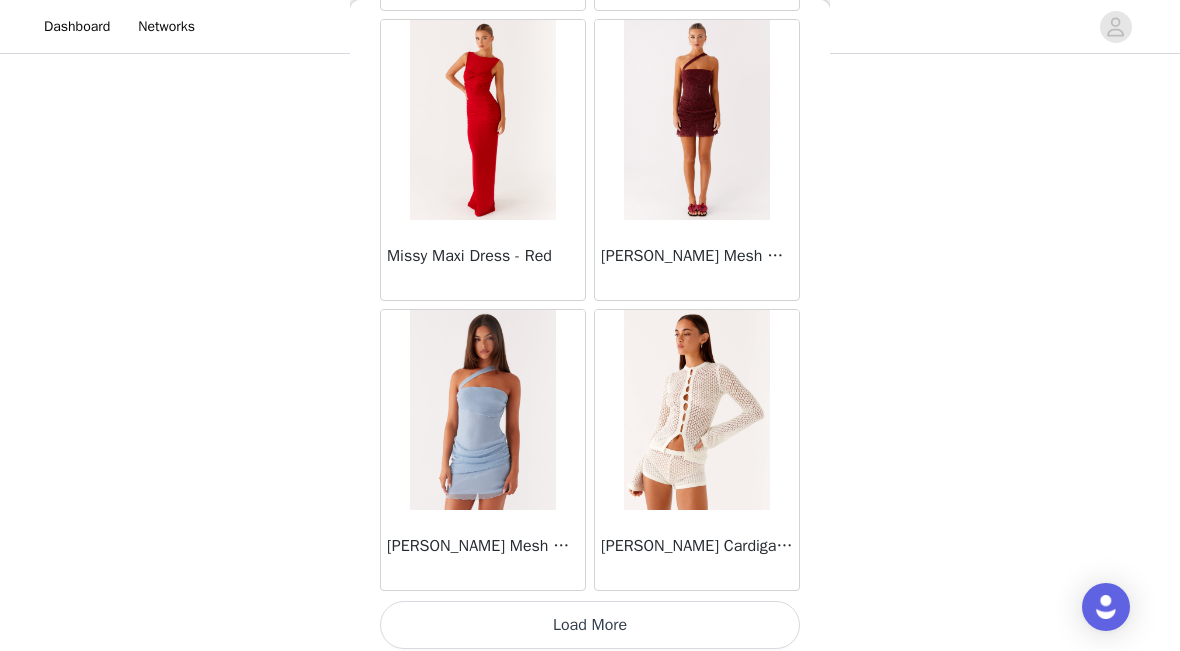 click on "Load More" at bounding box center [590, 625] 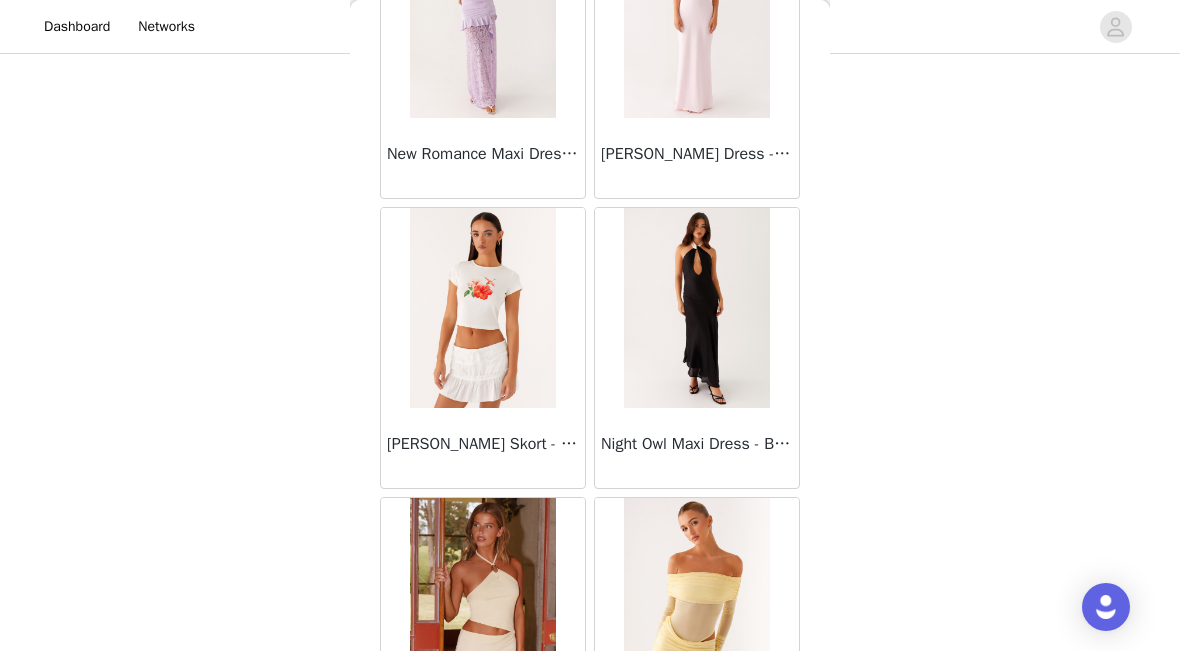 scroll, scrollTop: 45138, scrollLeft: 0, axis: vertical 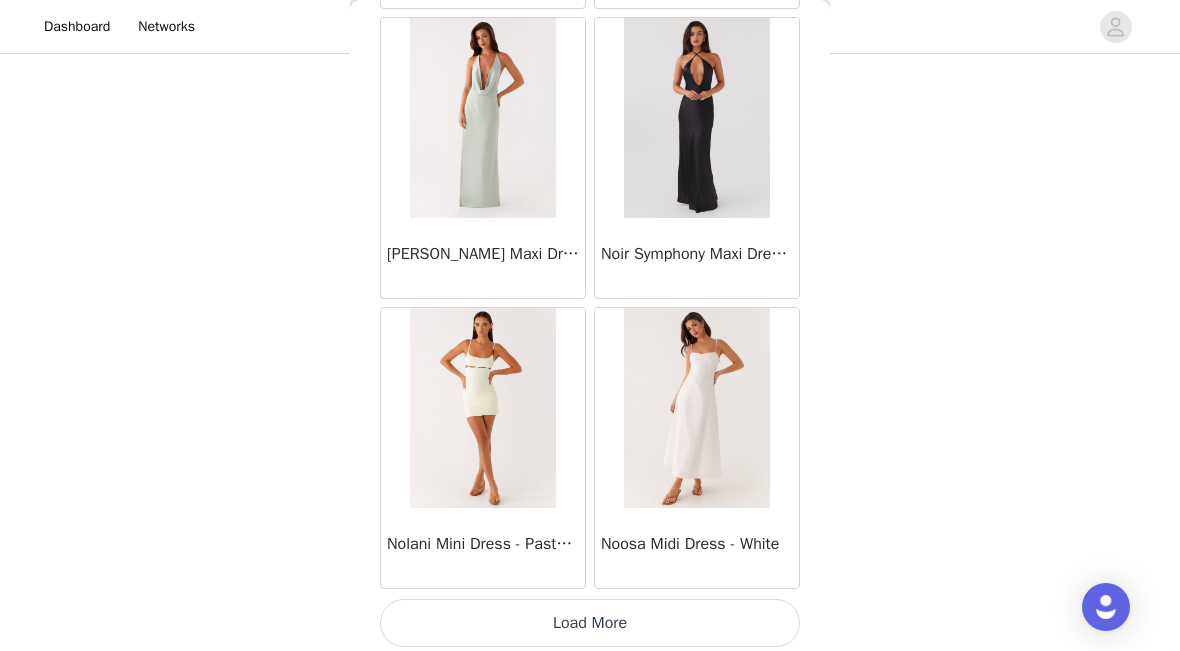 click on "Load More" at bounding box center [590, 623] 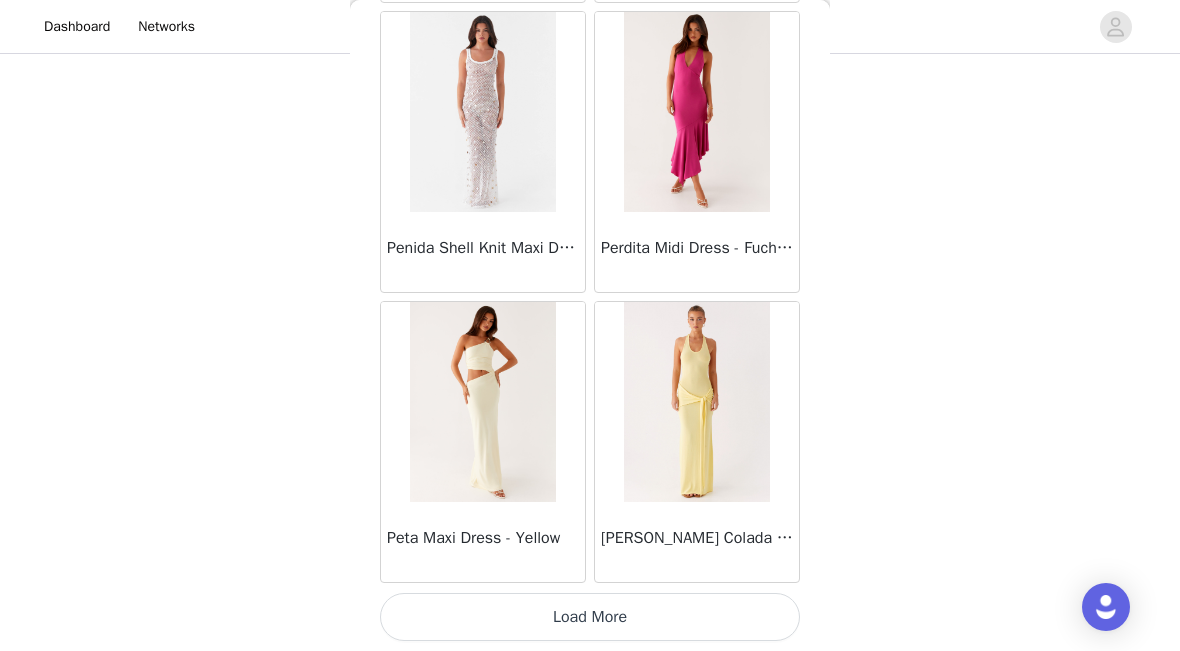 scroll, scrollTop: 48800, scrollLeft: 0, axis: vertical 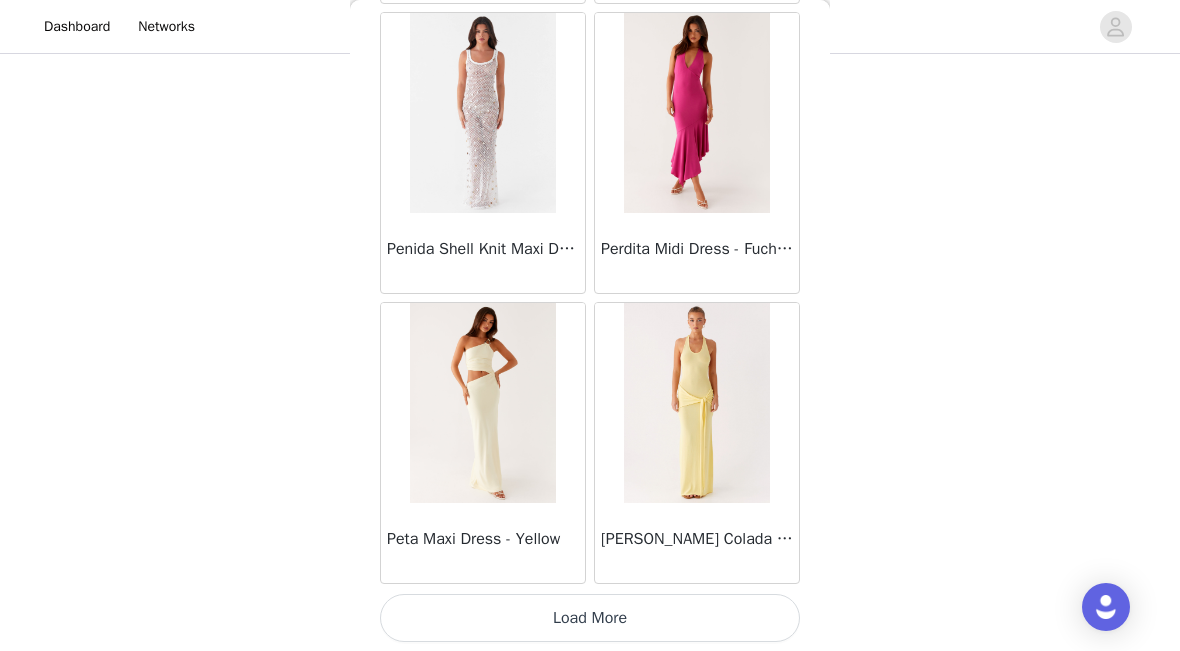 click on "Load More" at bounding box center [590, 618] 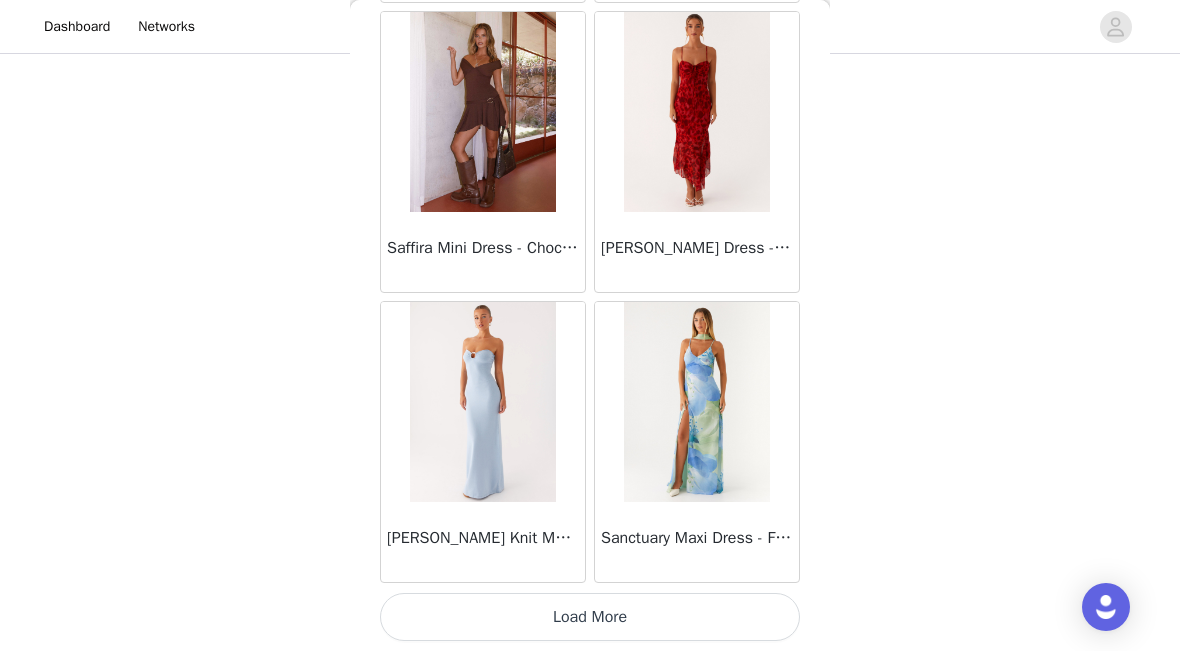 click on "Load More" at bounding box center (590, 617) 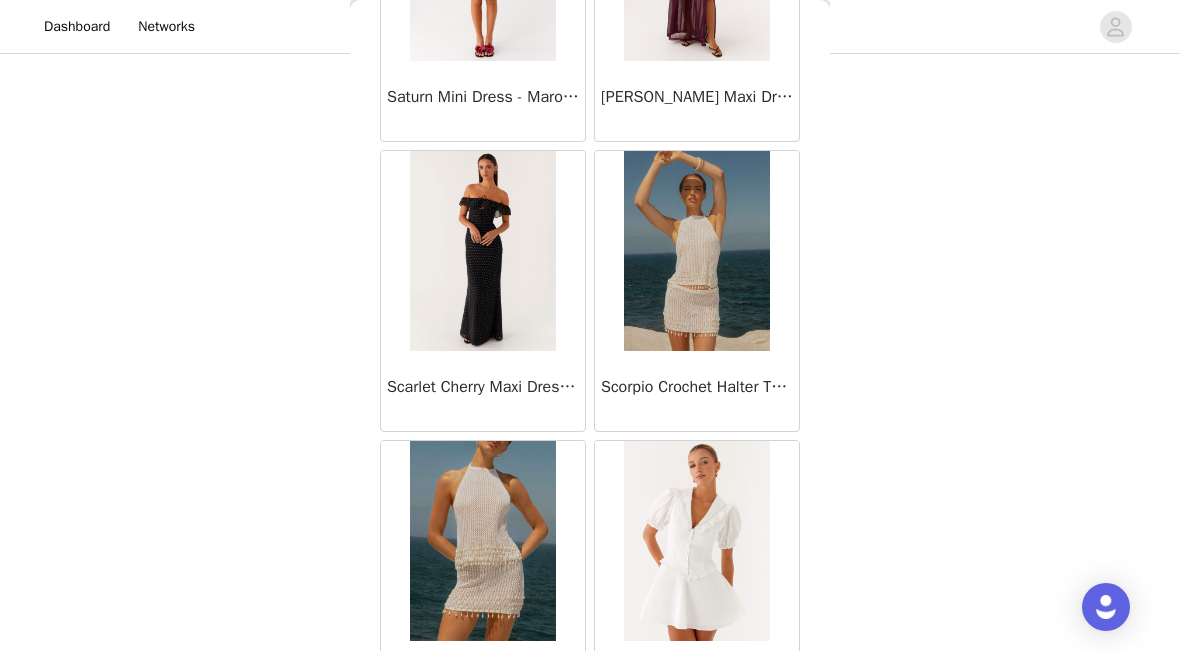 scroll, scrollTop: 52438, scrollLeft: 0, axis: vertical 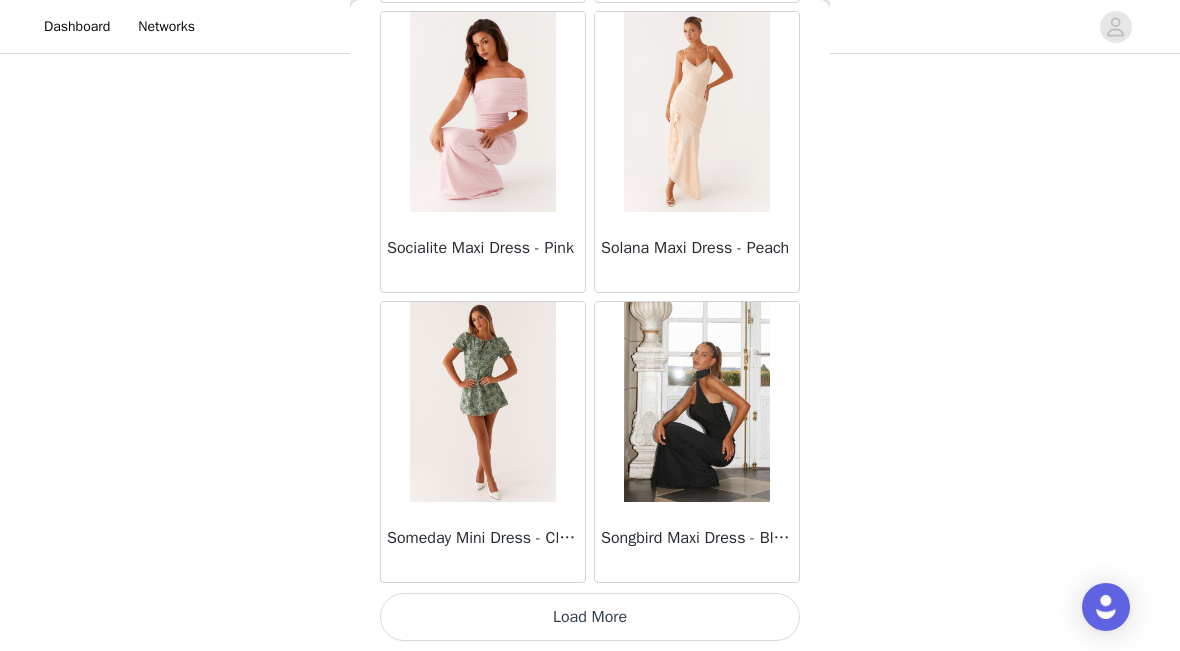 click on "Load More" at bounding box center [590, 617] 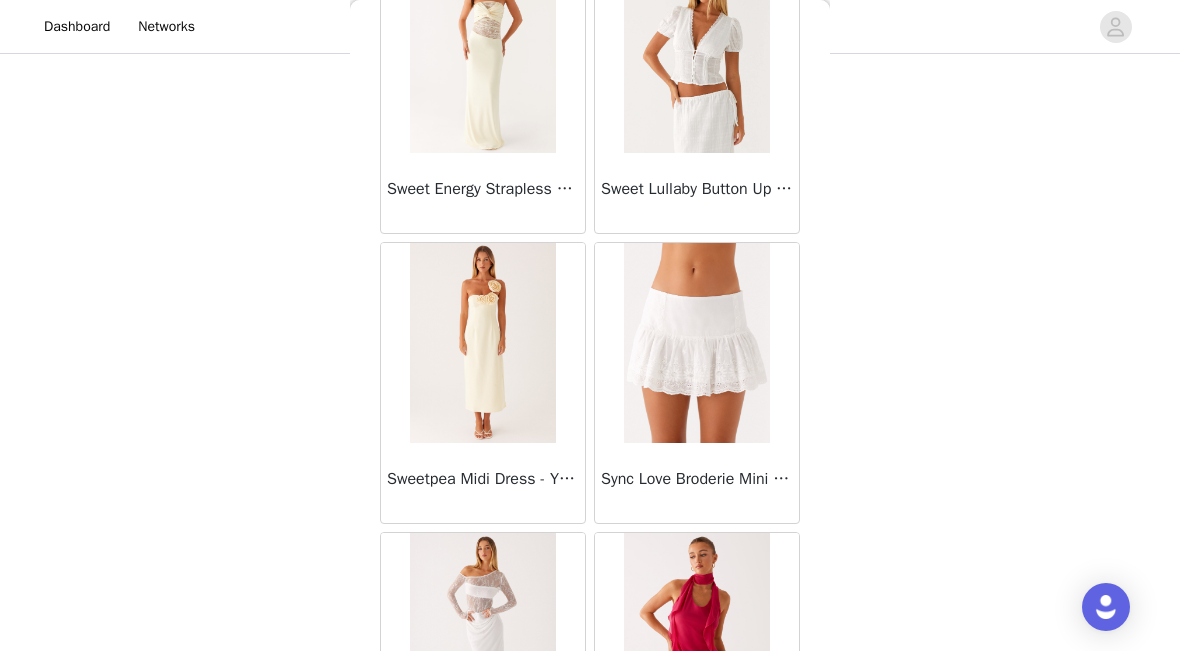 scroll, scrollTop: 56407, scrollLeft: 0, axis: vertical 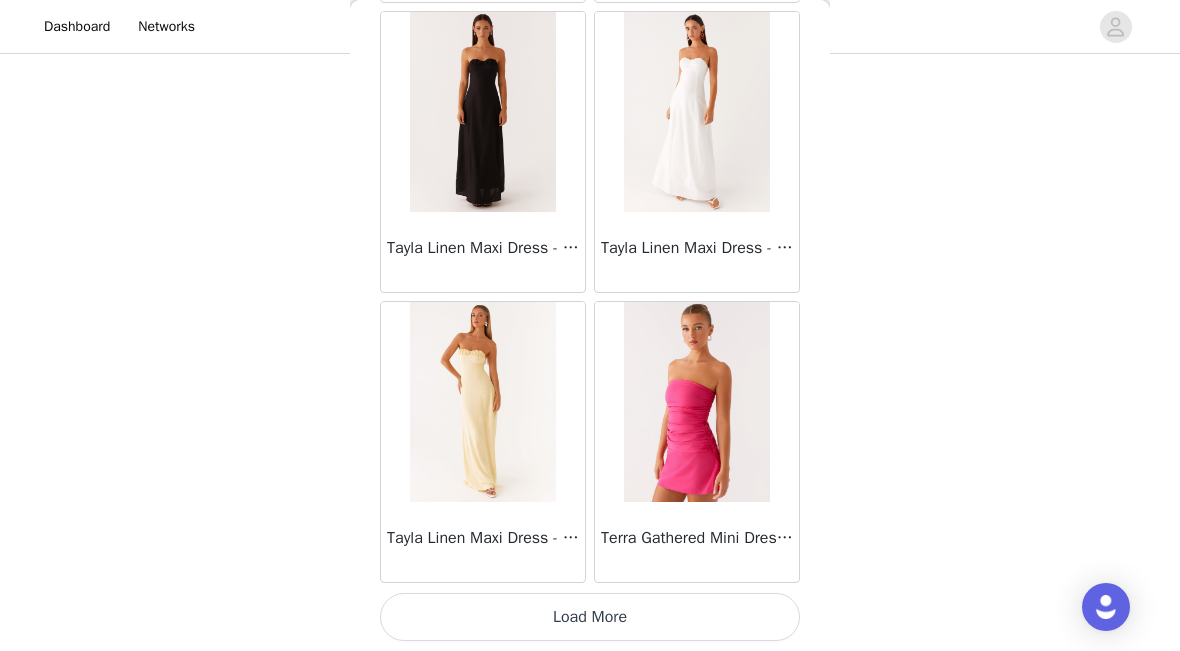 click on "Load More" at bounding box center (590, 617) 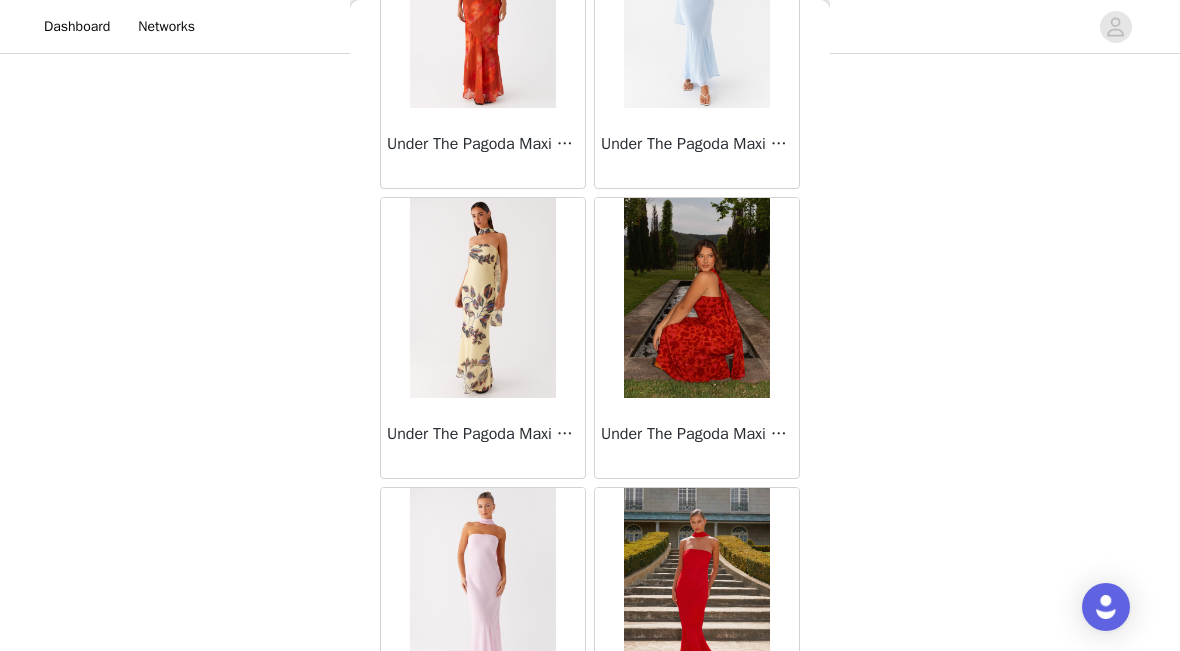 scroll, scrollTop: 59815, scrollLeft: 0, axis: vertical 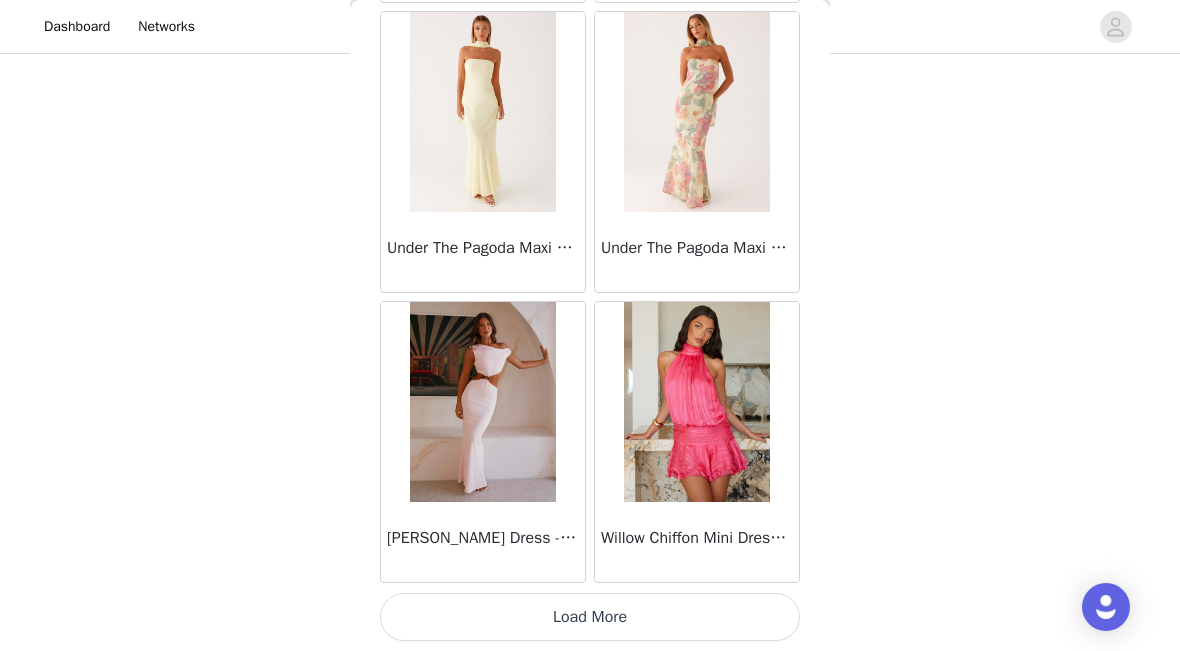 click on "Load More" at bounding box center [590, 617] 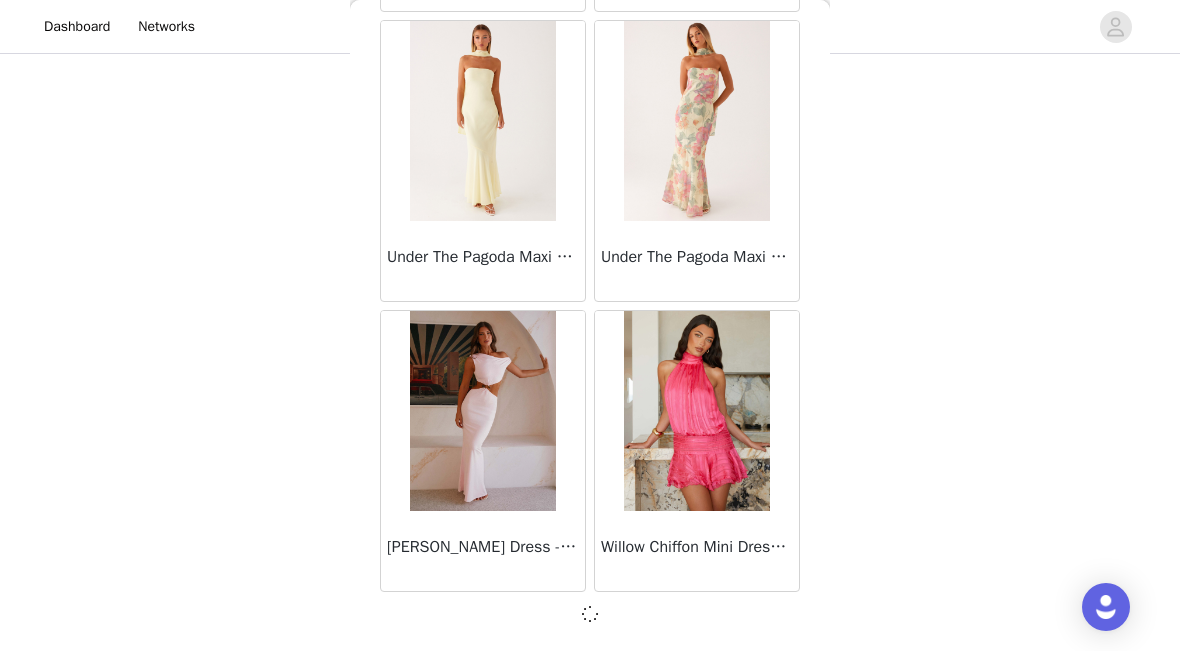 scroll, scrollTop: 60400, scrollLeft: 0, axis: vertical 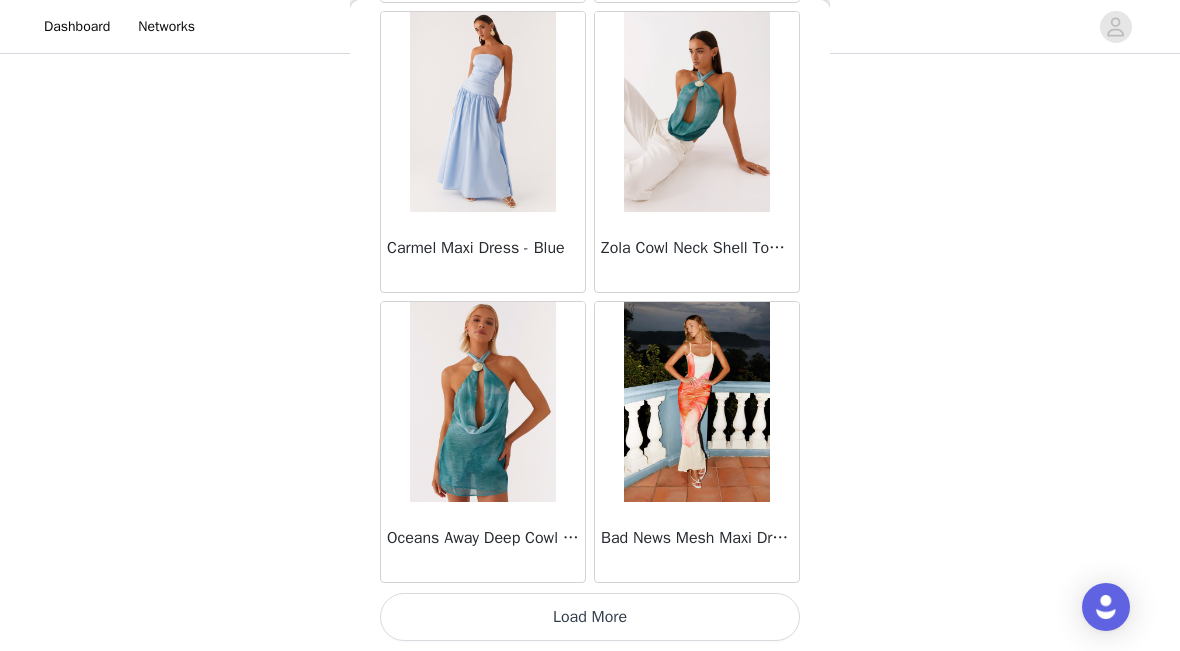 click on "Load More" at bounding box center [590, 617] 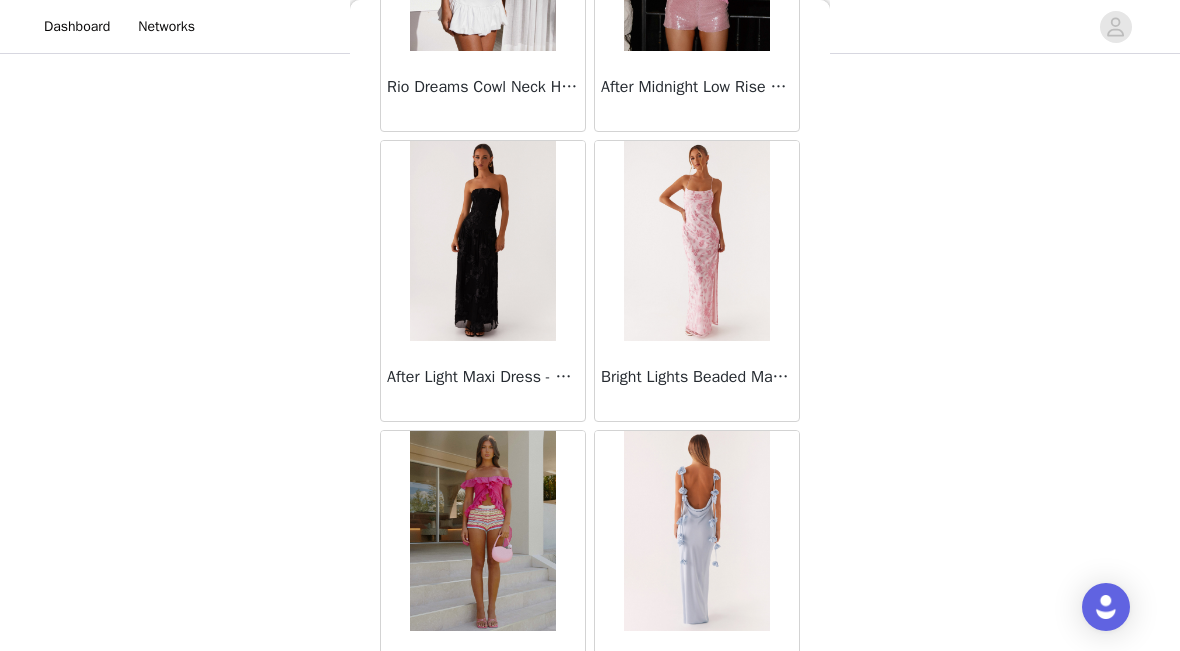 scroll, scrollTop: 64062, scrollLeft: 0, axis: vertical 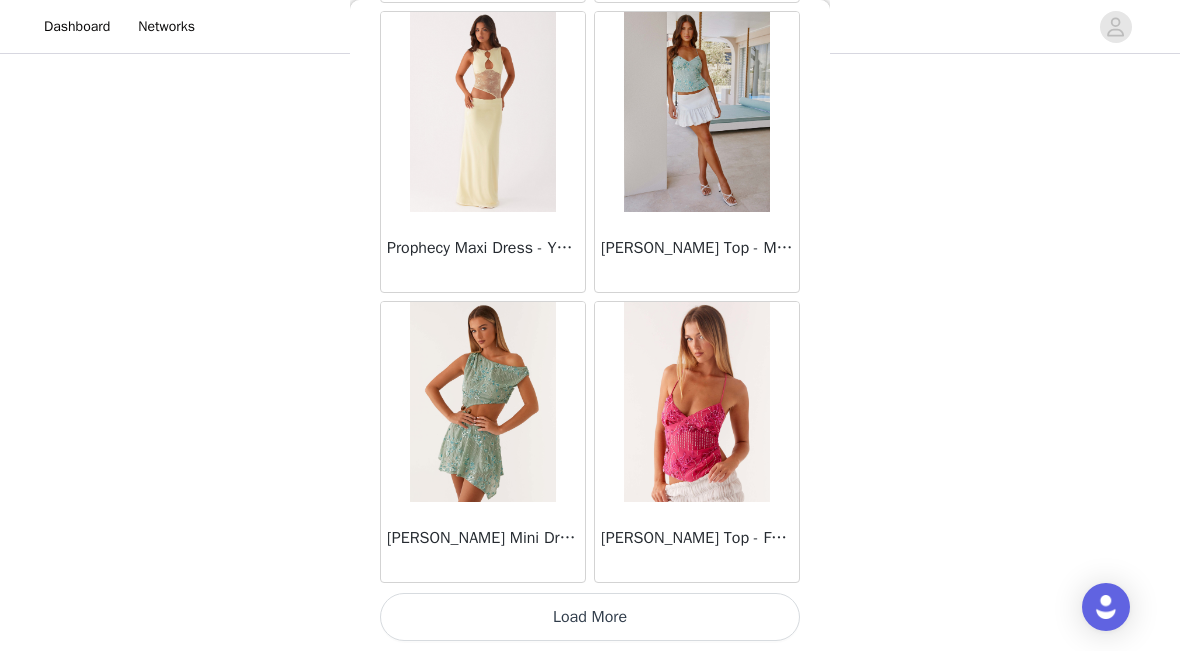 click on "Load More" at bounding box center [590, 617] 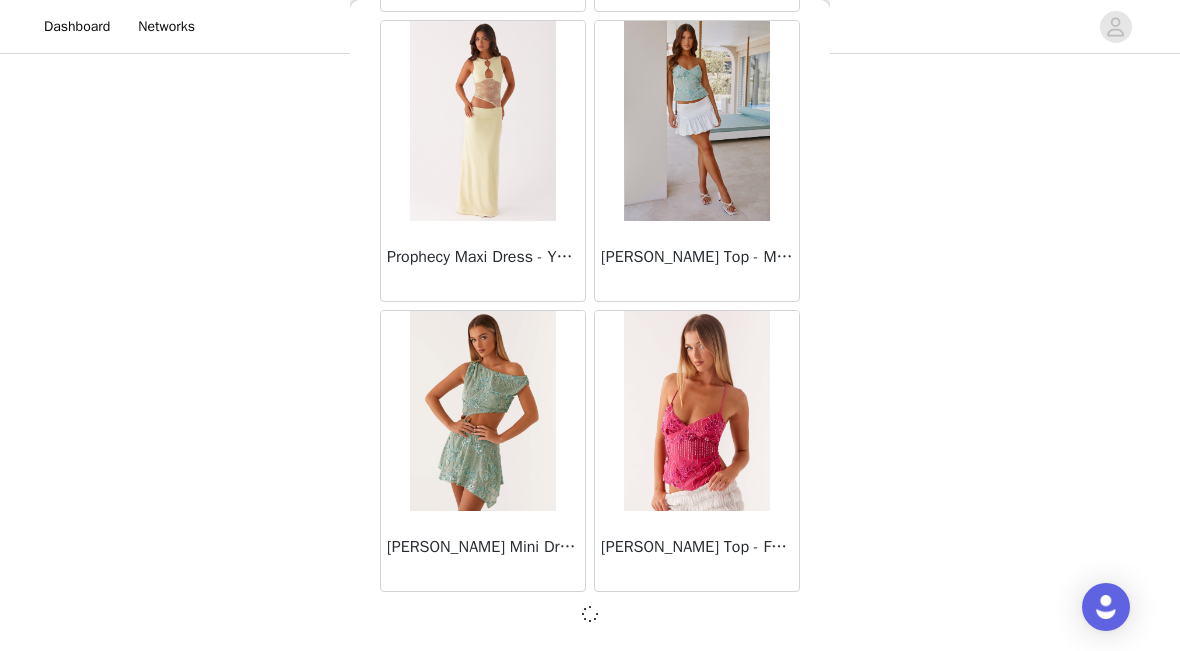 scroll, scrollTop: 66200, scrollLeft: 0, axis: vertical 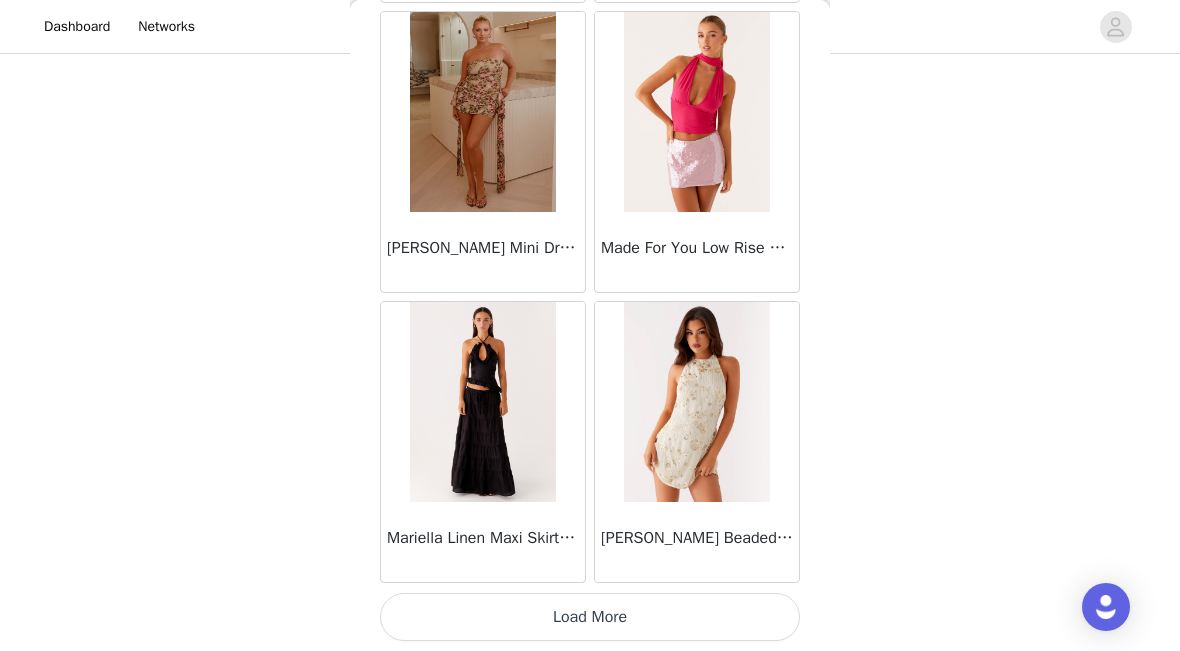 click on "Load More" at bounding box center [590, 617] 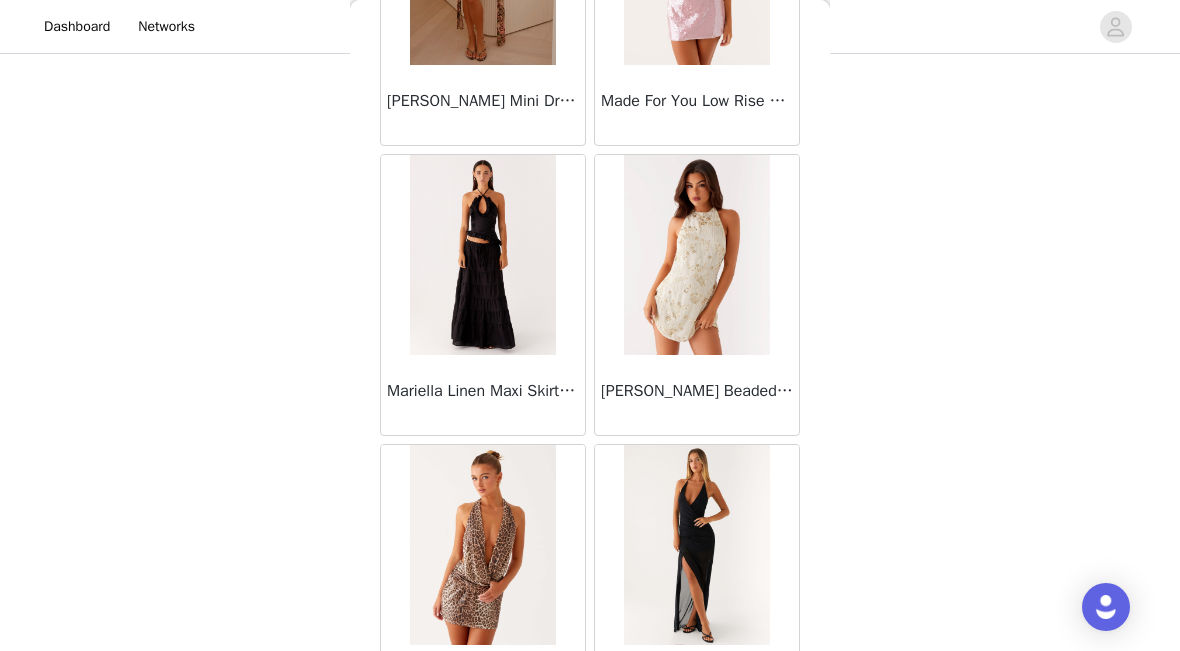 scroll, scrollTop: 69381, scrollLeft: 0, axis: vertical 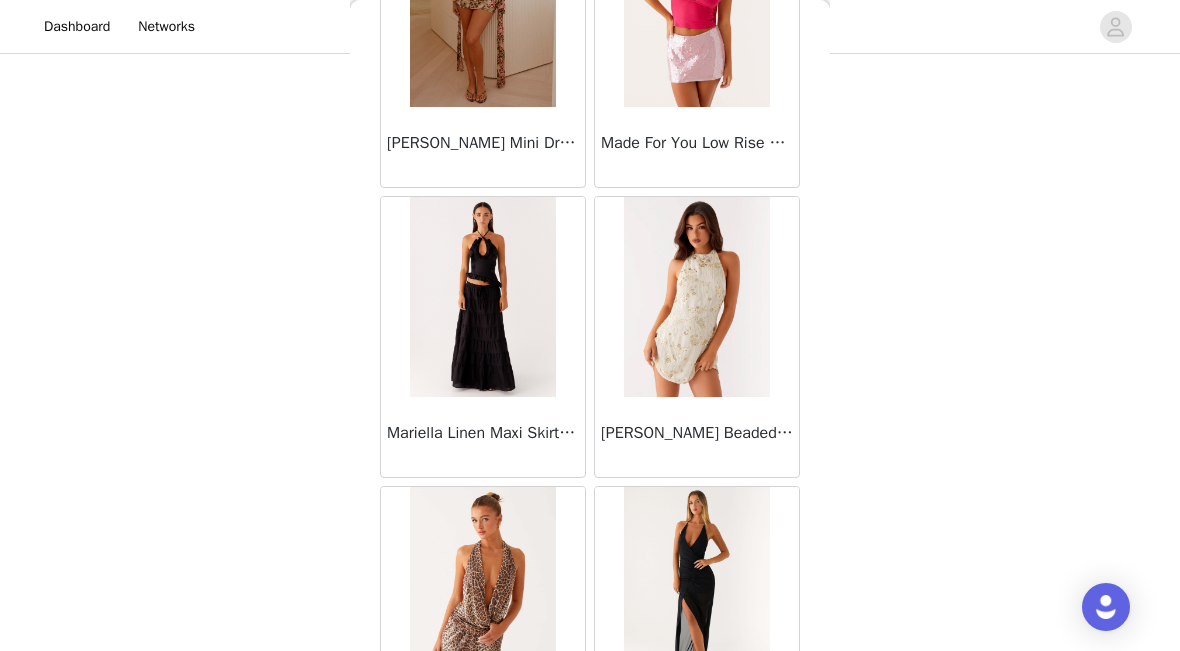 click at bounding box center (696, 297) 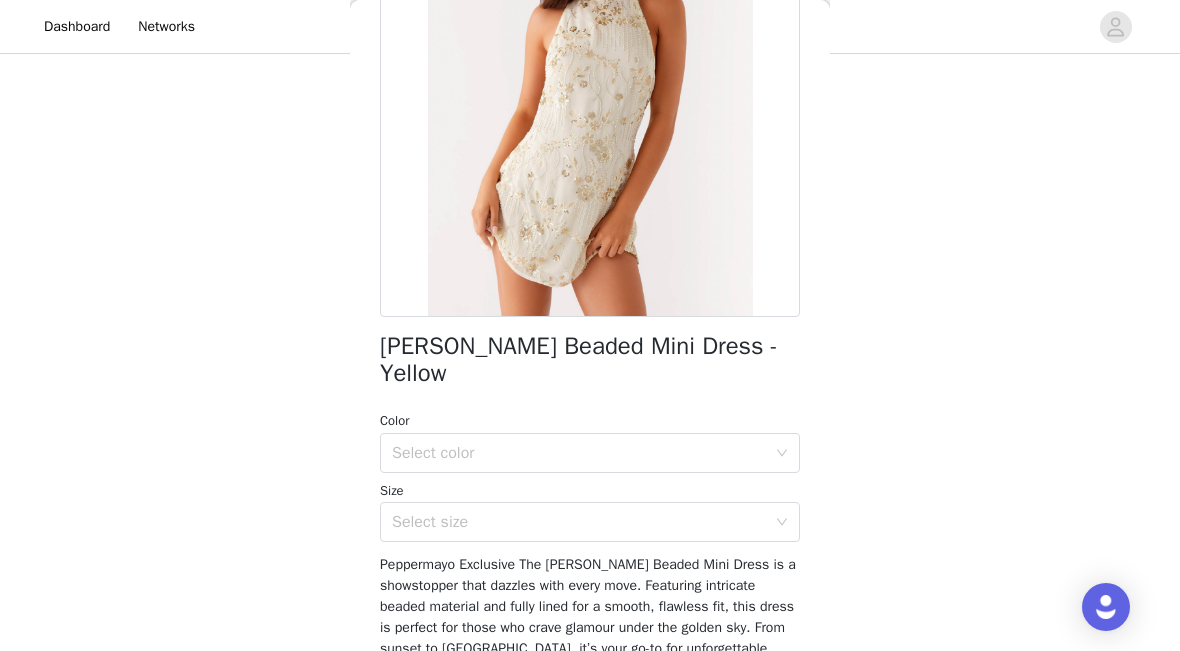 scroll, scrollTop: 344, scrollLeft: 0, axis: vertical 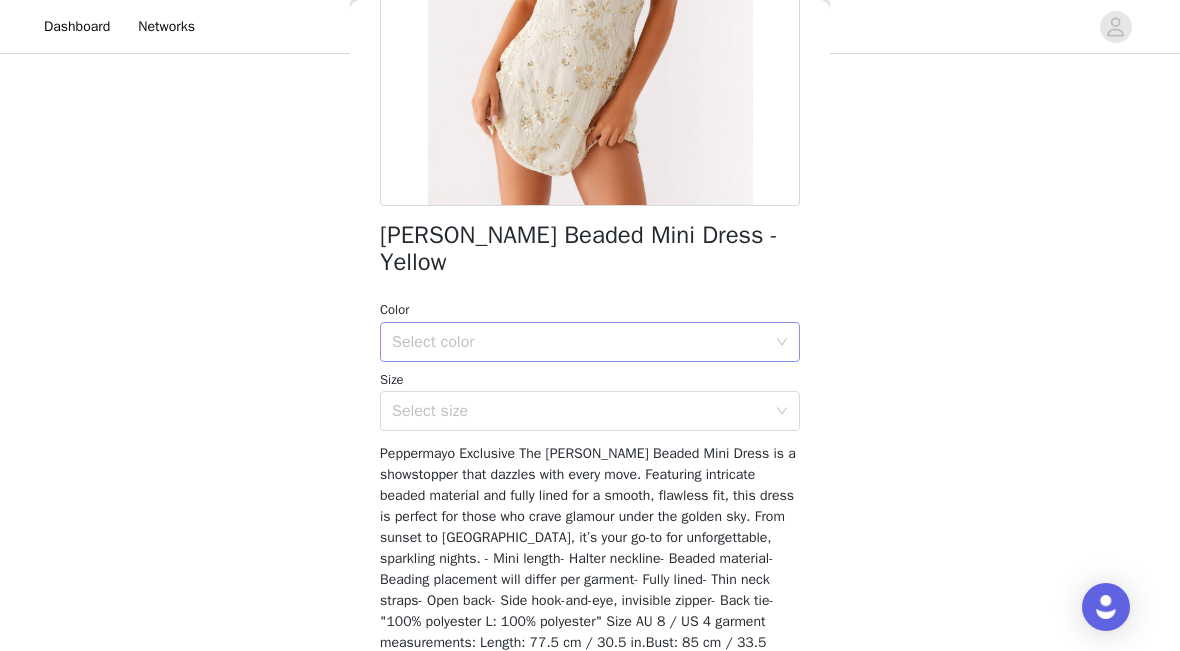 click on "Select color" at bounding box center (579, 342) 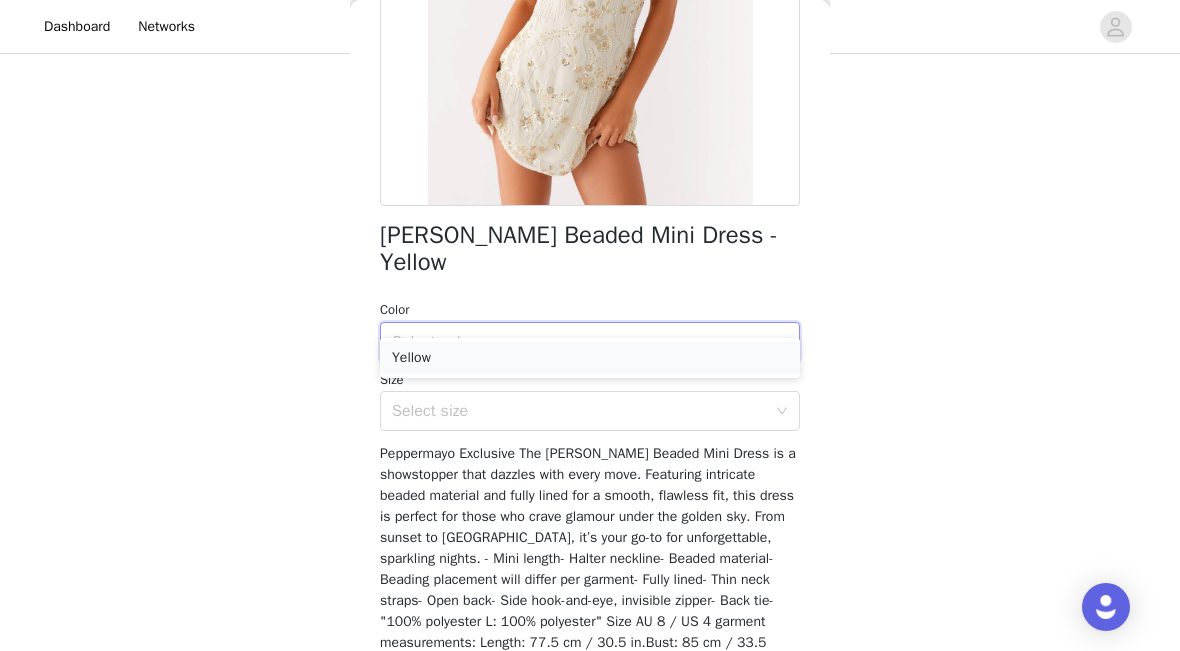 click on "Yellow" at bounding box center (590, 358) 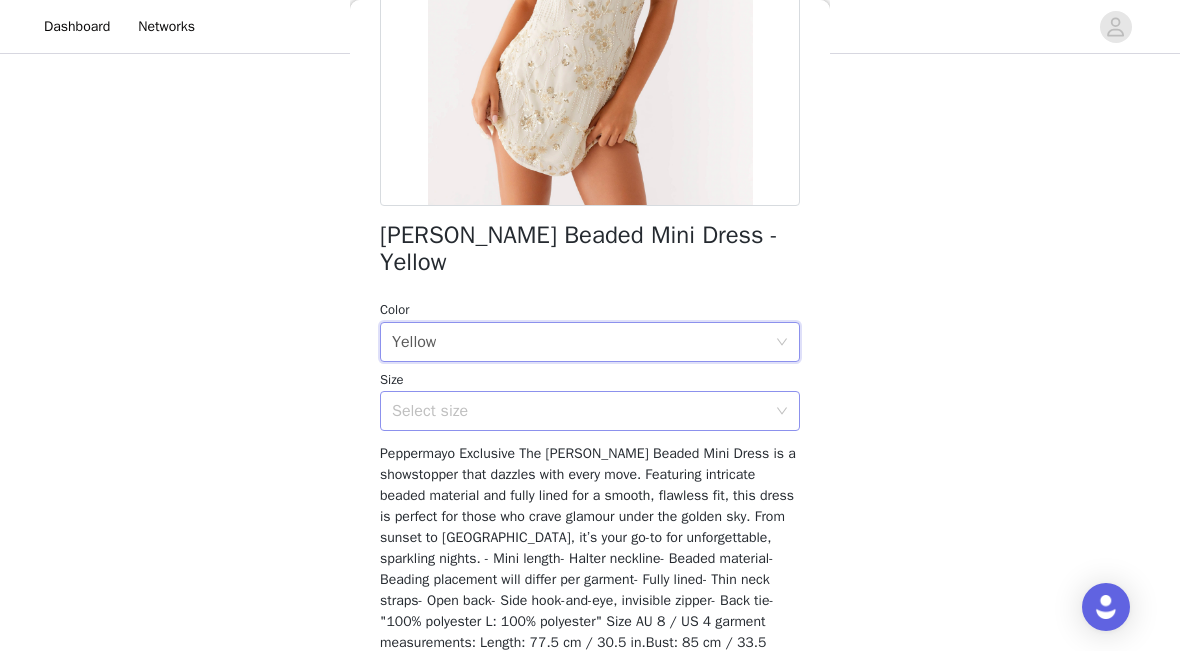click on "Select size" at bounding box center (579, 411) 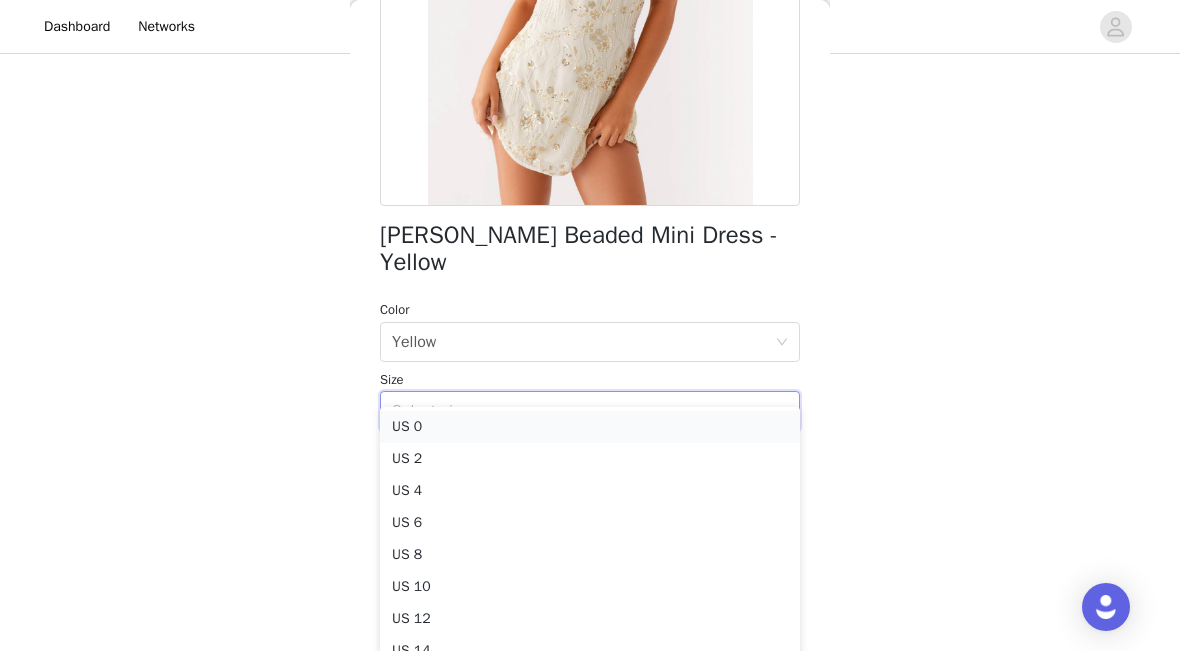 click on "US 0" at bounding box center (590, 427) 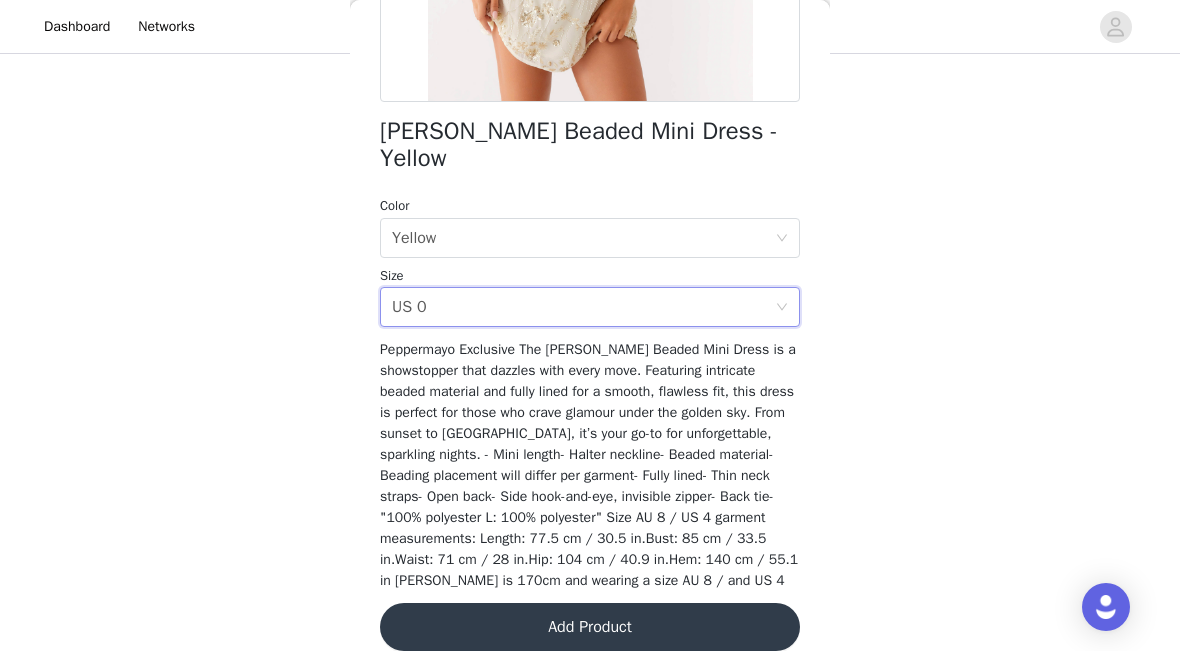 scroll, scrollTop: 444, scrollLeft: 0, axis: vertical 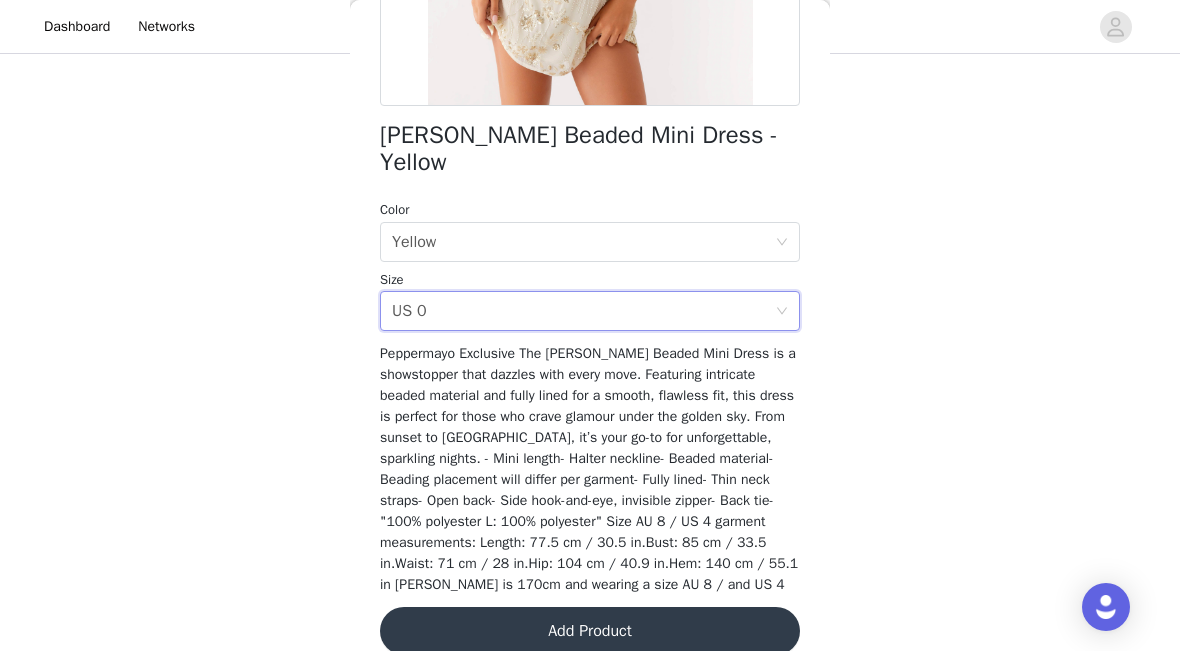 click on "Add Product" at bounding box center (590, 631) 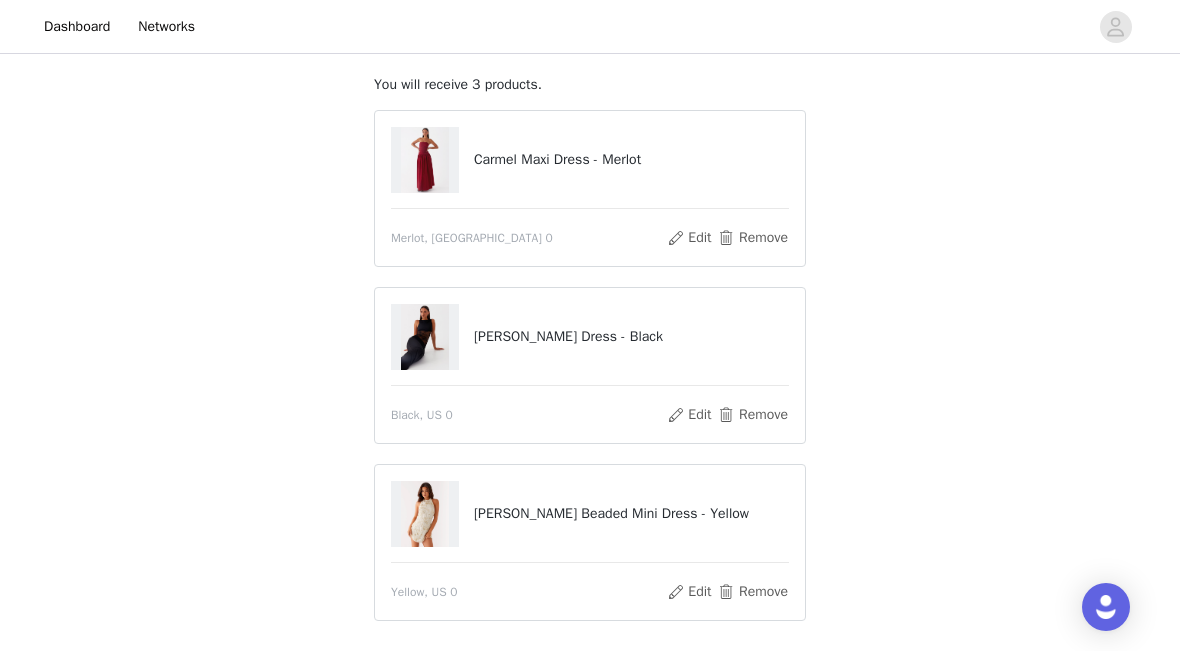 click at bounding box center (425, 337) 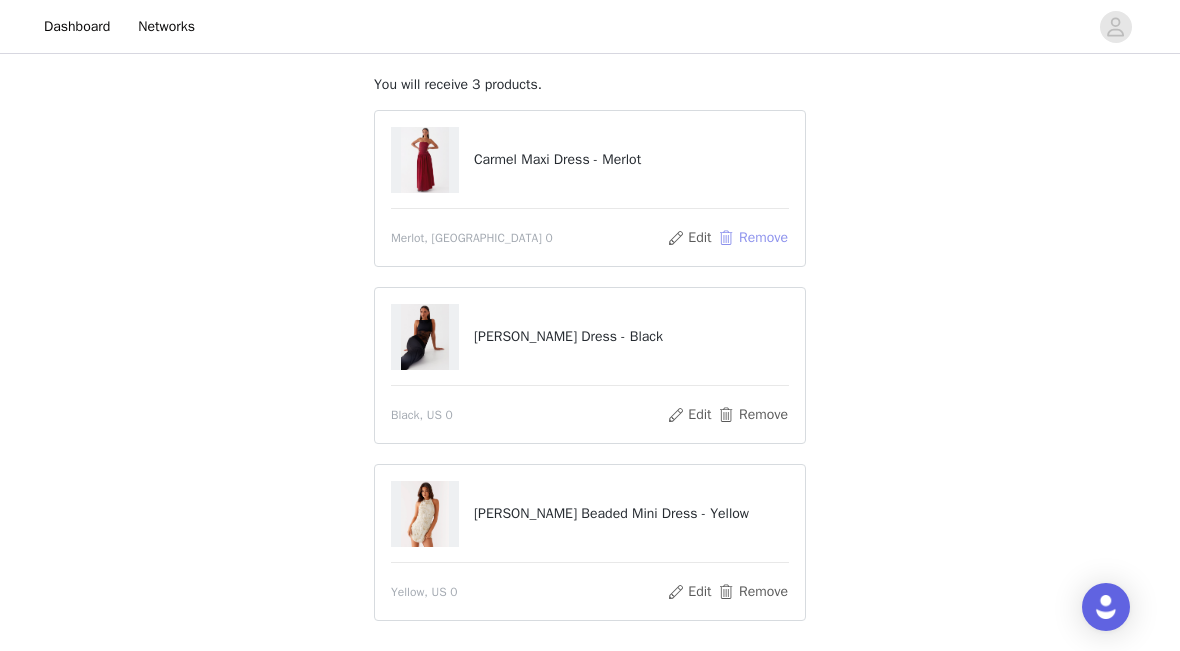 click on "Remove" at bounding box center [753, 238] 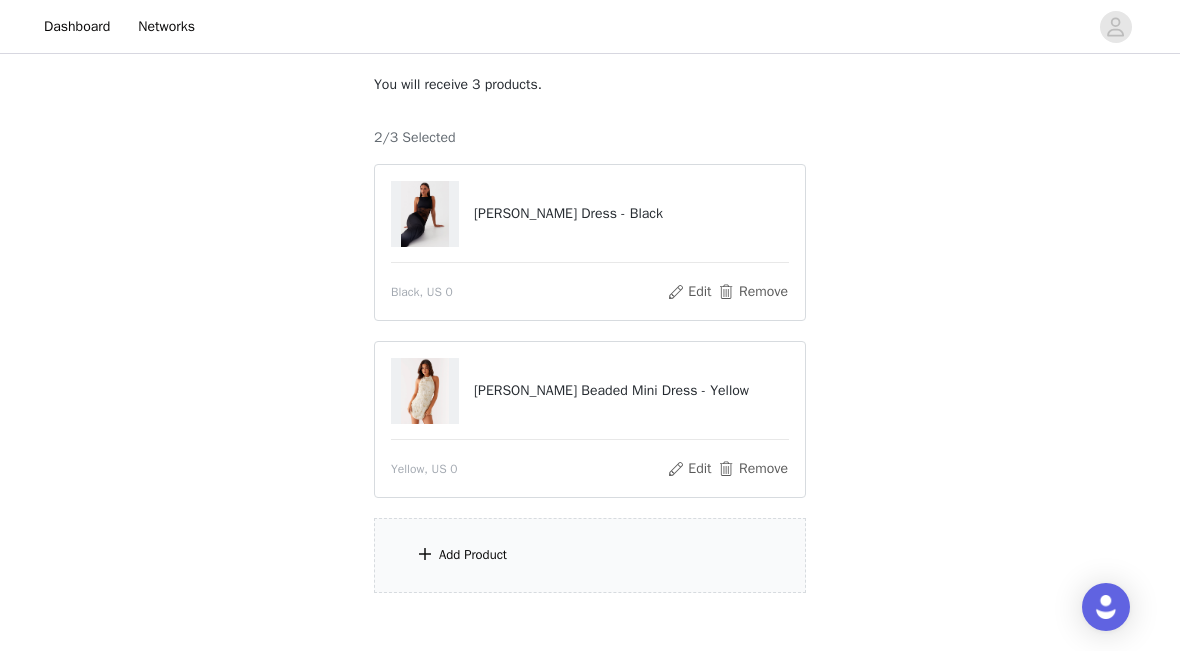 click on "Add Product" at bounding box center (590, 555) 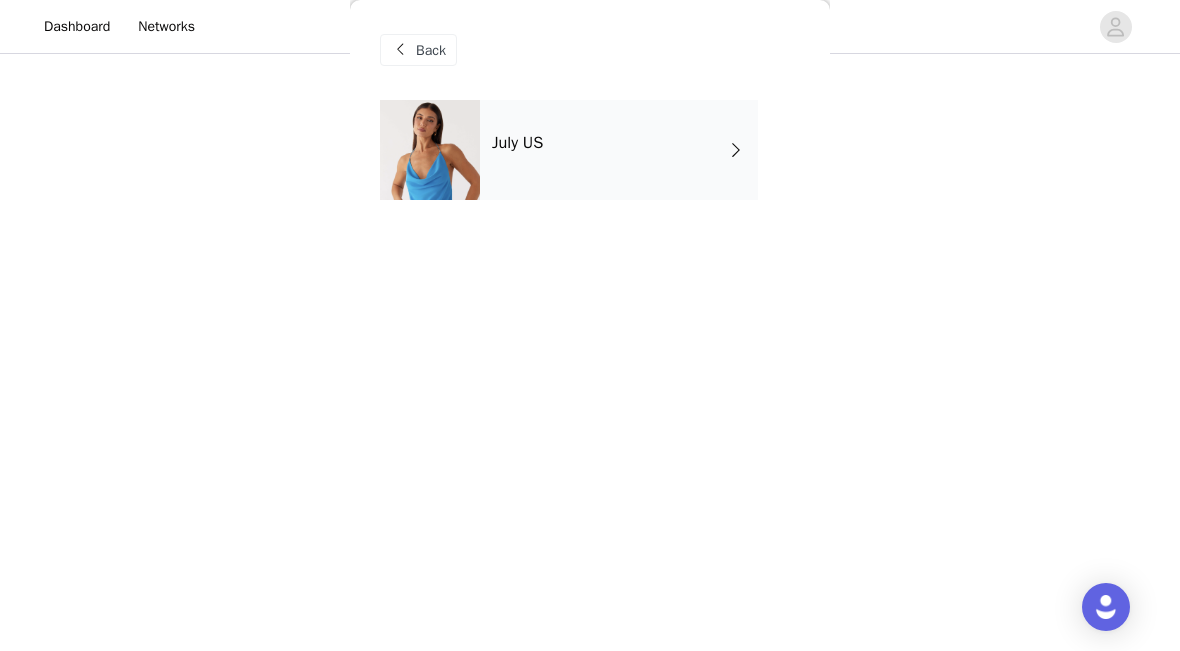 click on "July US" at bounding box center [619, 150] 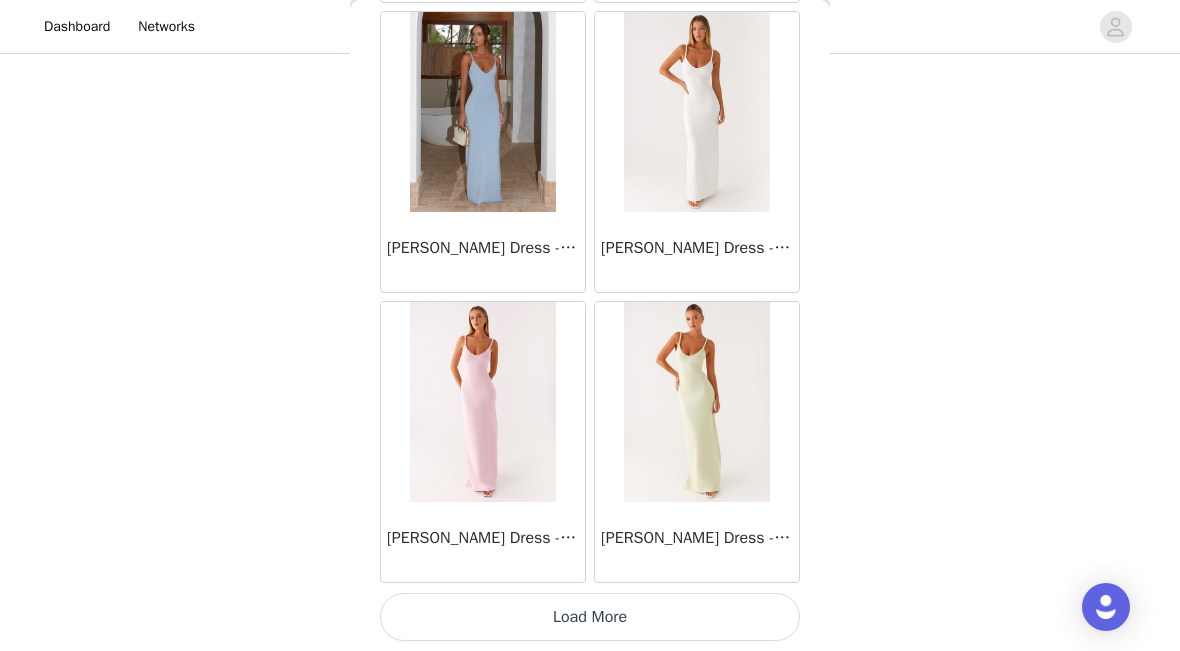 click on "Load More" at bounding box center [590, 617] 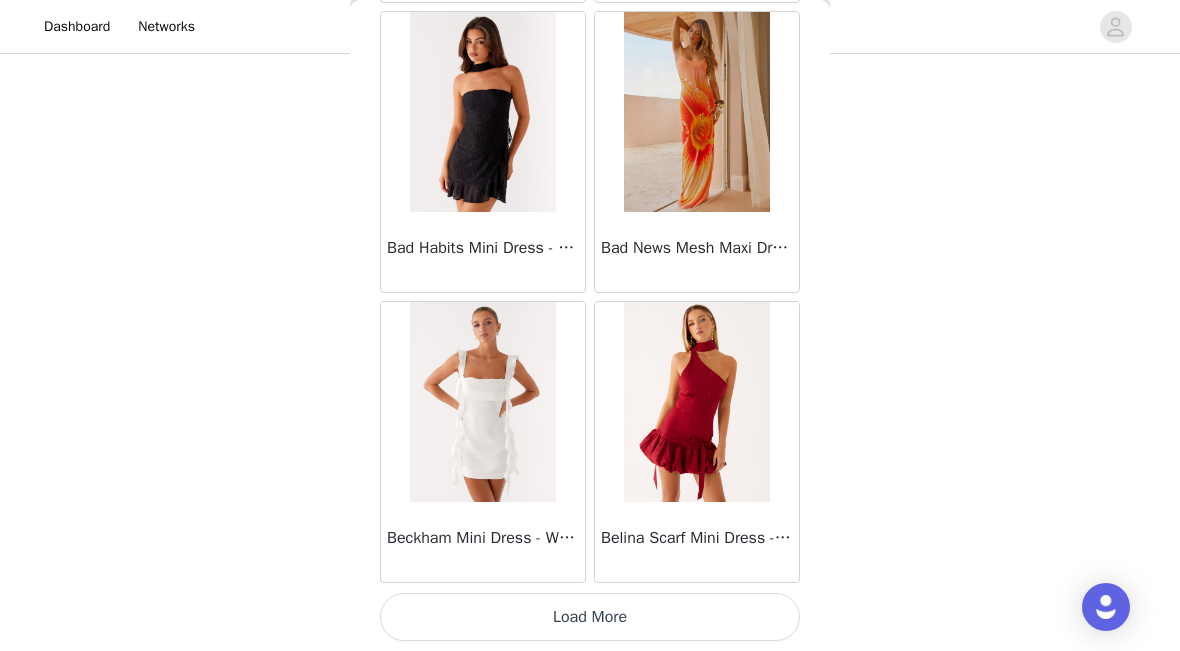 click on "Load More" at bounding box center [590, 617] 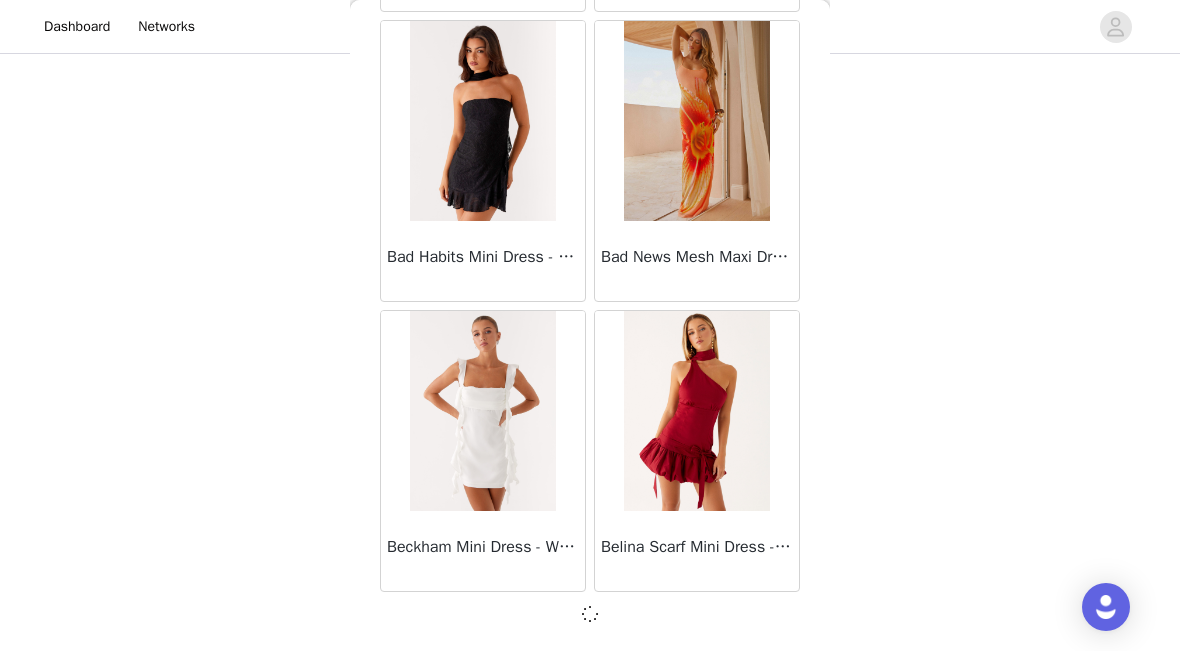 scroll, scrollTop: 5300, scrollLeft: 0, axis: vertical 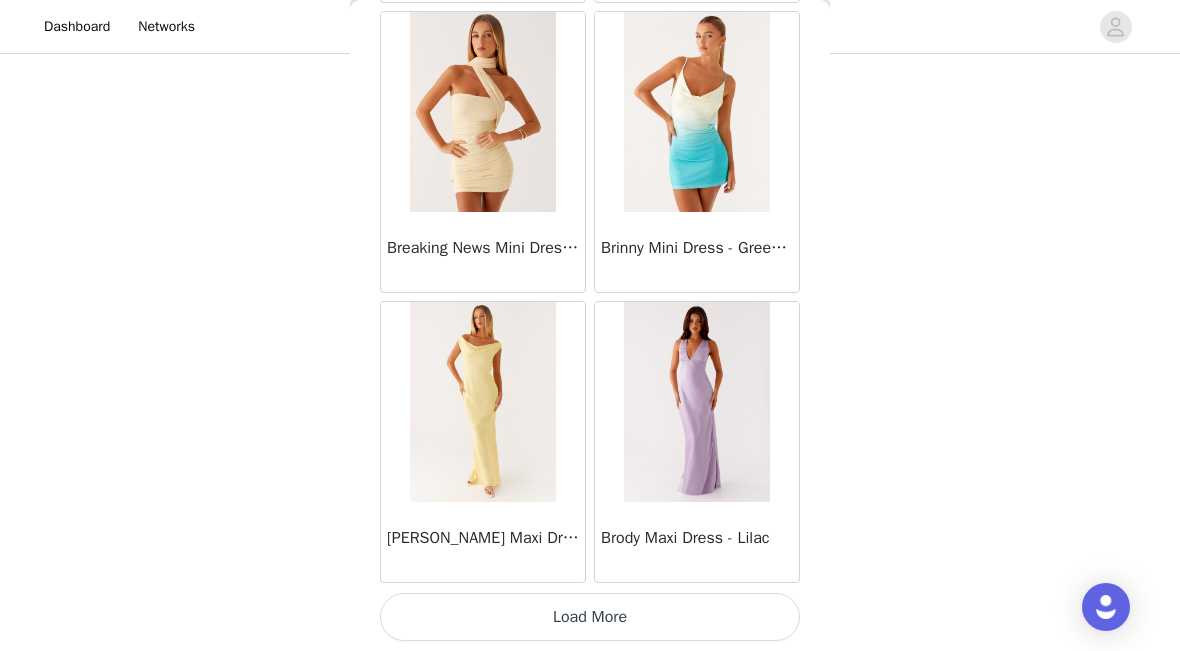click on "Load More" at bounding box center [590, 617] 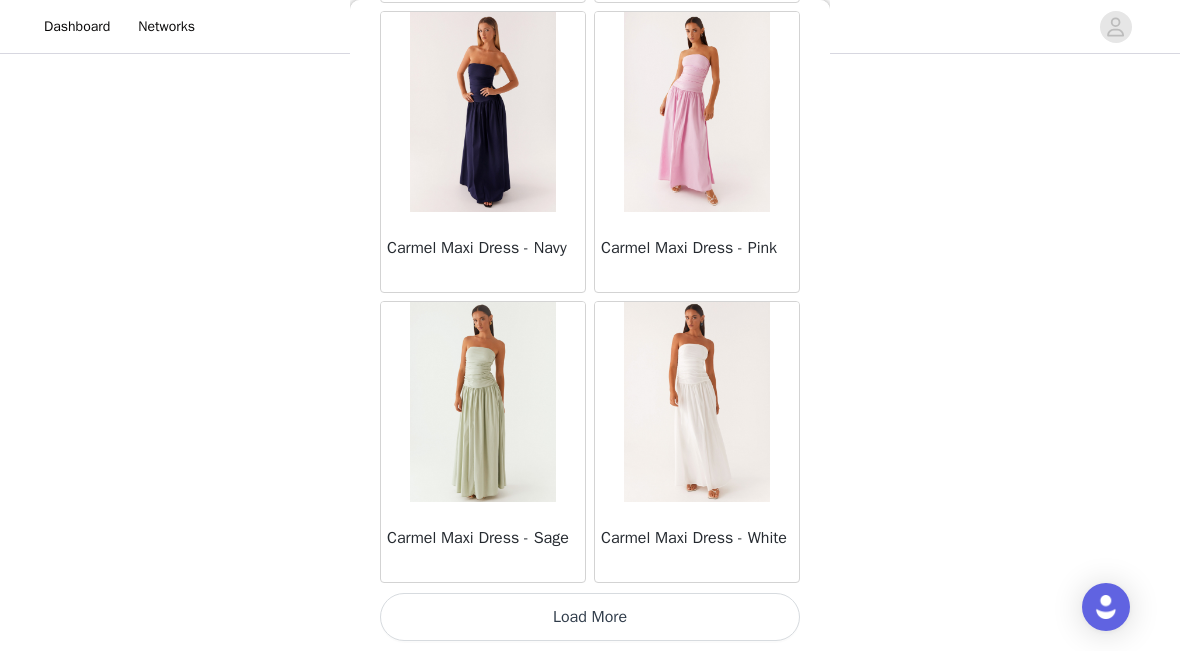 click on "Load More" at bounding box center [590, 617] 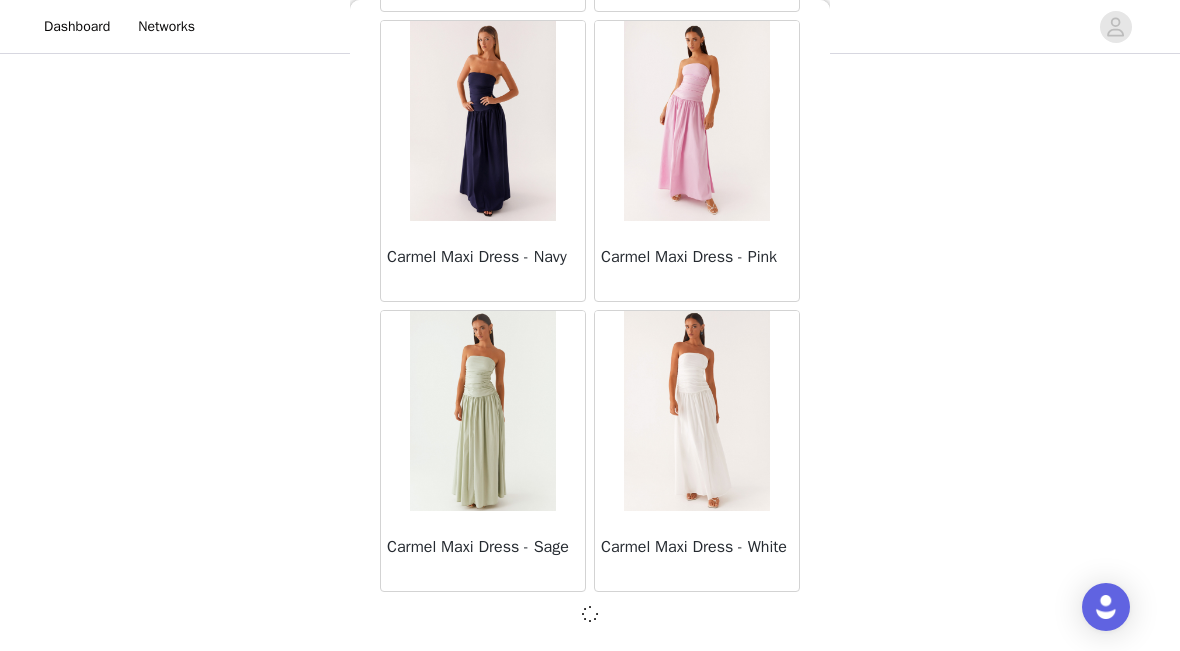 scroll, scrollTop: 11100, scrollLeft: 0, axis: vertical 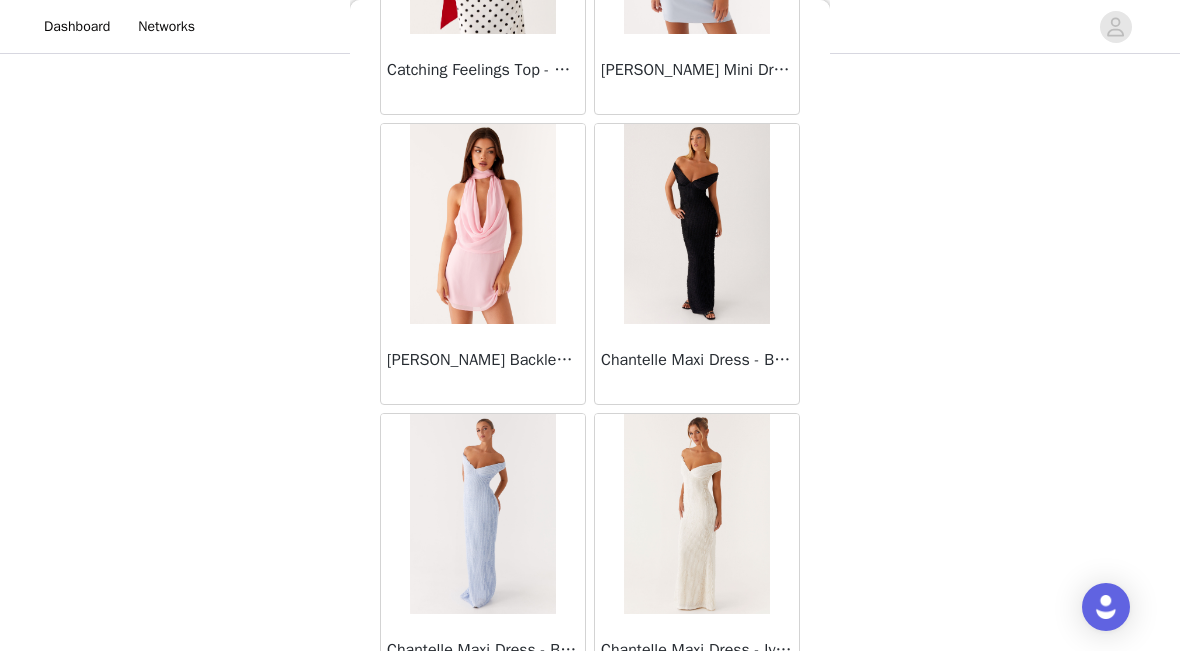 click at bounding box center (696, 224) 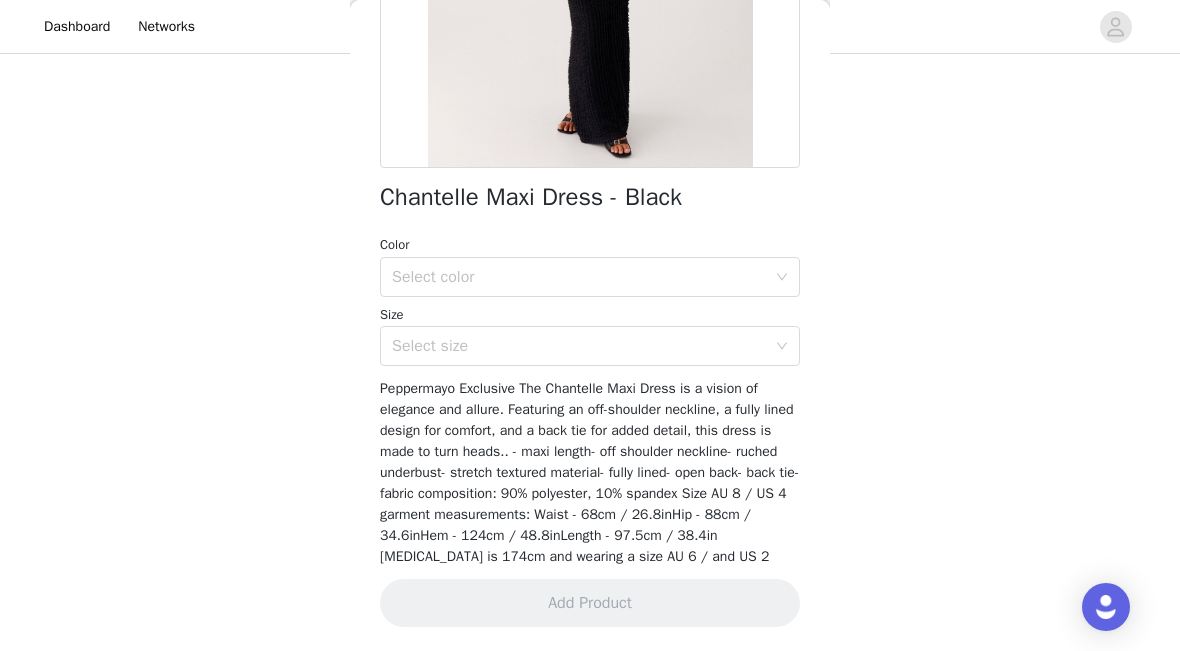 scroll, scrollTop: 402, scrollLeft: 0, axis: vertical 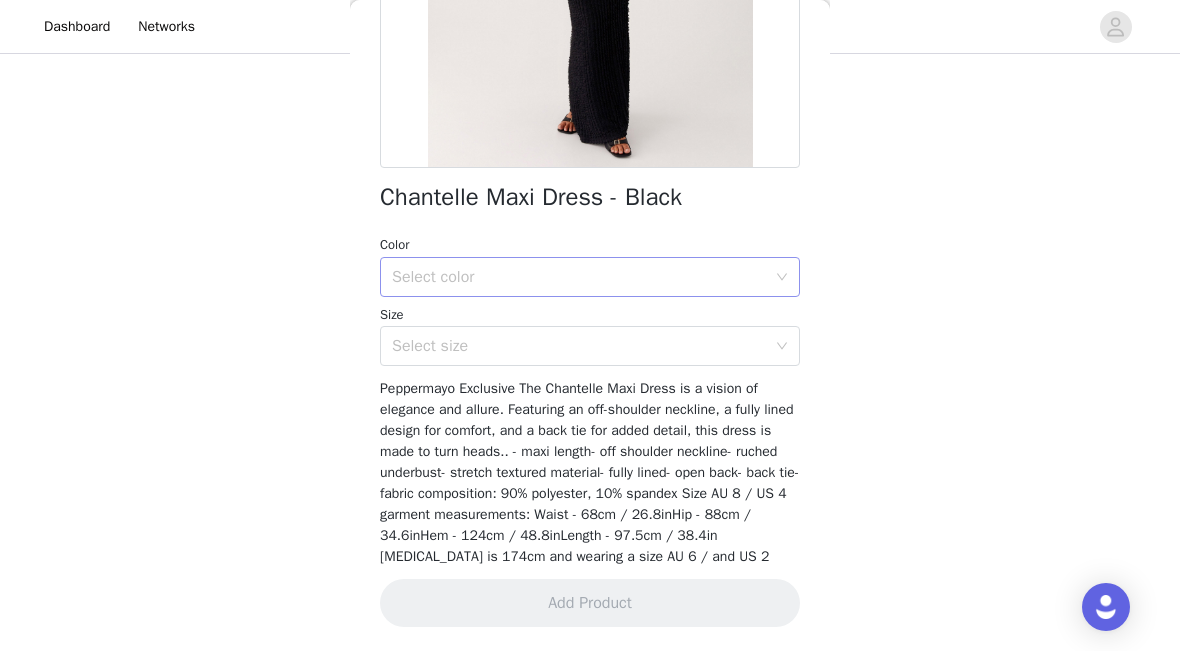 click on "Select color" at bounding box center (579, 277) 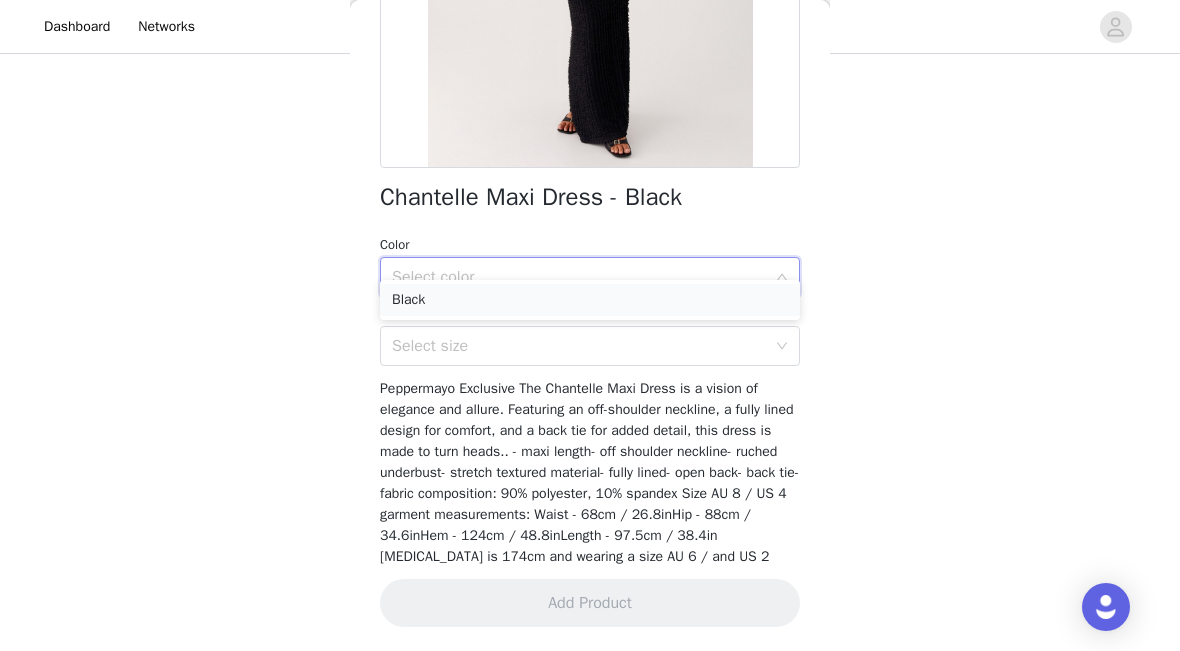 click on "Black" at bounding box center (590, 300) 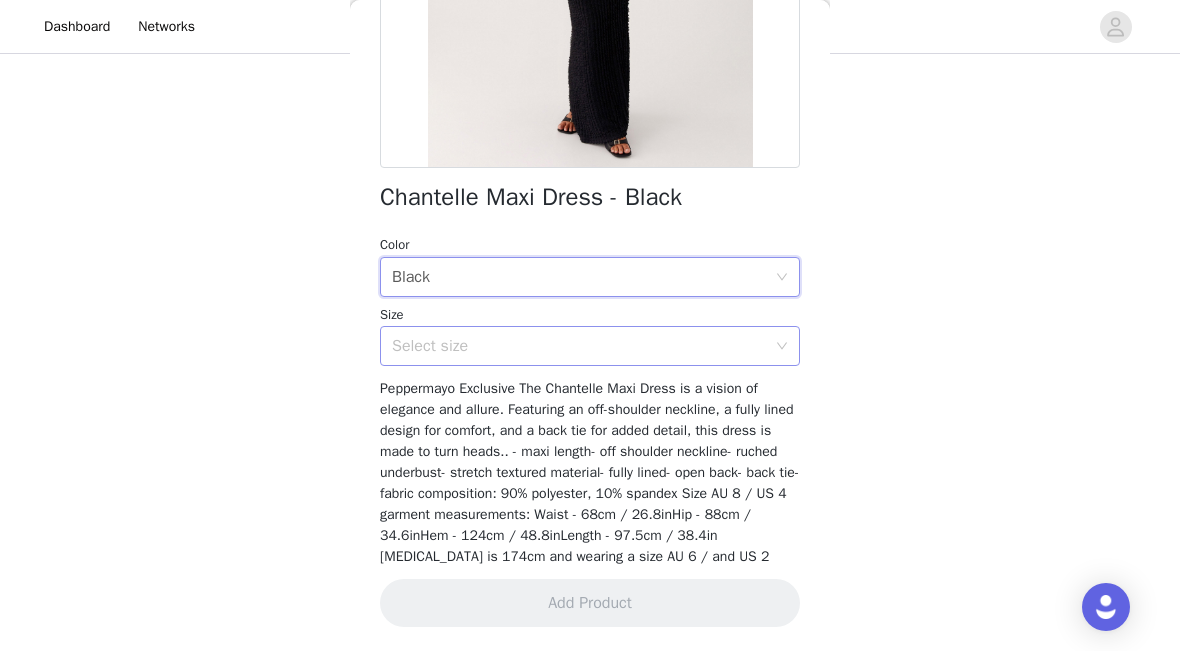 click on "Select size" at bounding box center (579, 346) 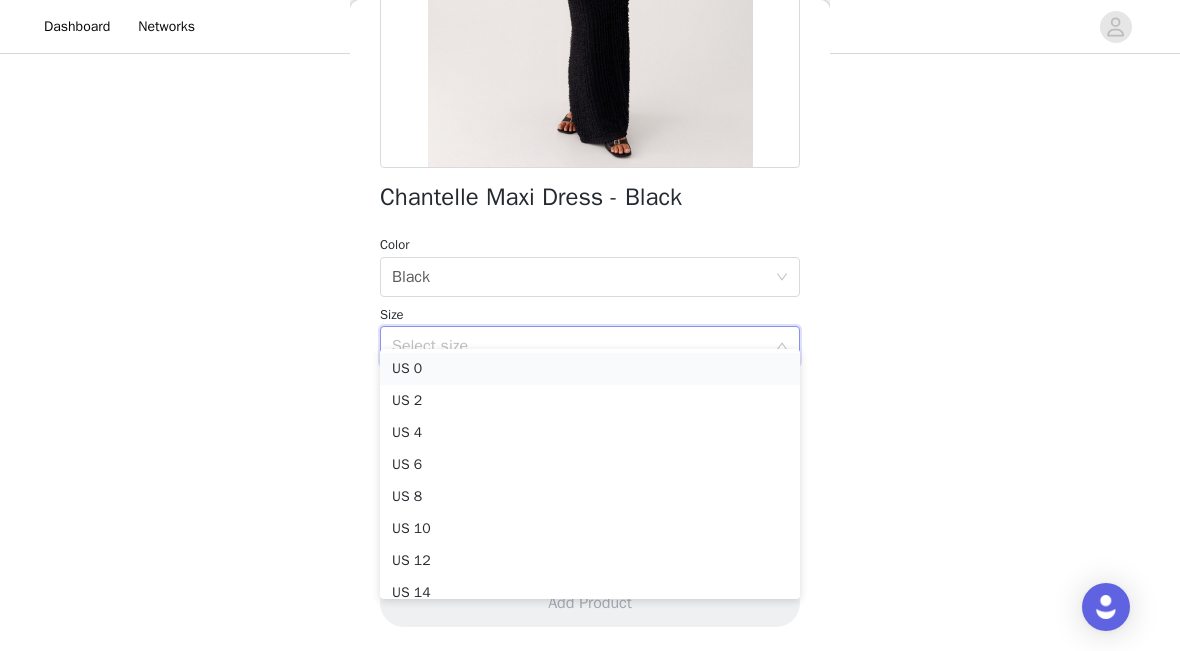 click on "US 0" at bounding box center (590, 369) 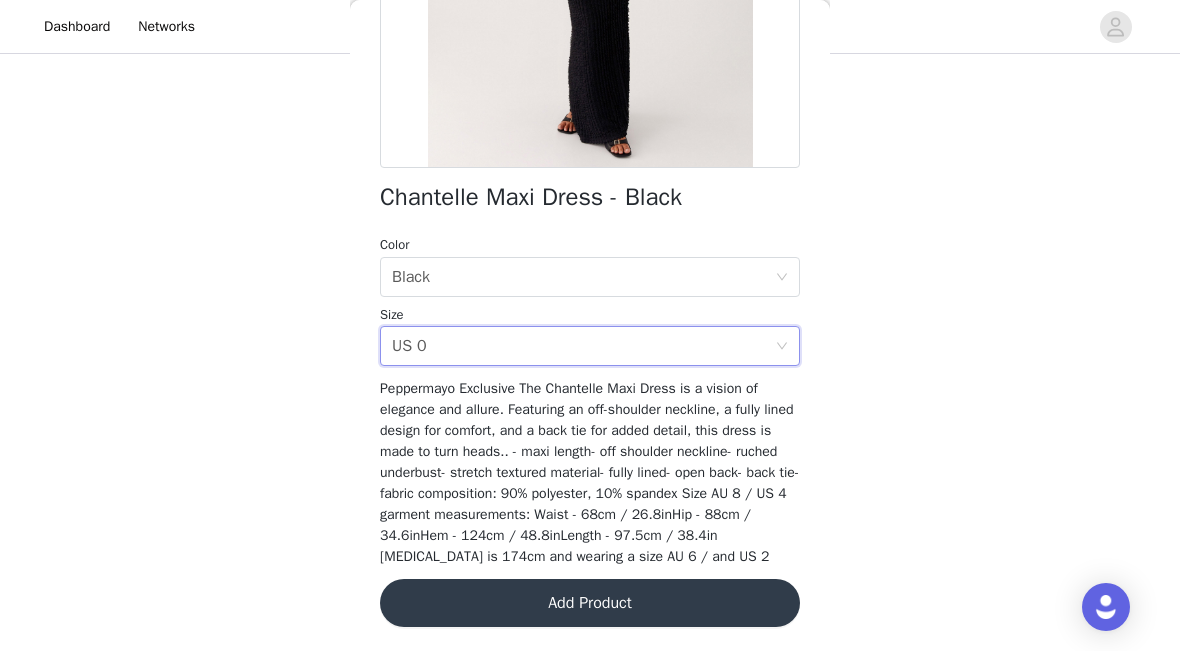 click on "Add Product" at bounding box center [590, 603] 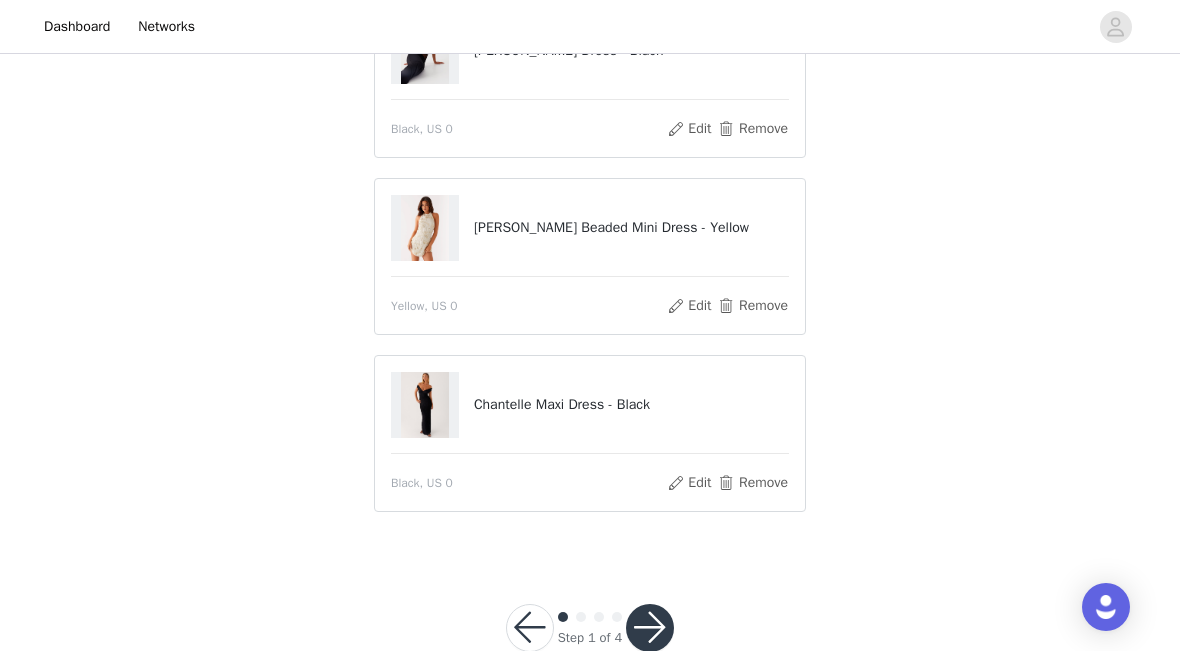 click at bounding box center (650, 628) 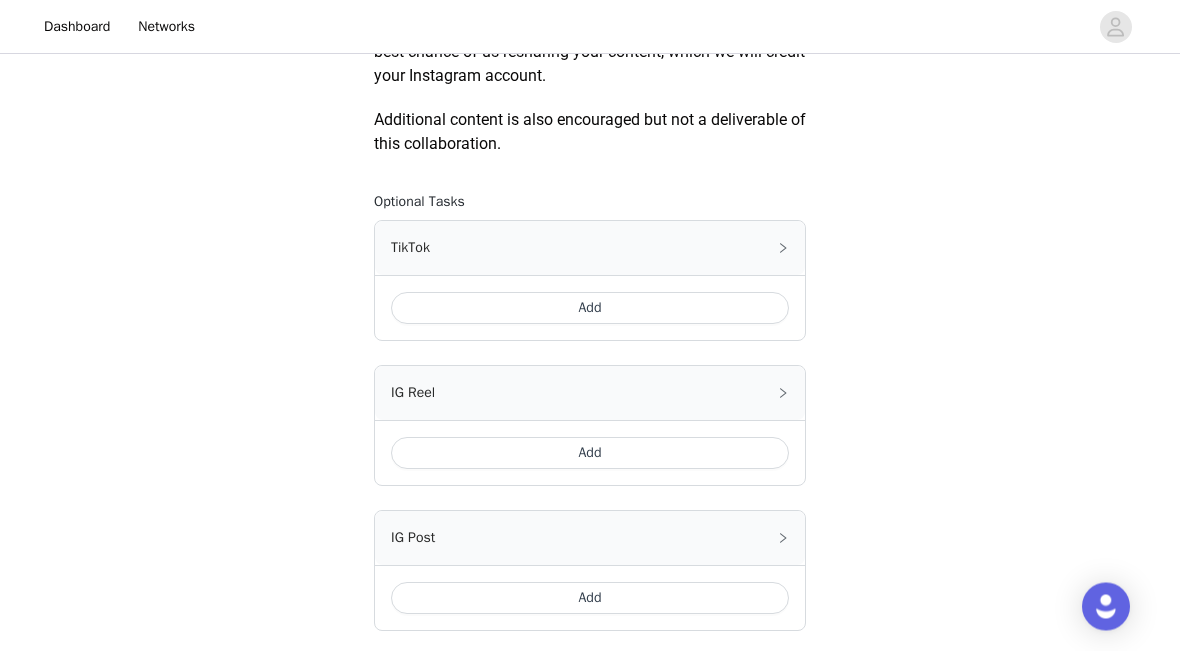 scroll, scrollTop: 1193, scrollLeft: 0, axis: vertical 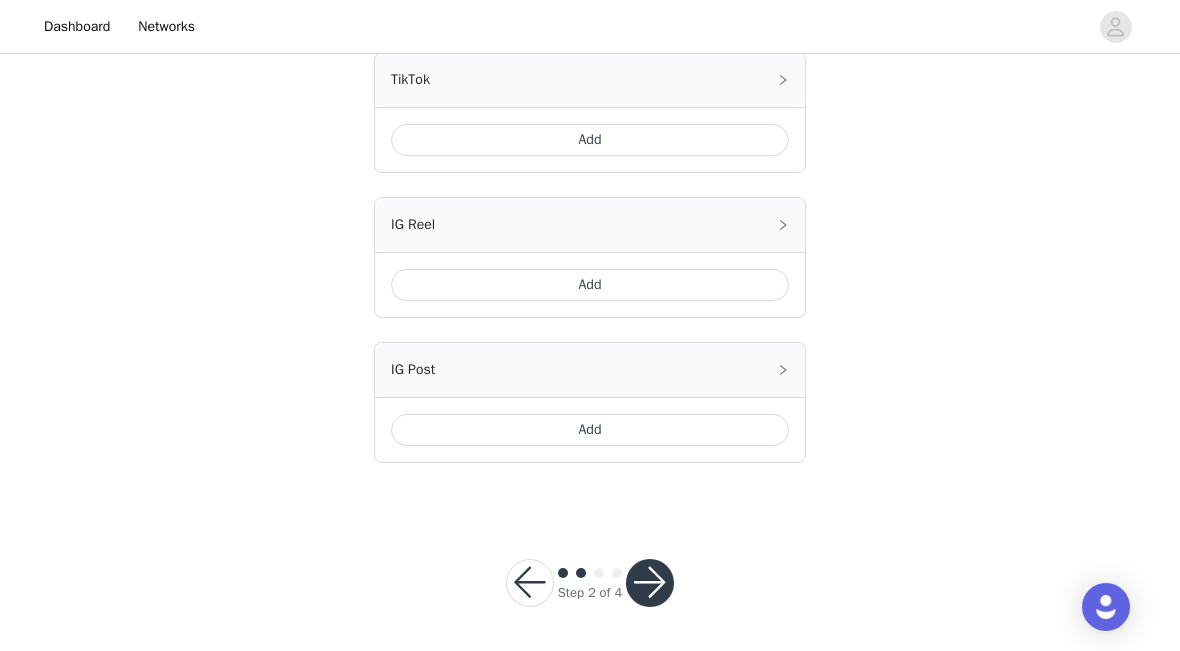 click at bounding box center (650, 583) 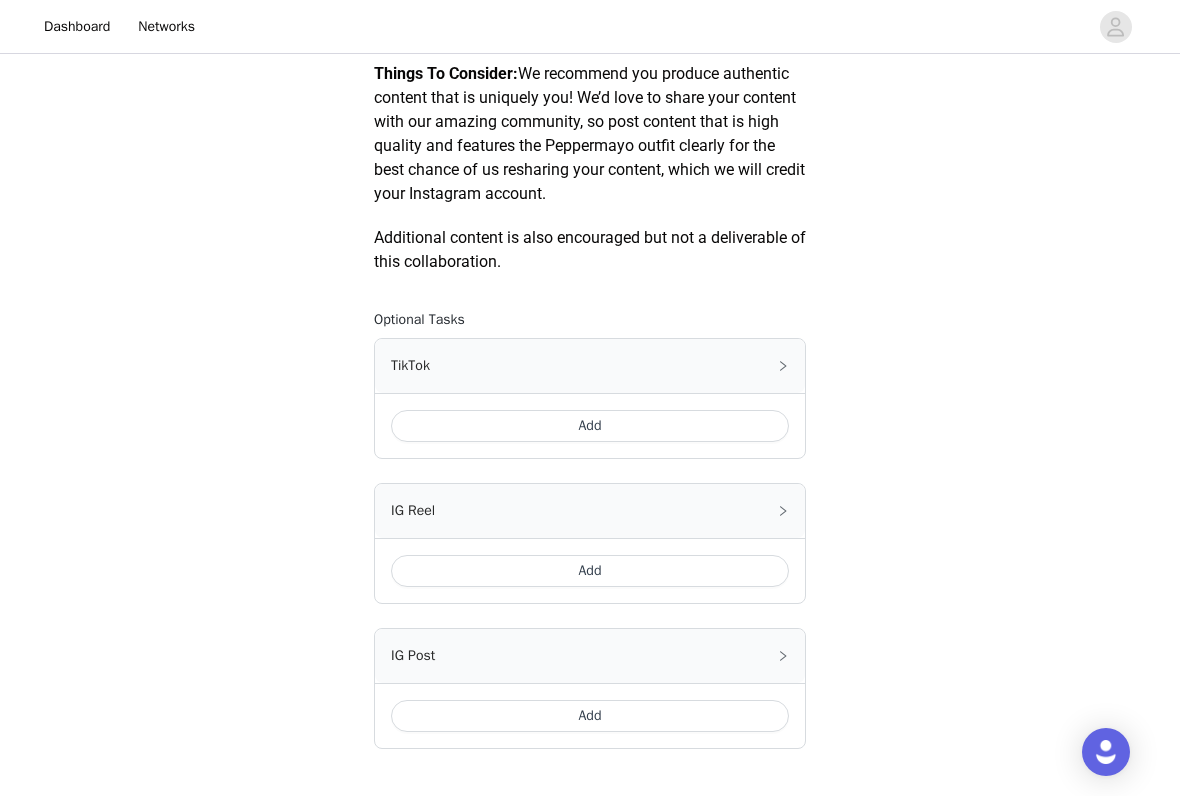 scroll, scrollTop: 906, scrollLeft: 0, axis: vertical 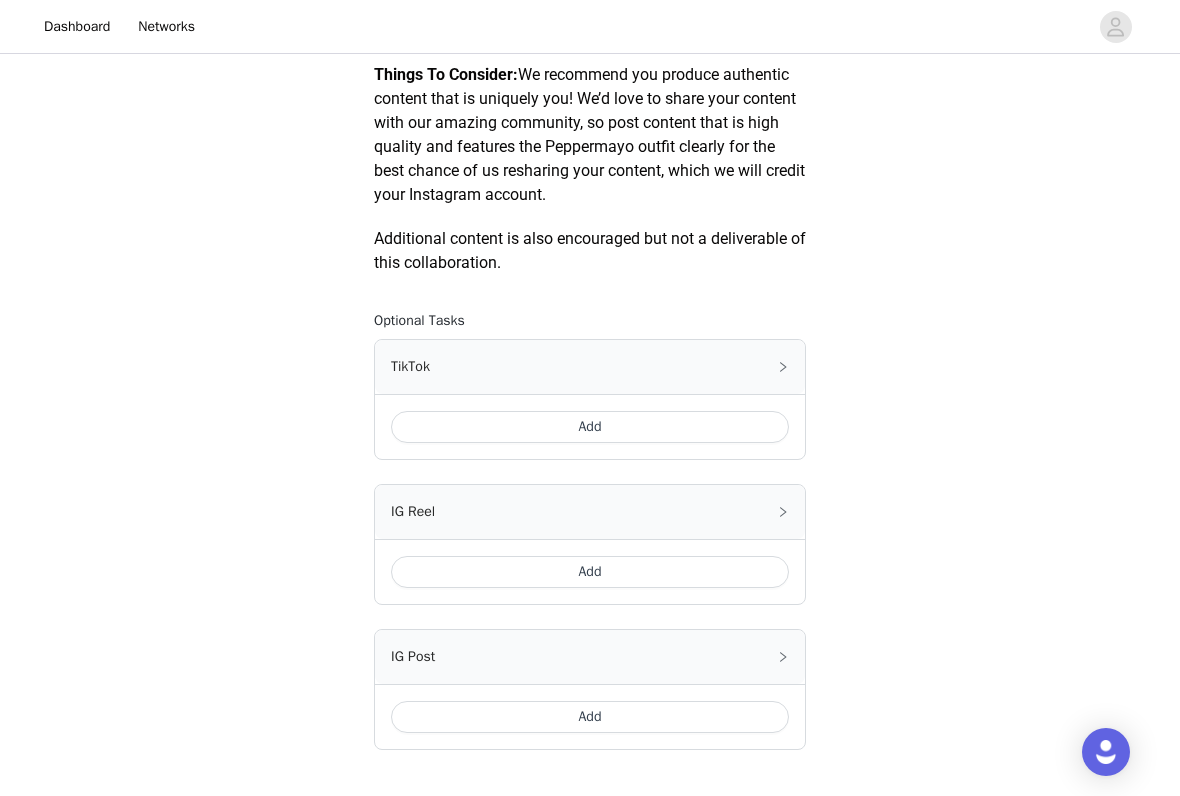 click on "Add" at bounding box center (590, 427) 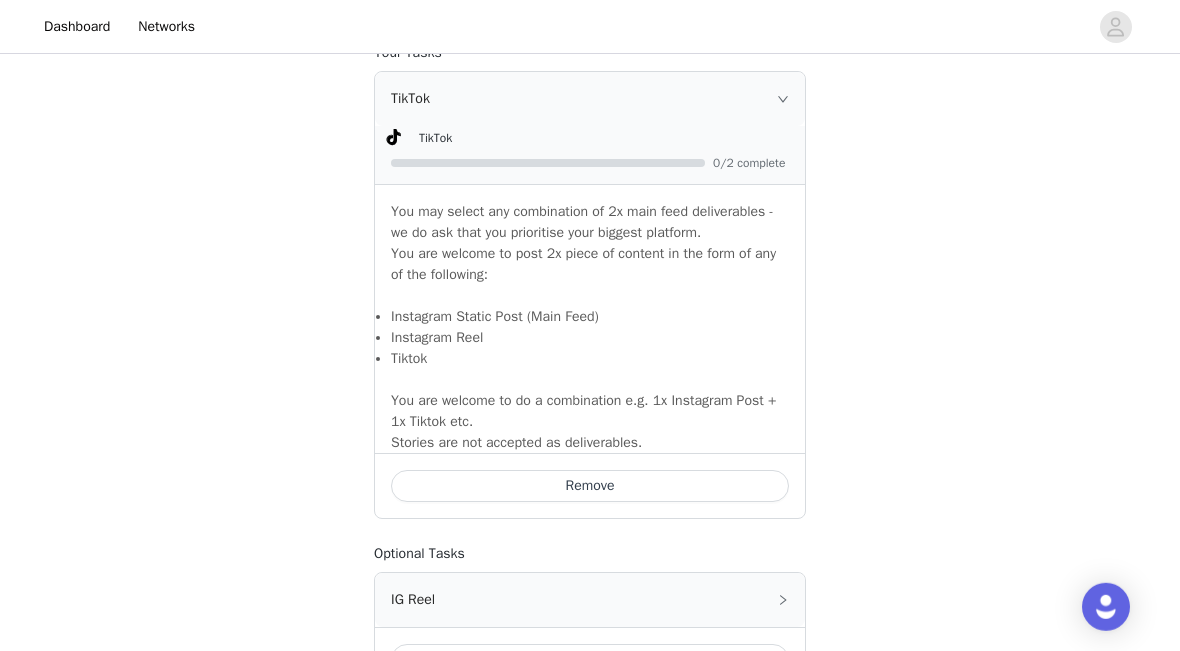 scroll, scrollTop: 1200, scrollLeft: 0, axis: vertical 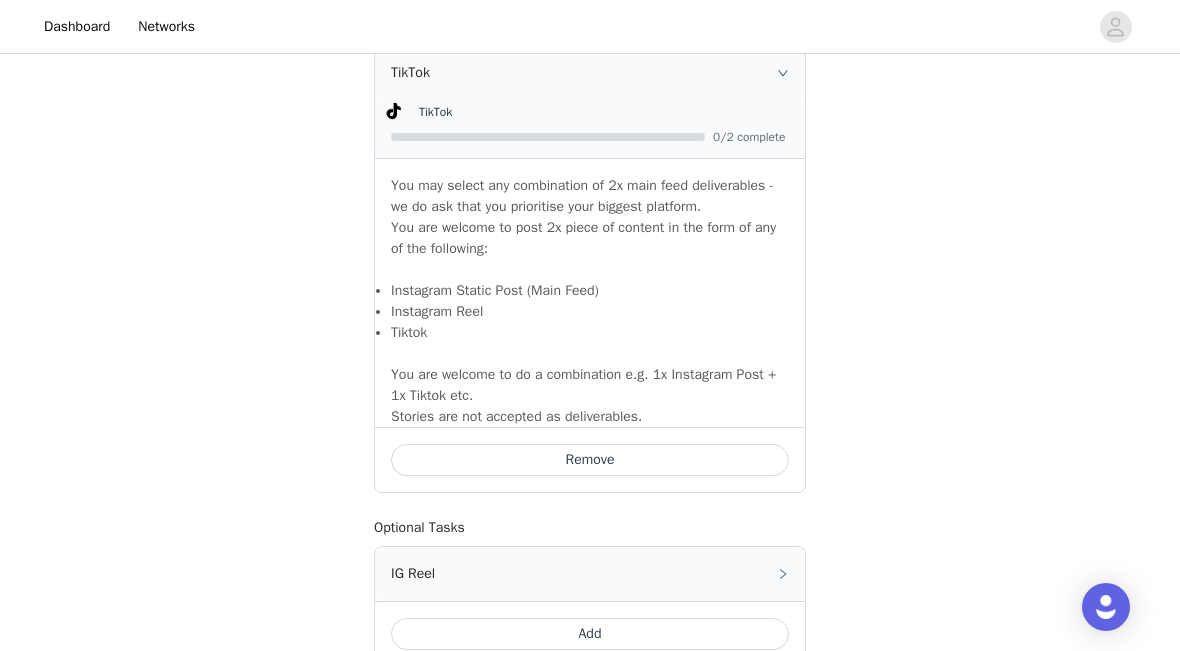 click on "TikTok" at bounding box center [590, 73] 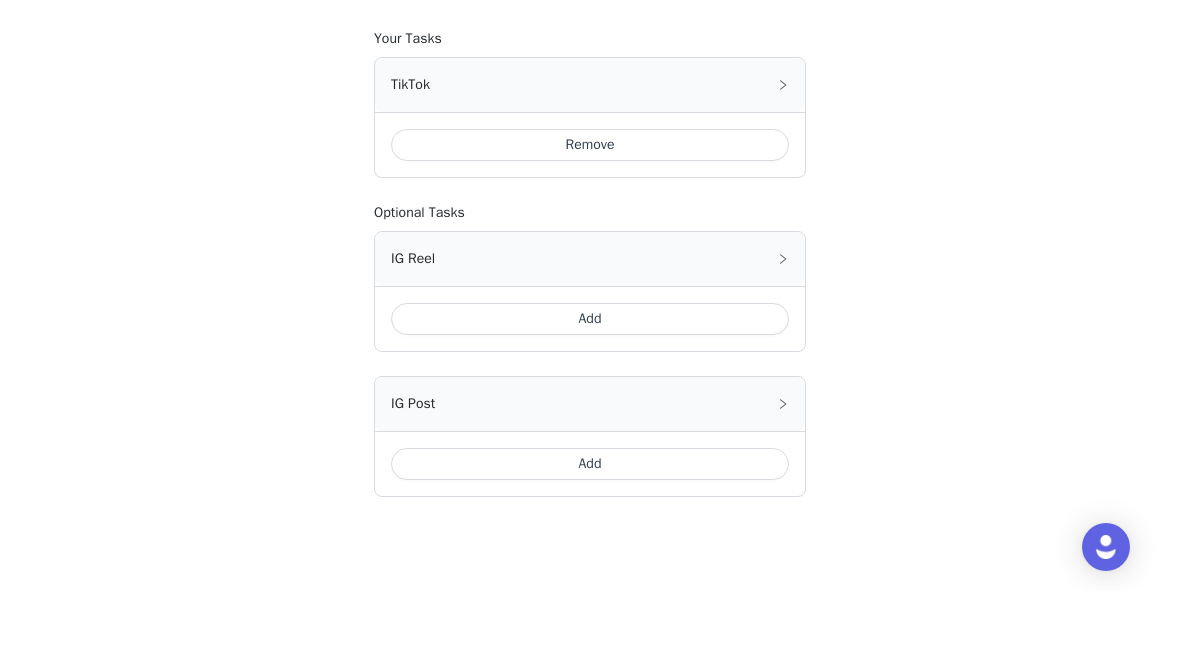 scroll, scrollTop: 1222, scrollLeft: 0, axis: vertical 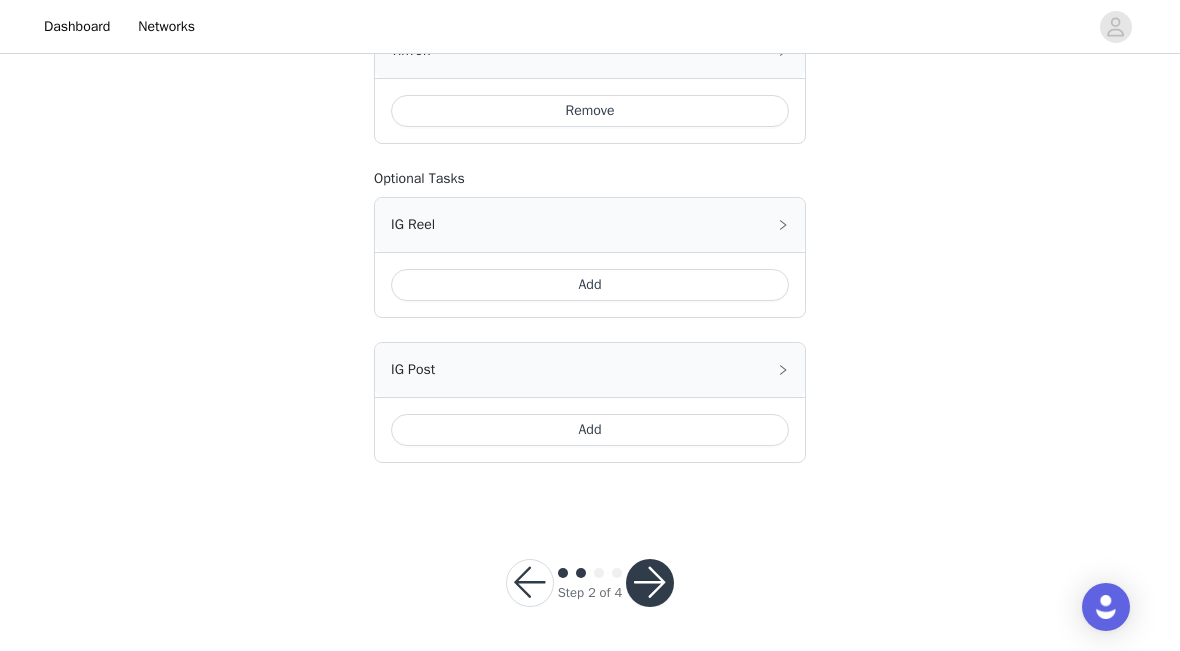 click at bounding box center [650, 583] 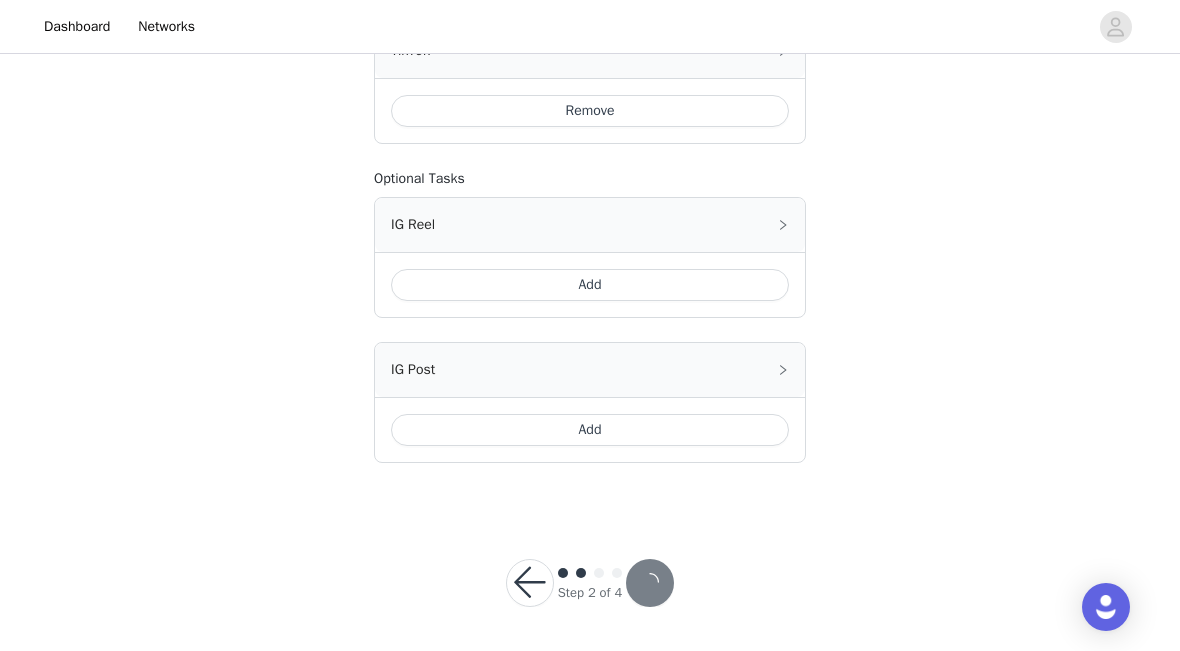 scroll, scrollTop: 0, scrollLeft: 0, axis: both 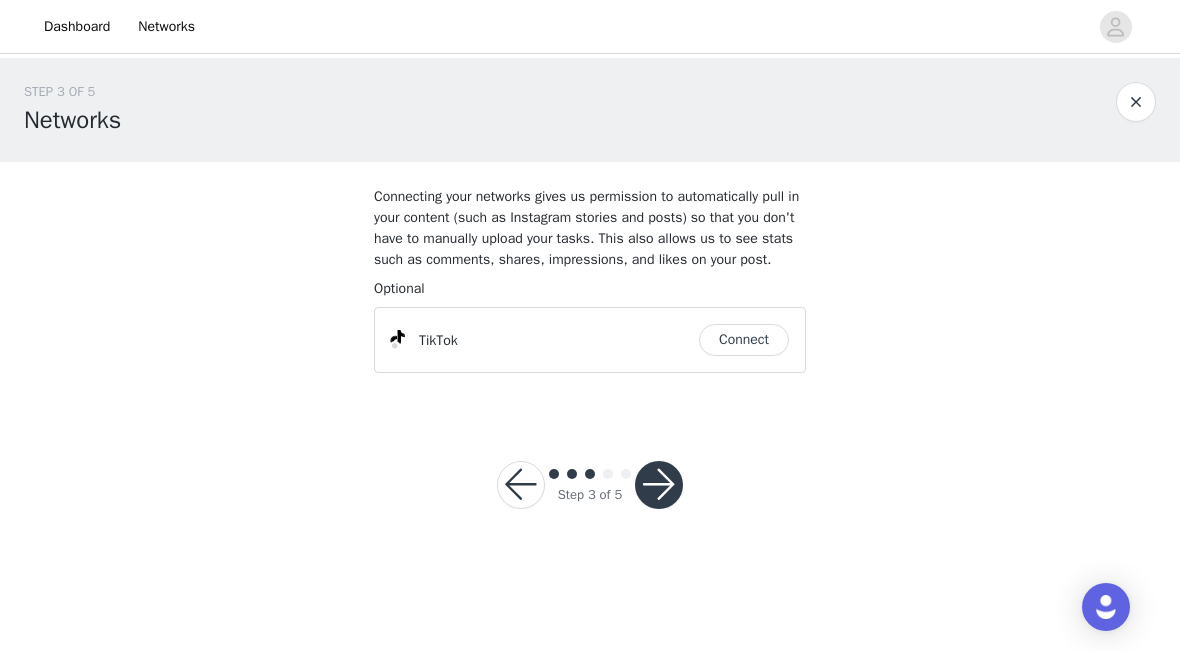 click on "Connect" at bounding box center (744, 340) 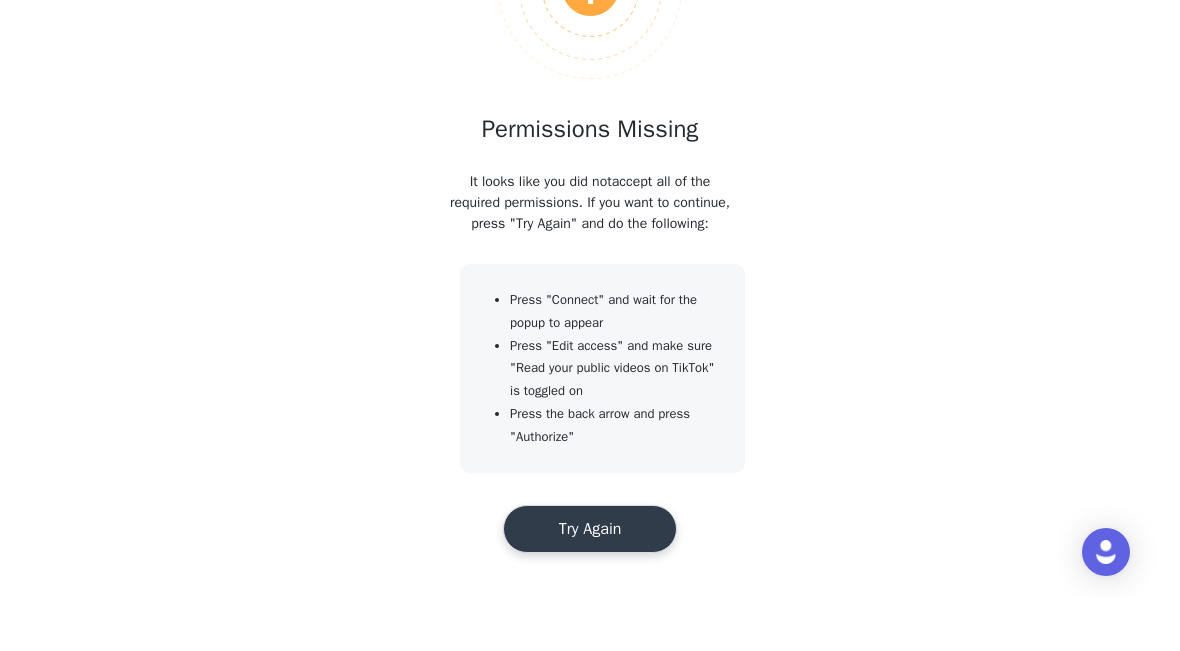 scroll, scrollTop: 219, scrollLeft: 0, axis: vertical 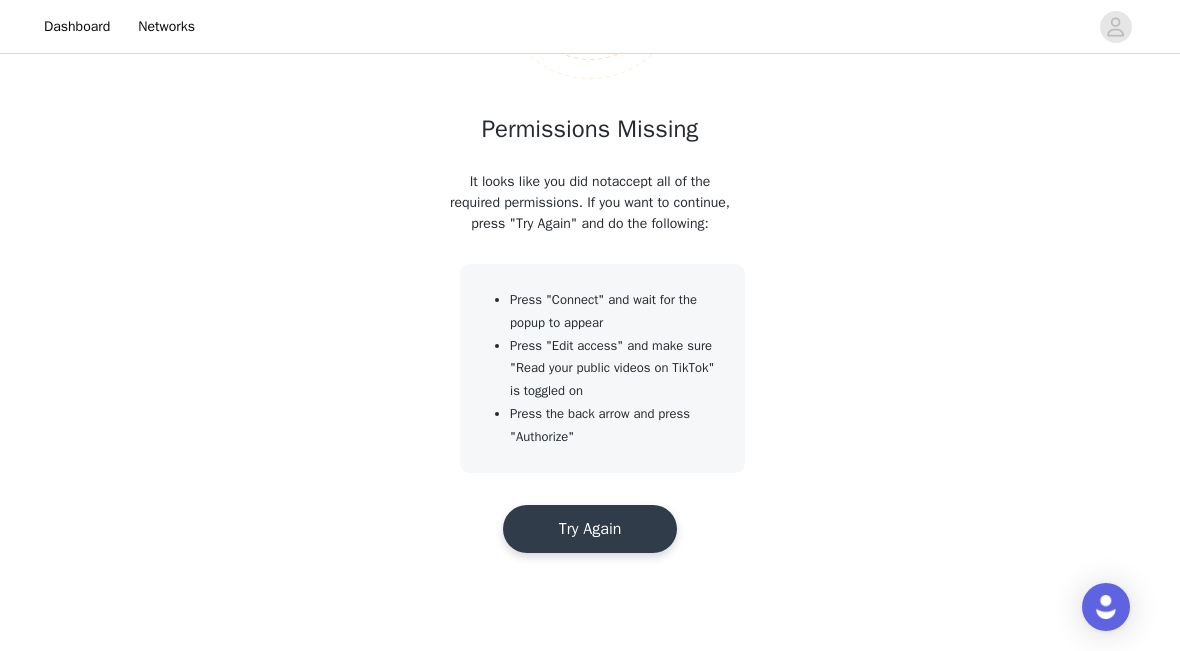 click on "Try Again" at bounding box center (590, 529) 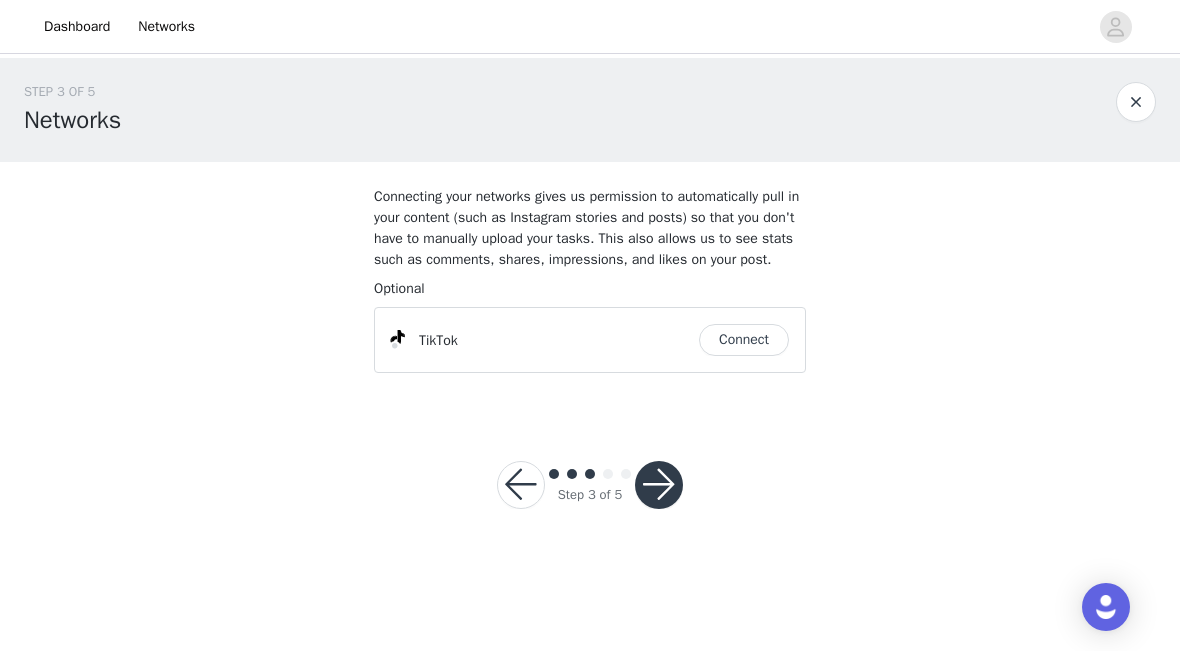 click on "Connect" at bounding box center [744, 340] 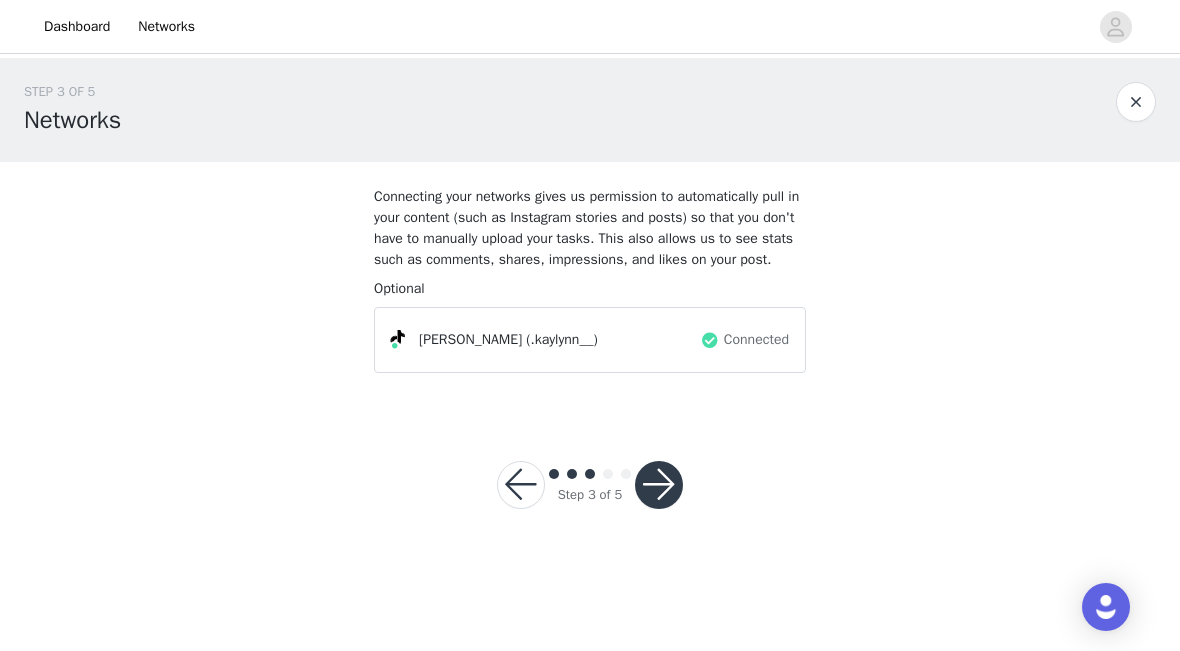 click on "Step 3 of 5" at bounding box center (590, 485) 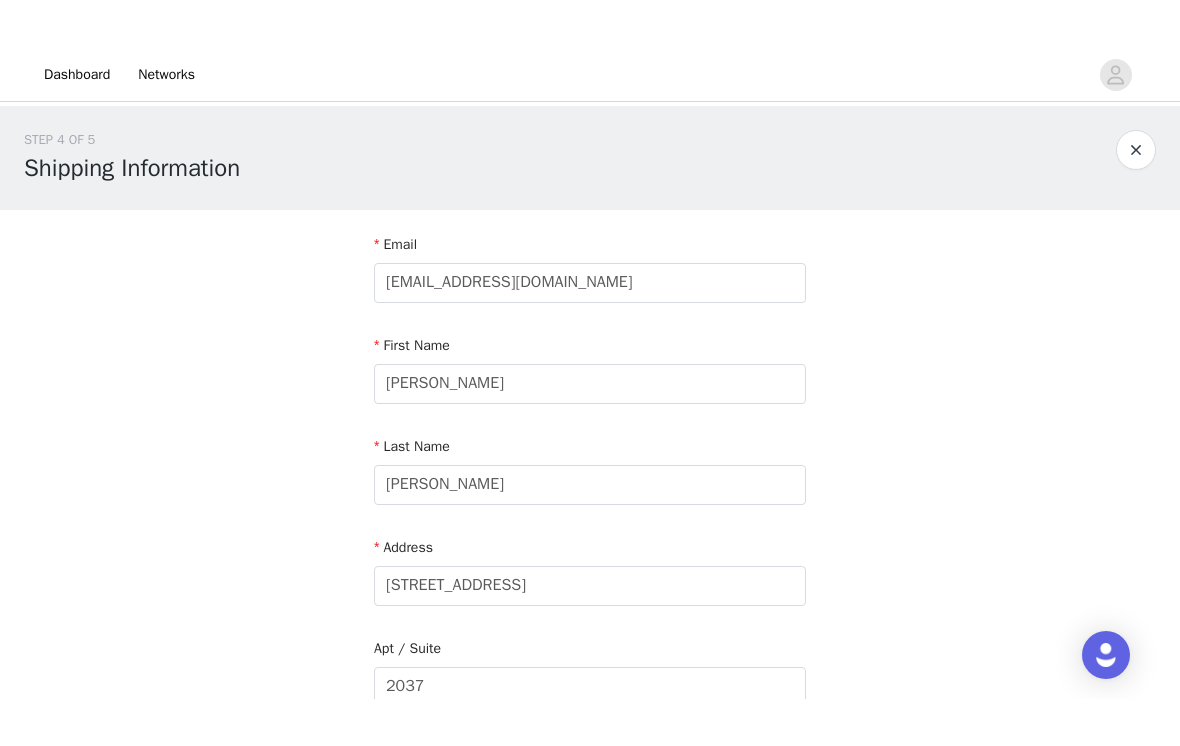 scroll, scrollTop: 9, scrollLeft: 0, axis: vertical 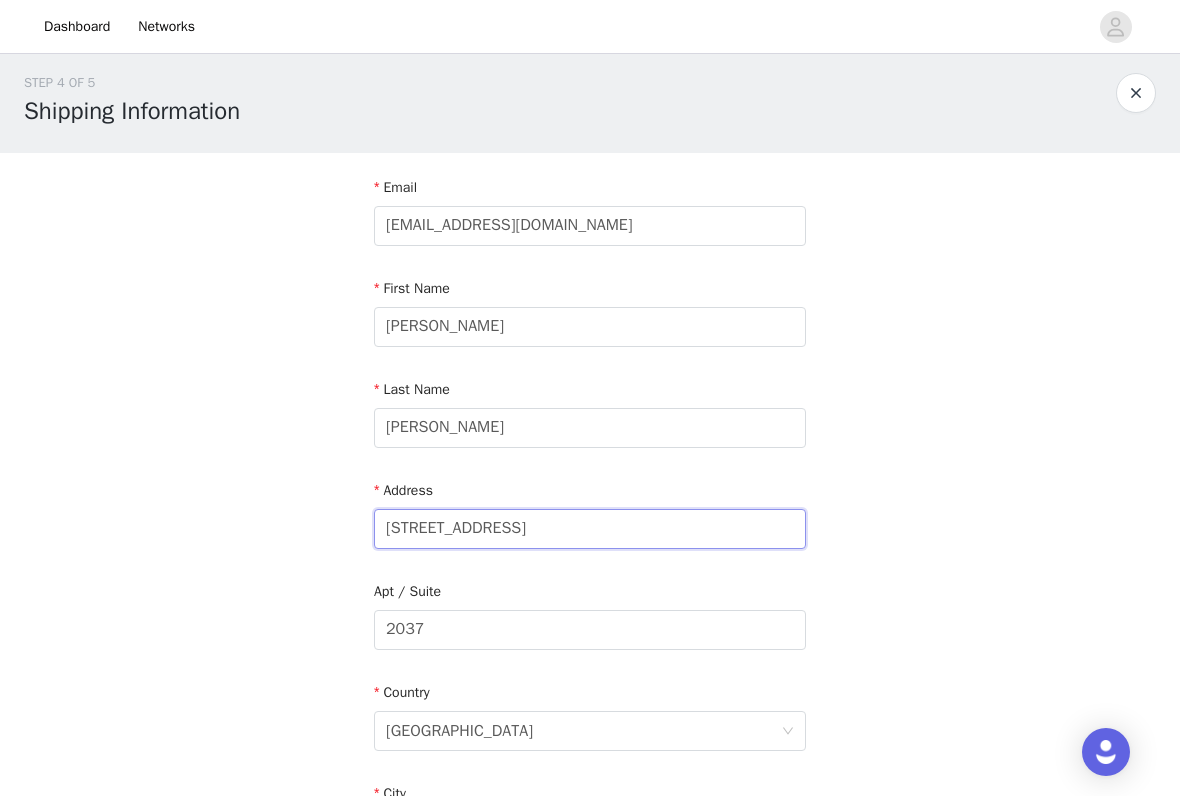 click on "[STREET_ADDRESS]" at bounding box center [590, 529] 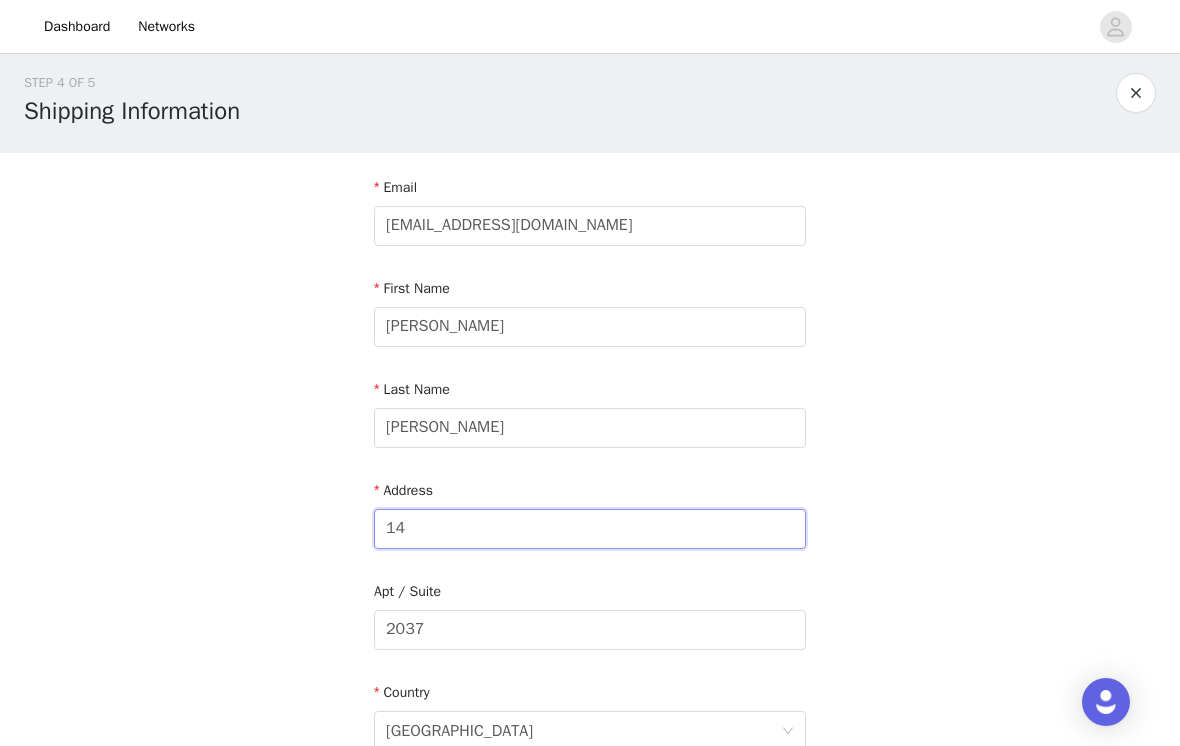 type on "1" 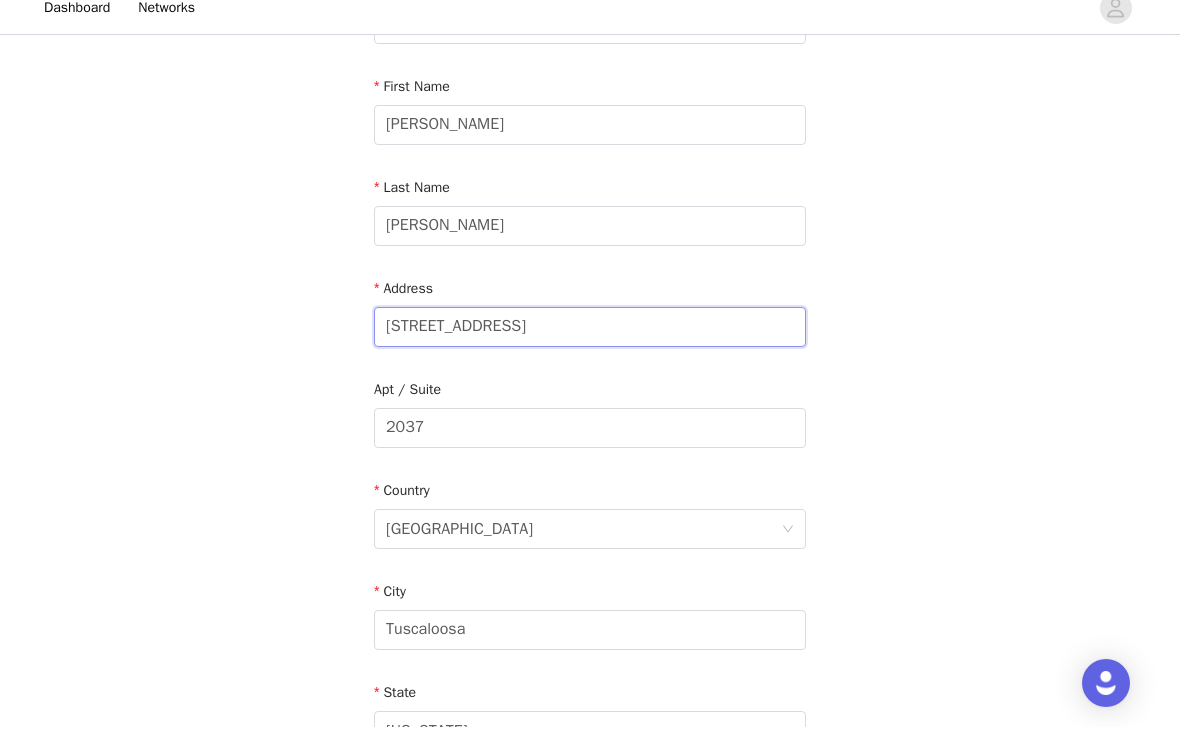 scroll, scrollTop: 377, scrollLeft: 0, axis: vertical 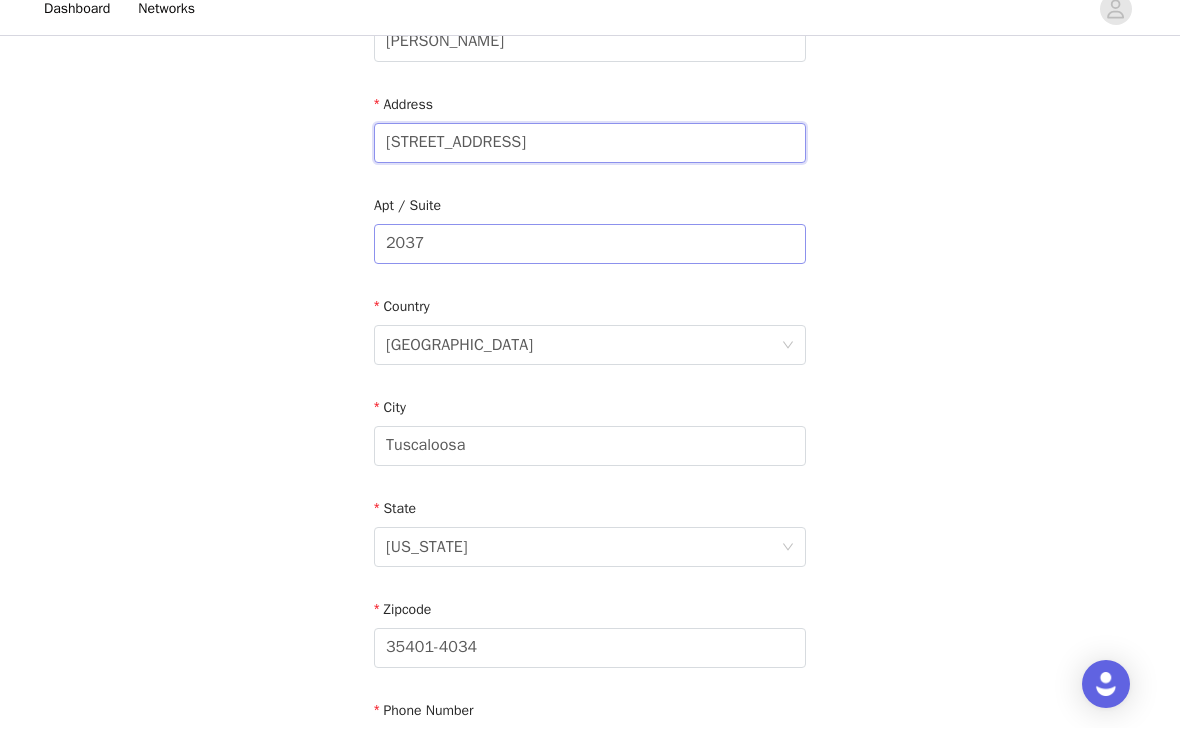 type on "[STREET_ADDRESS]" 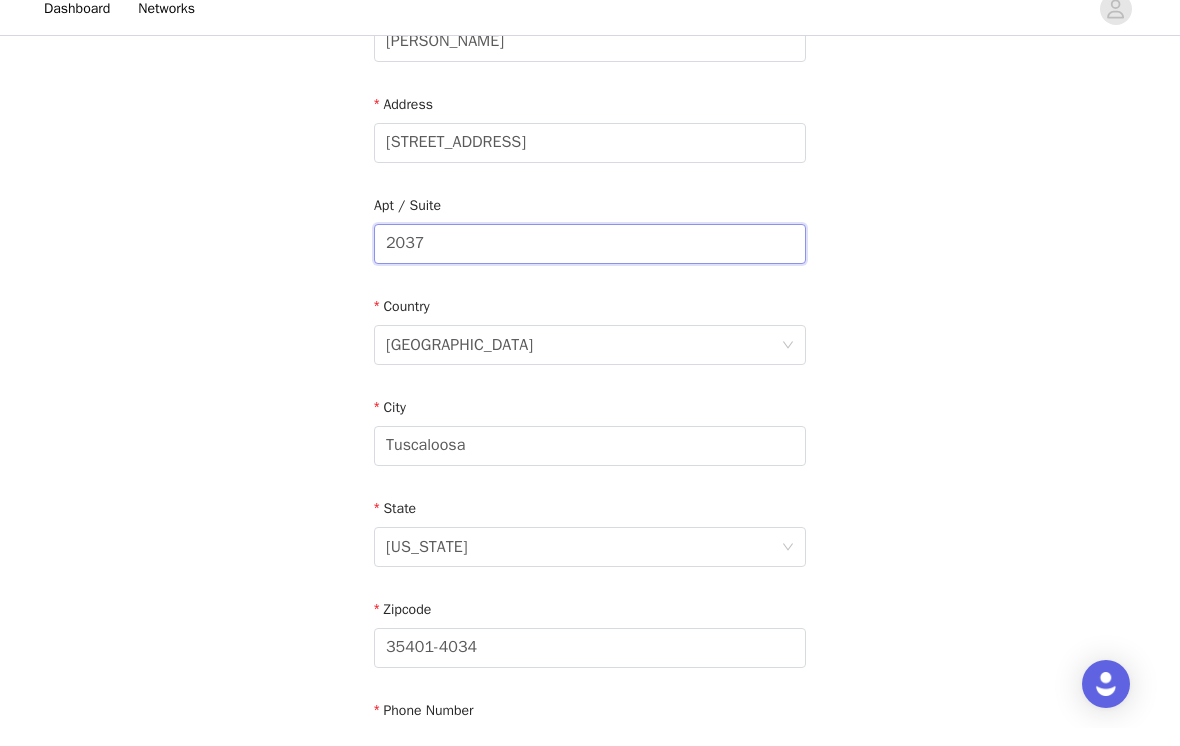 click on "2037" at bounding box center (590, 262) 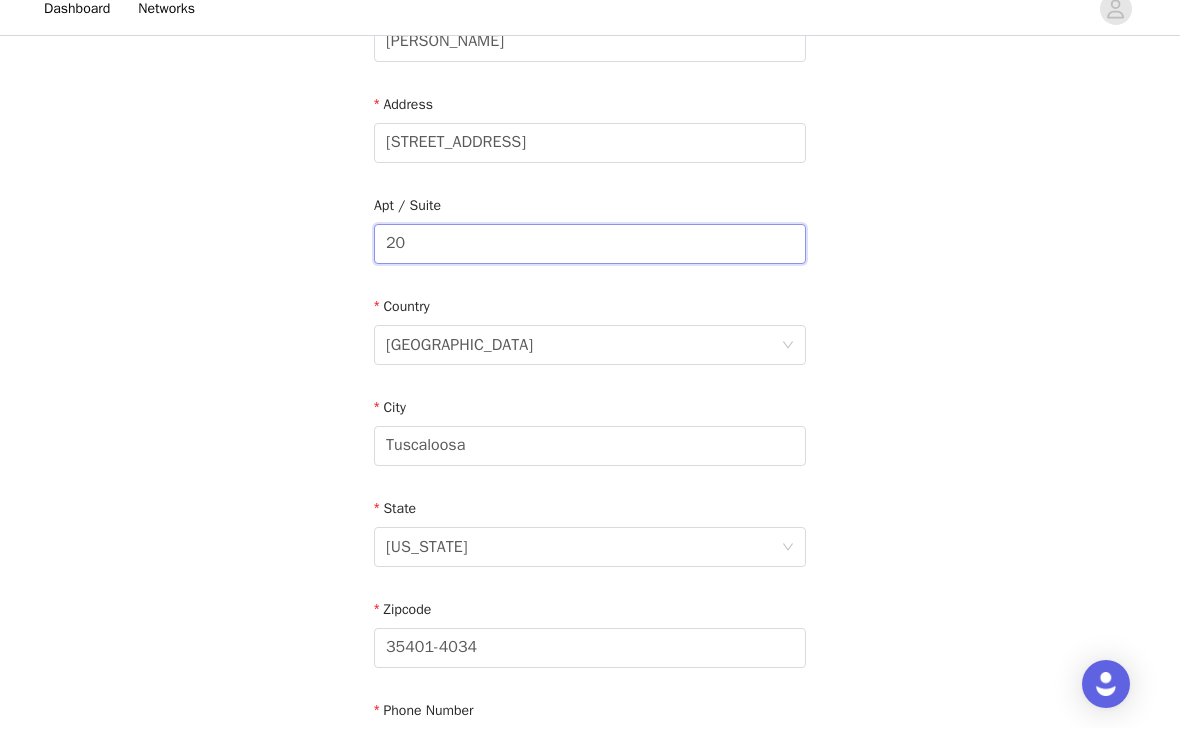 type on "2" 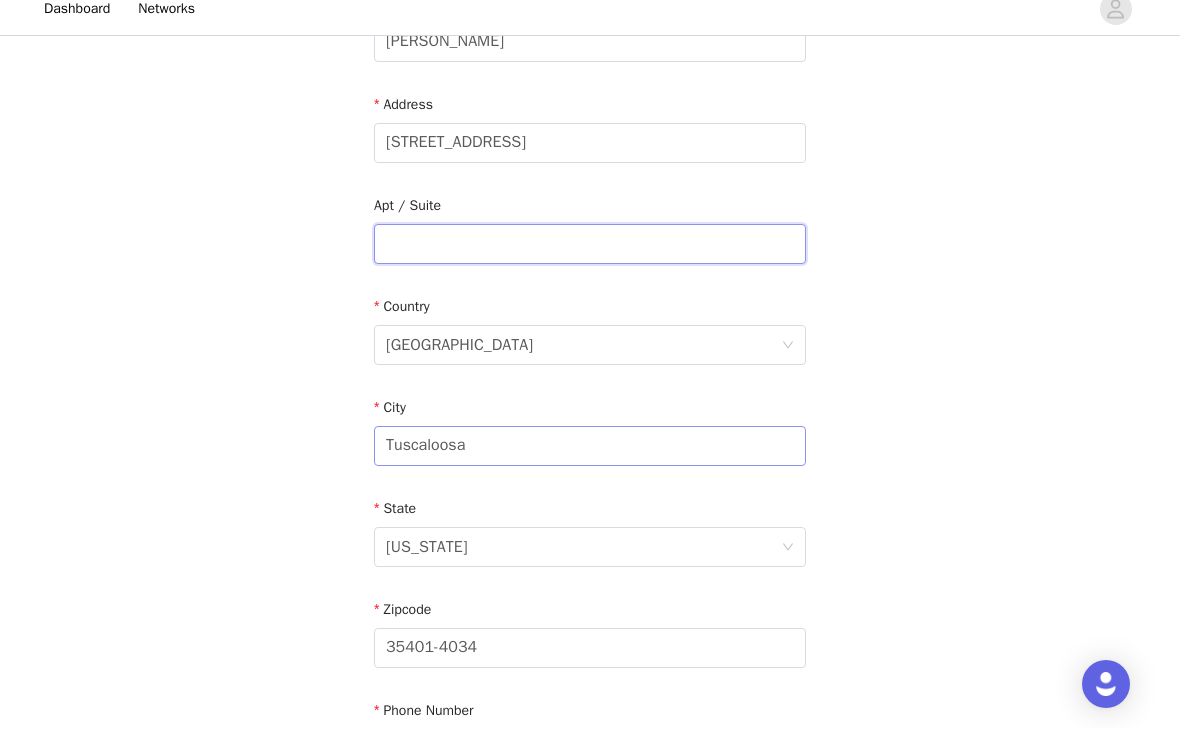 type 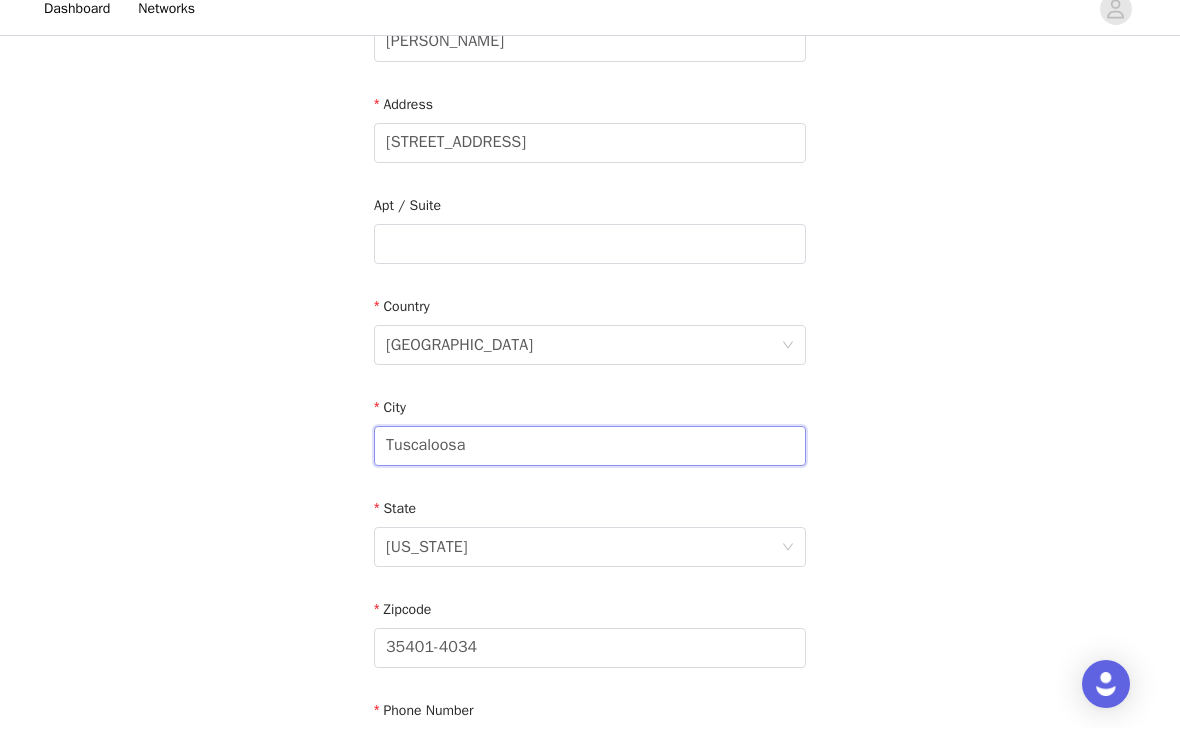 click on "Tuscaloosa" at bounding box center [590, 464] 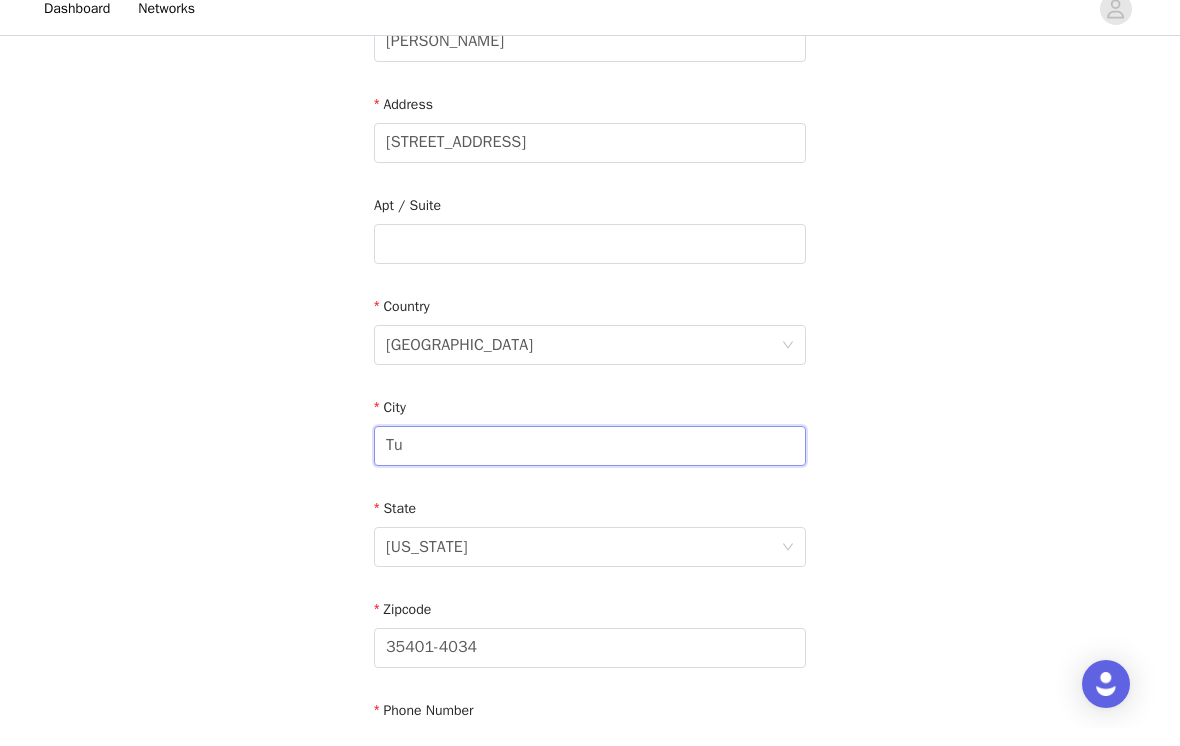 type on "T" 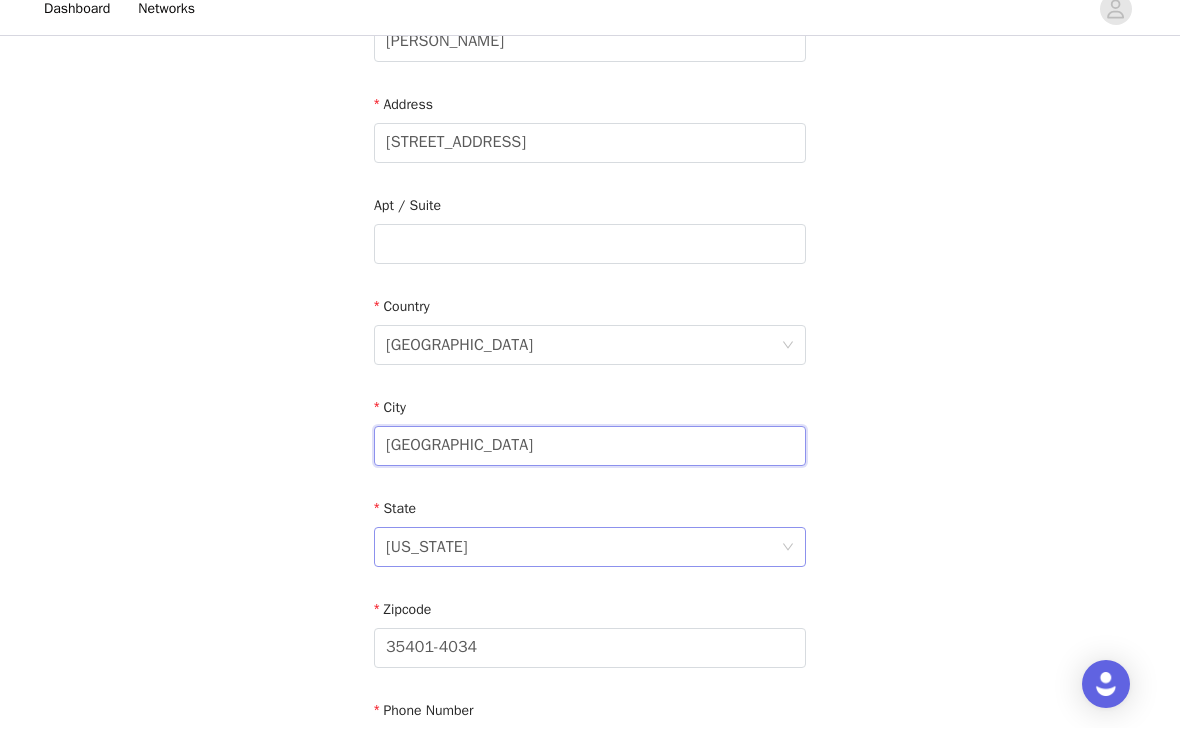 type on "[GEOGRAPHIC_DATA]" 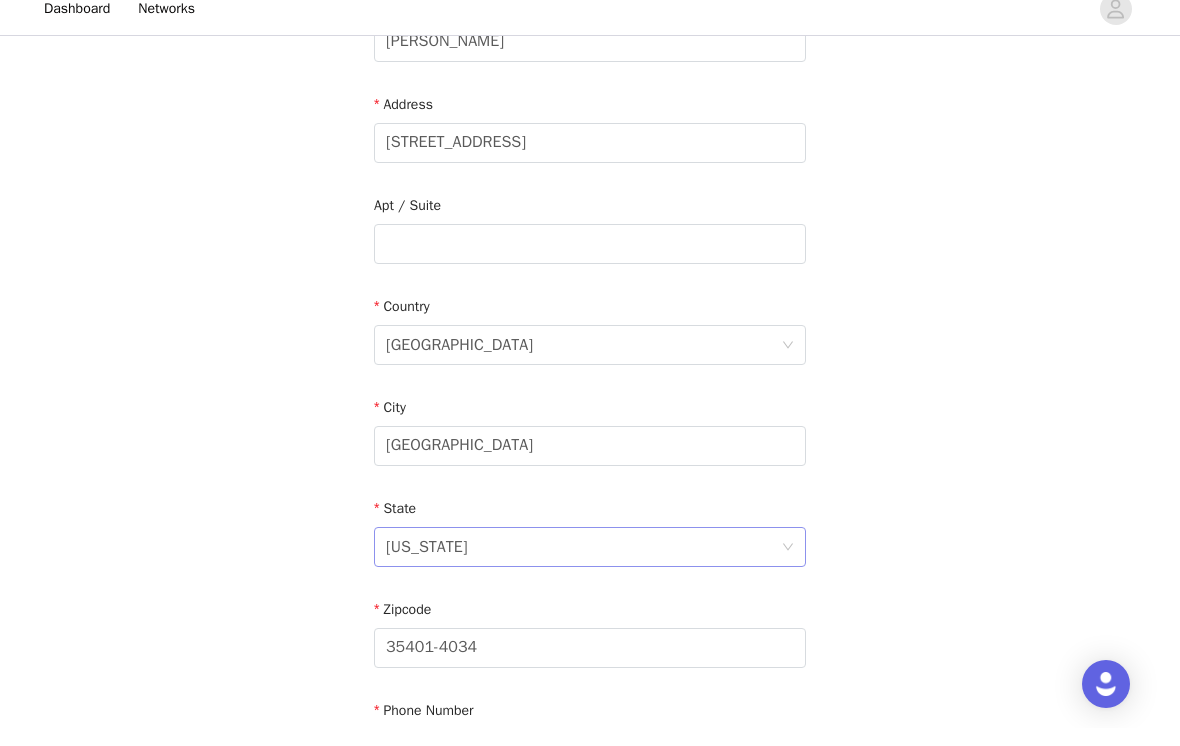 click on "[US_STATE]" at bounding box center [583, 565] 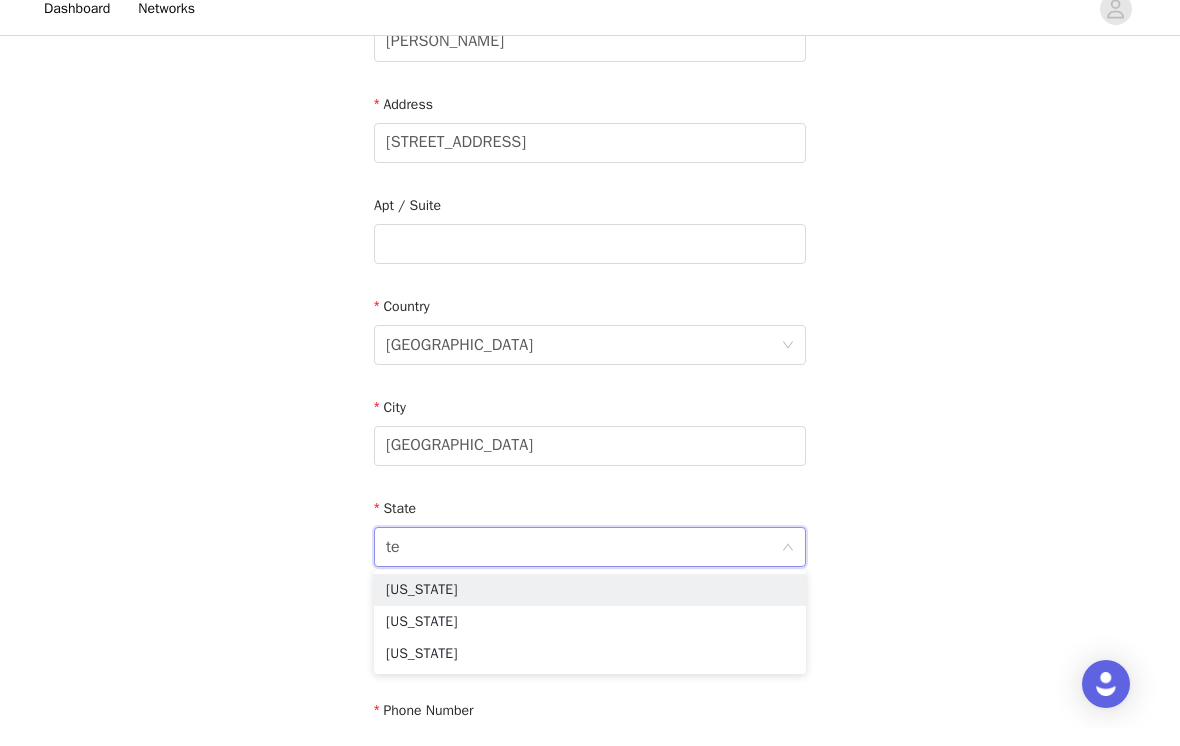 type on "ten" 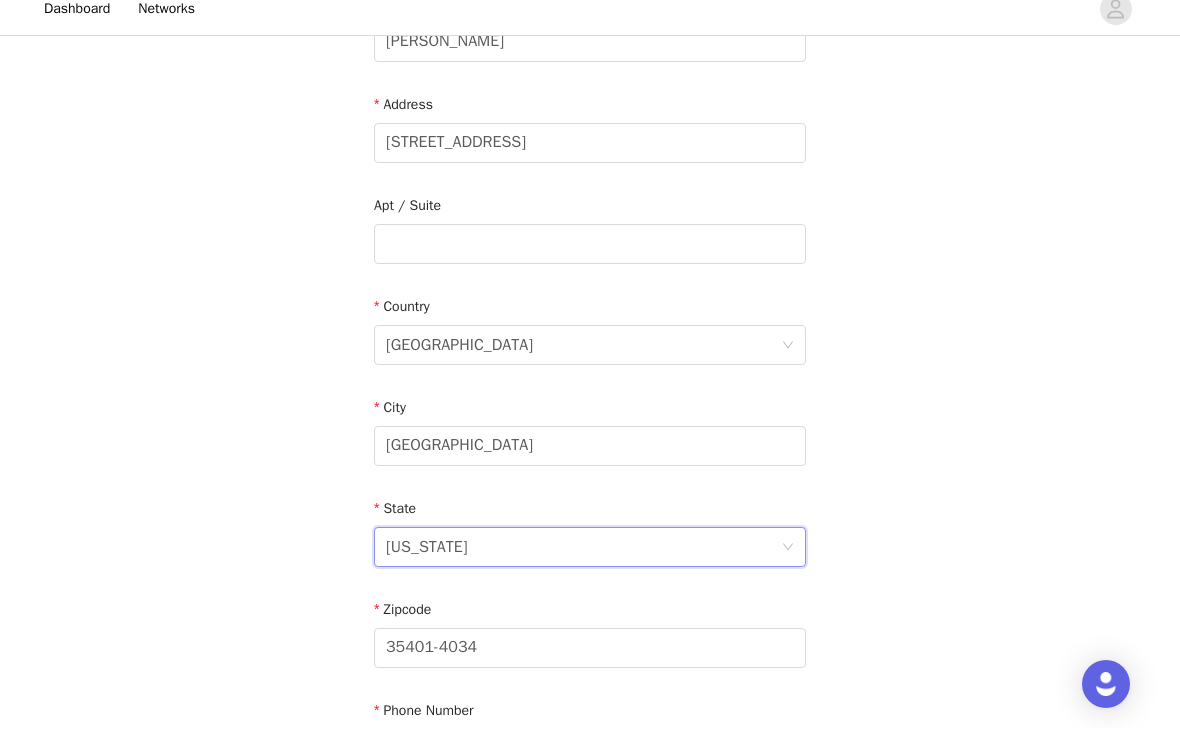 click on "[US_STATE]" at bounding box center (583, 565) 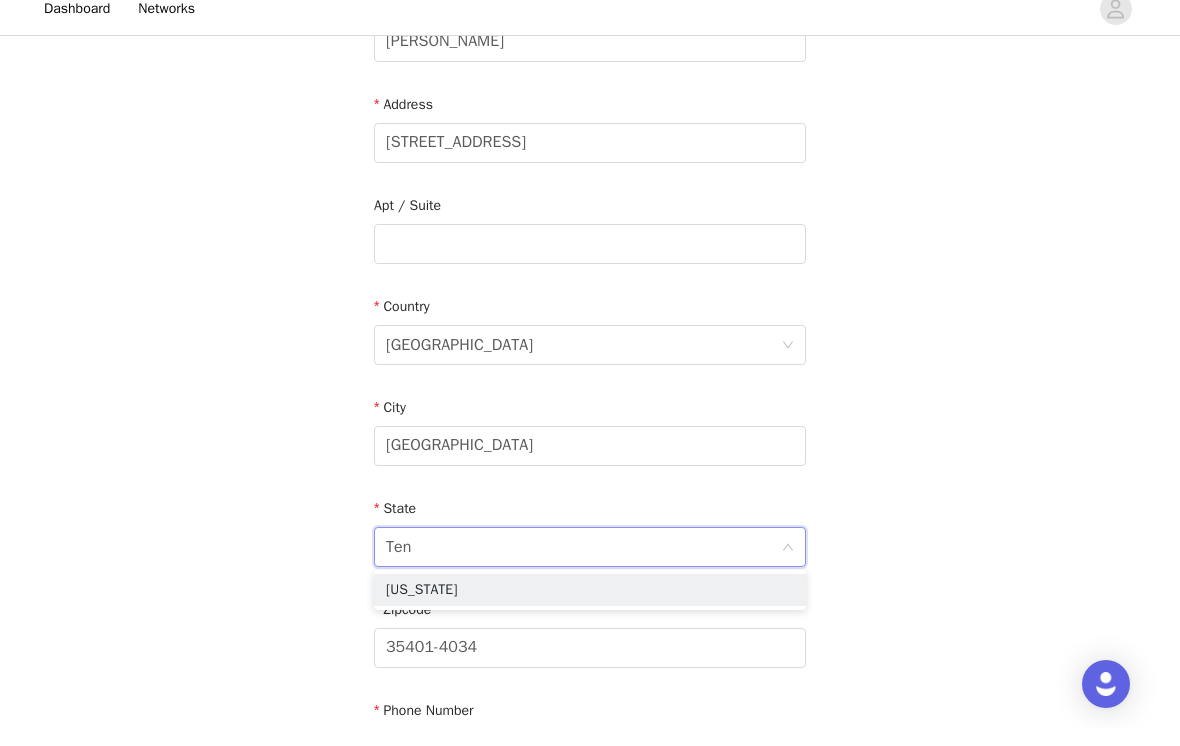 type on "Tenn" 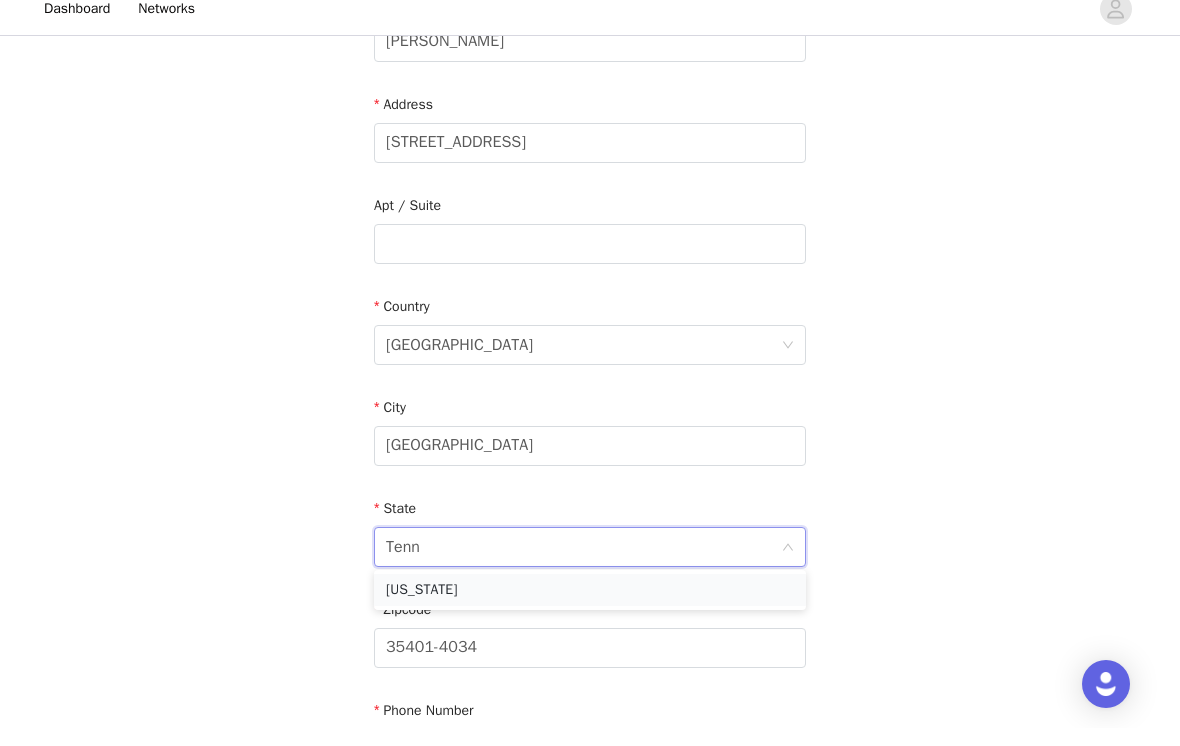 click on "[US_STATE]" at bounding box center (590, 608) 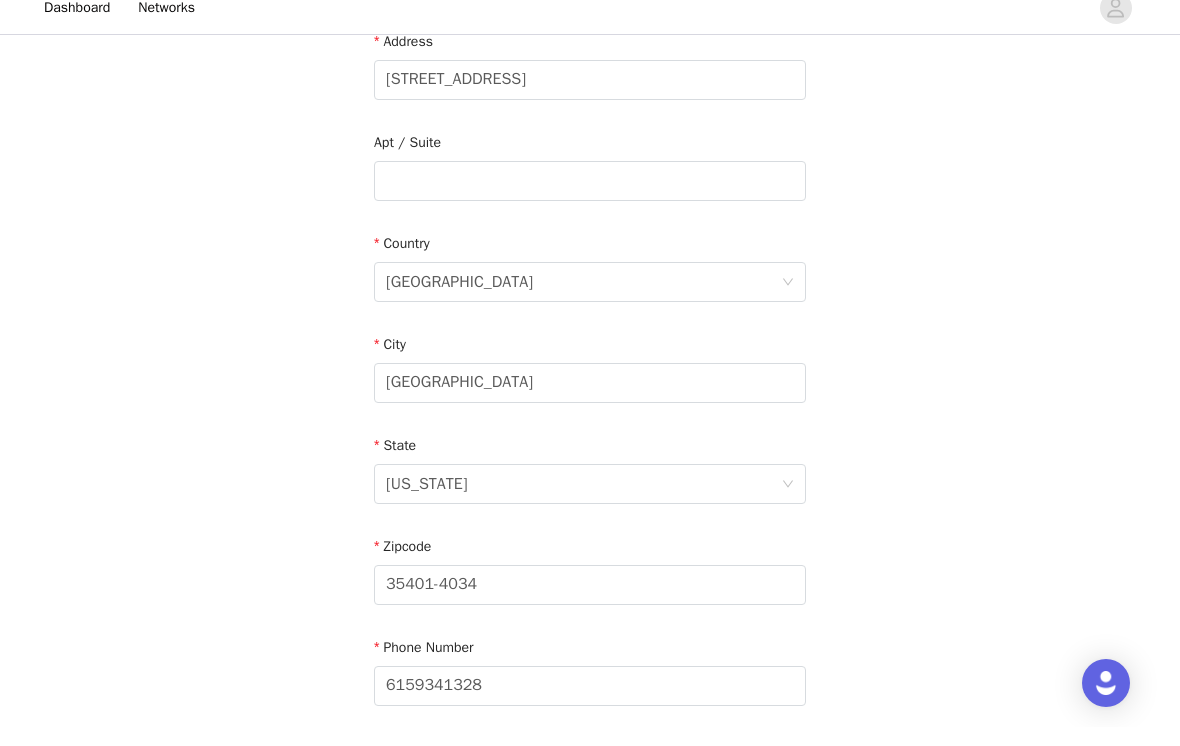 scroll, scrollTop: 541, scrollLeft: 0, axis: vertical 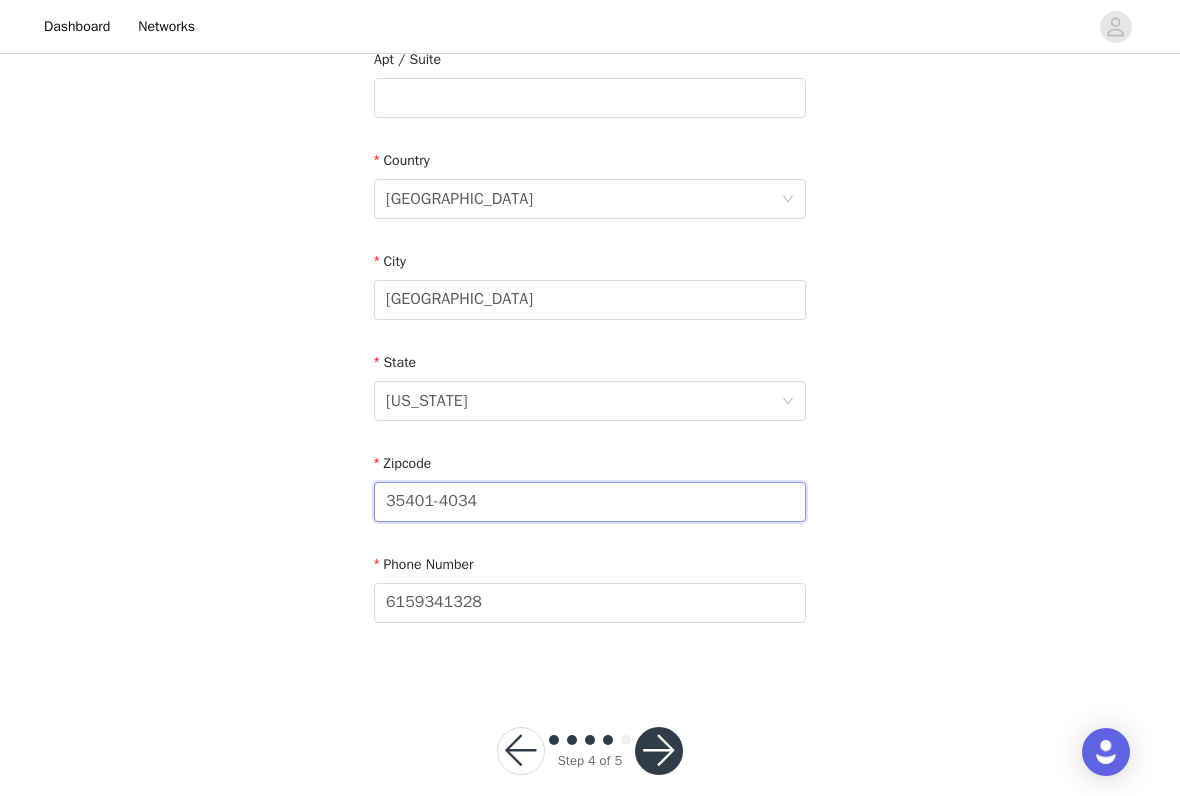 click on "35401-4034" at bounding box center (590, 502) 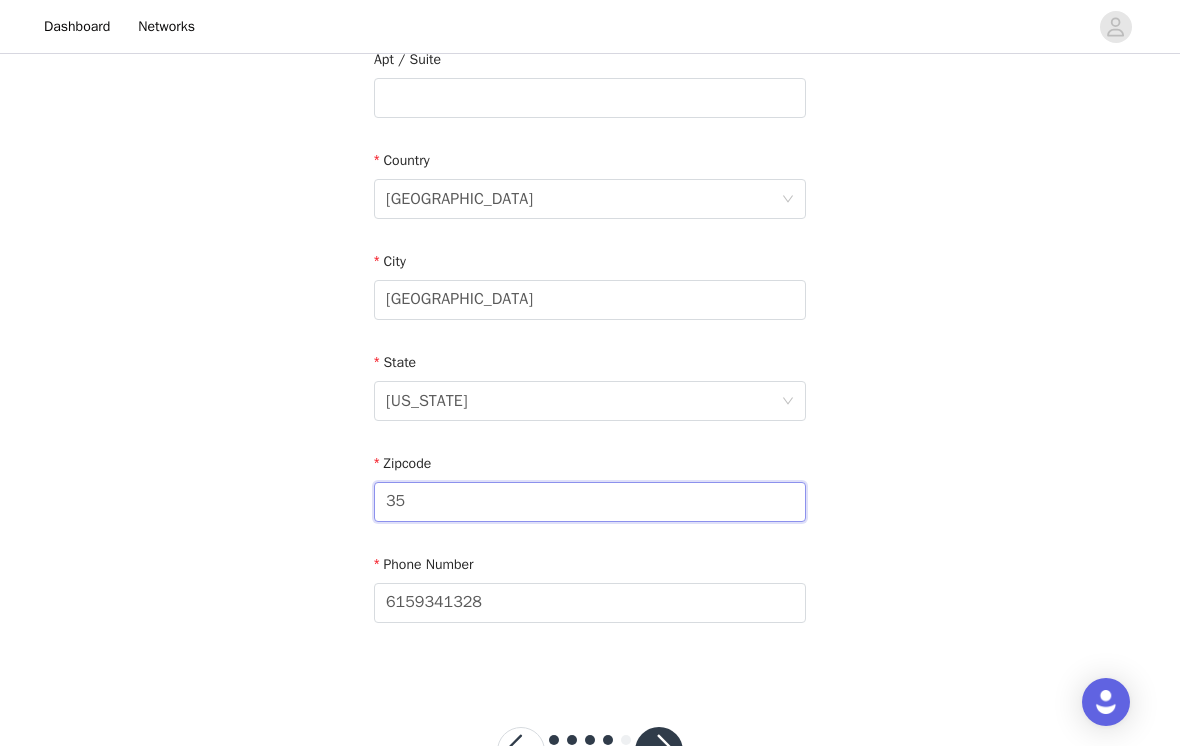 type on "3" 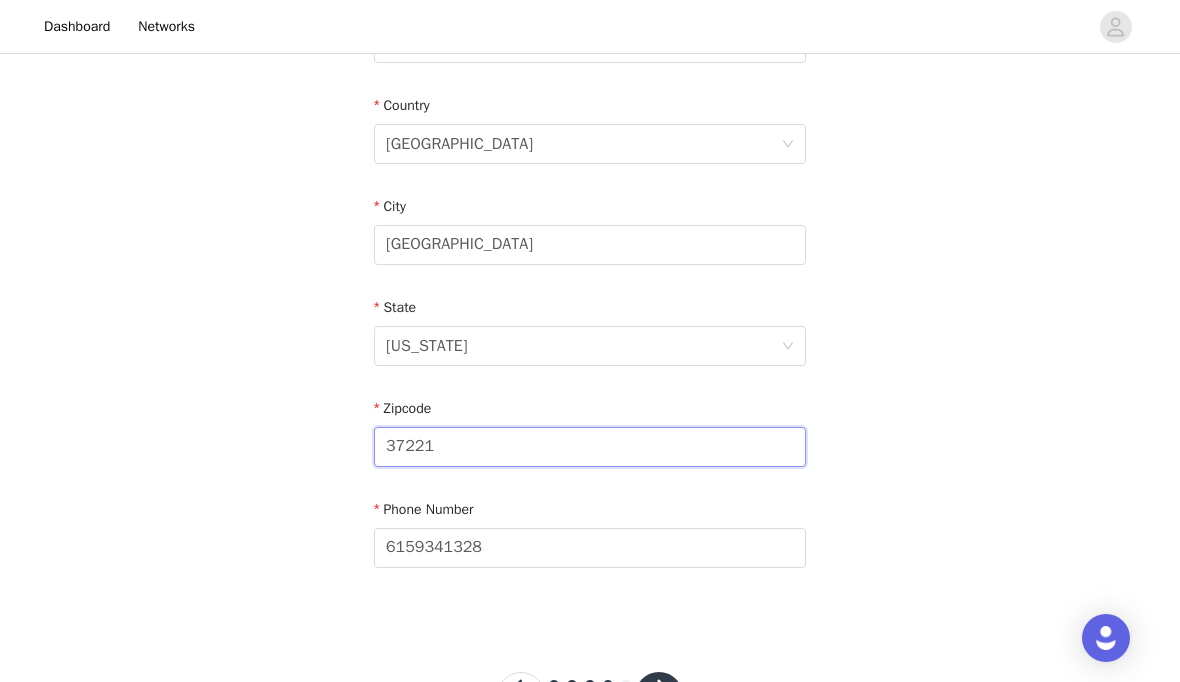 scroll, scrollTop: 681, scrollLeft: 0, axis: vertical 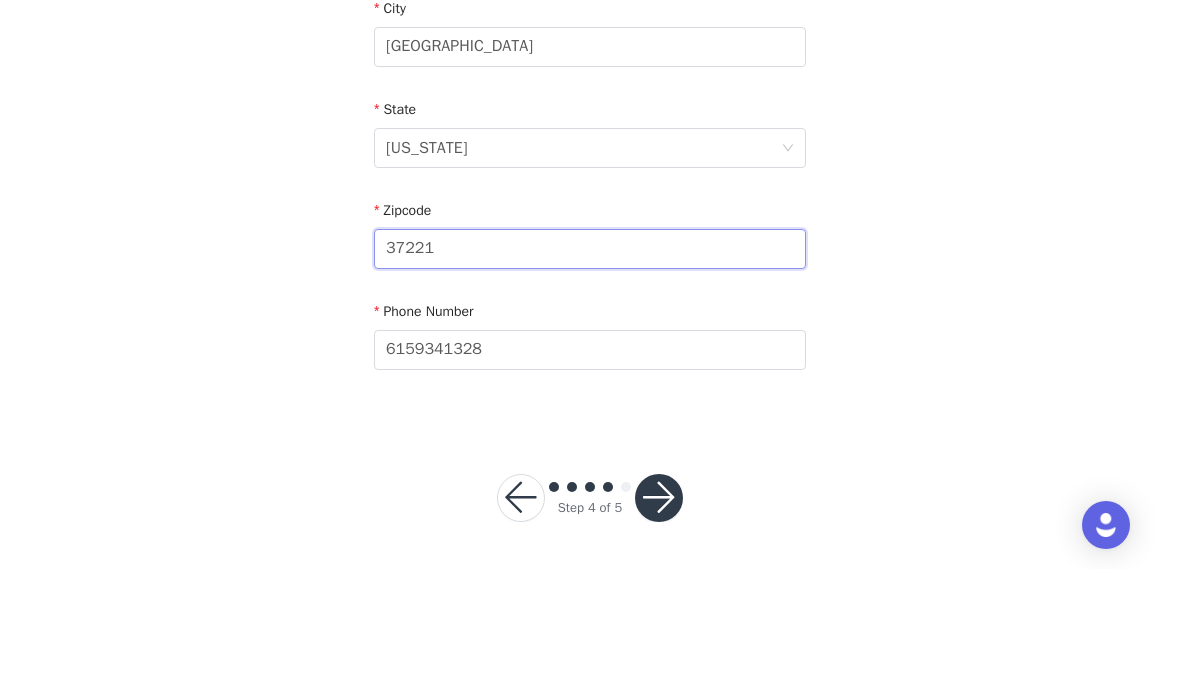 type on "37221" 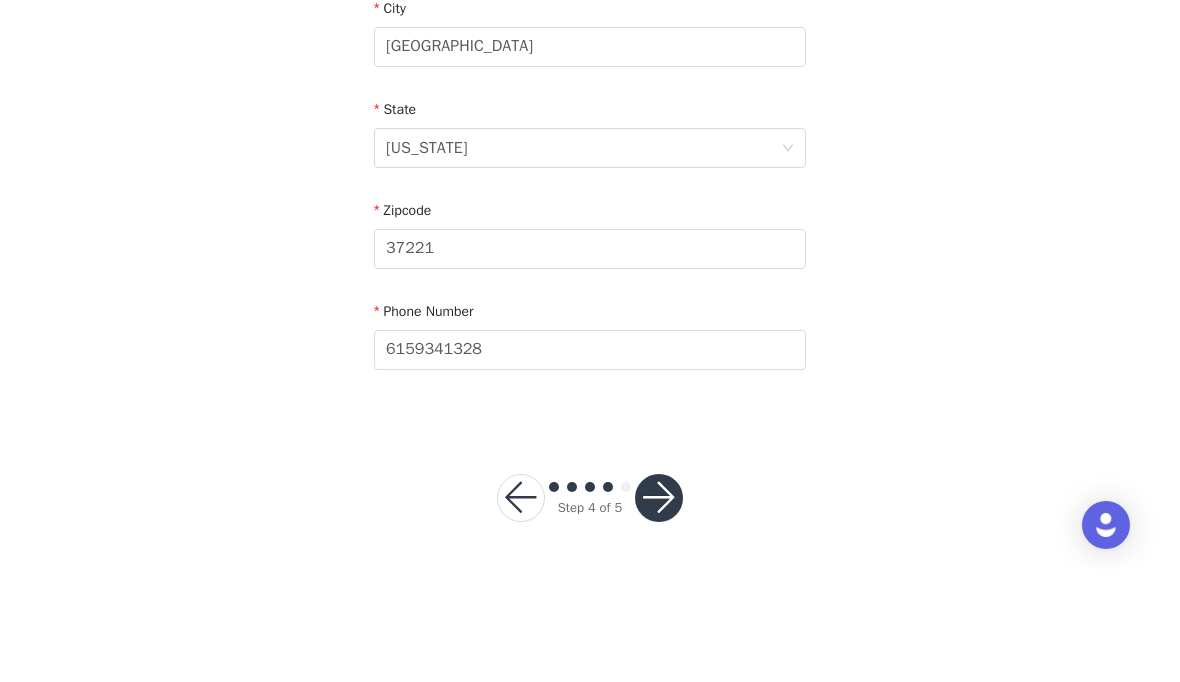 click at bounding box center [659, 611] 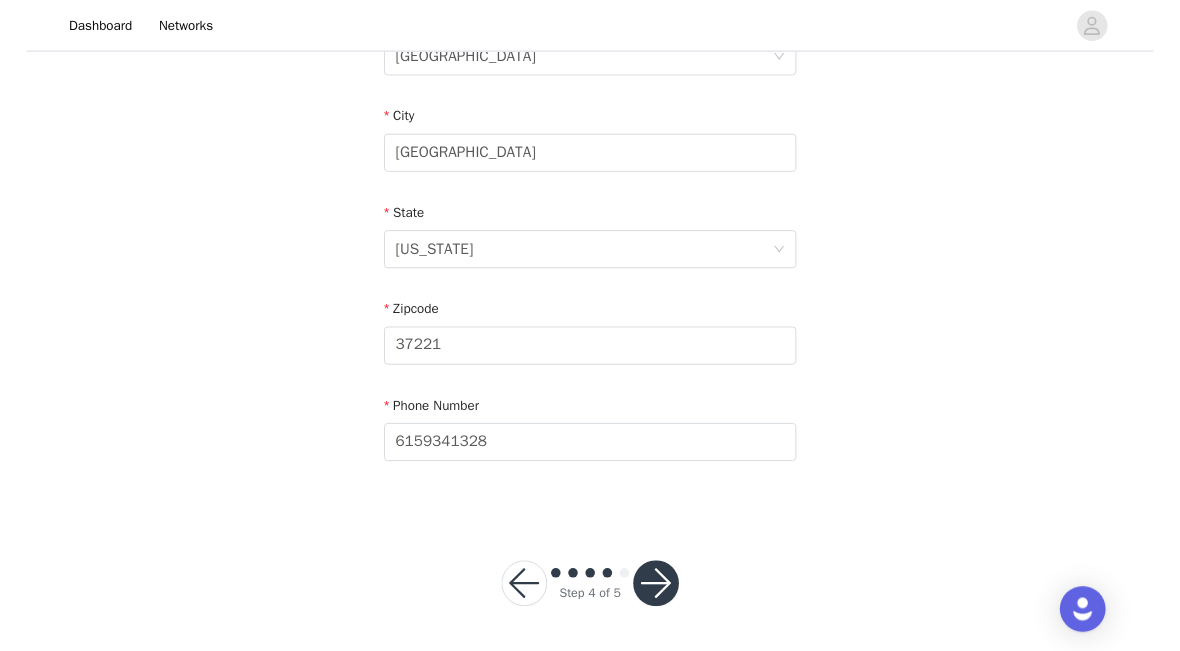 scroll, scrollTop: 712, scrollLeft: 0, axis: vertical 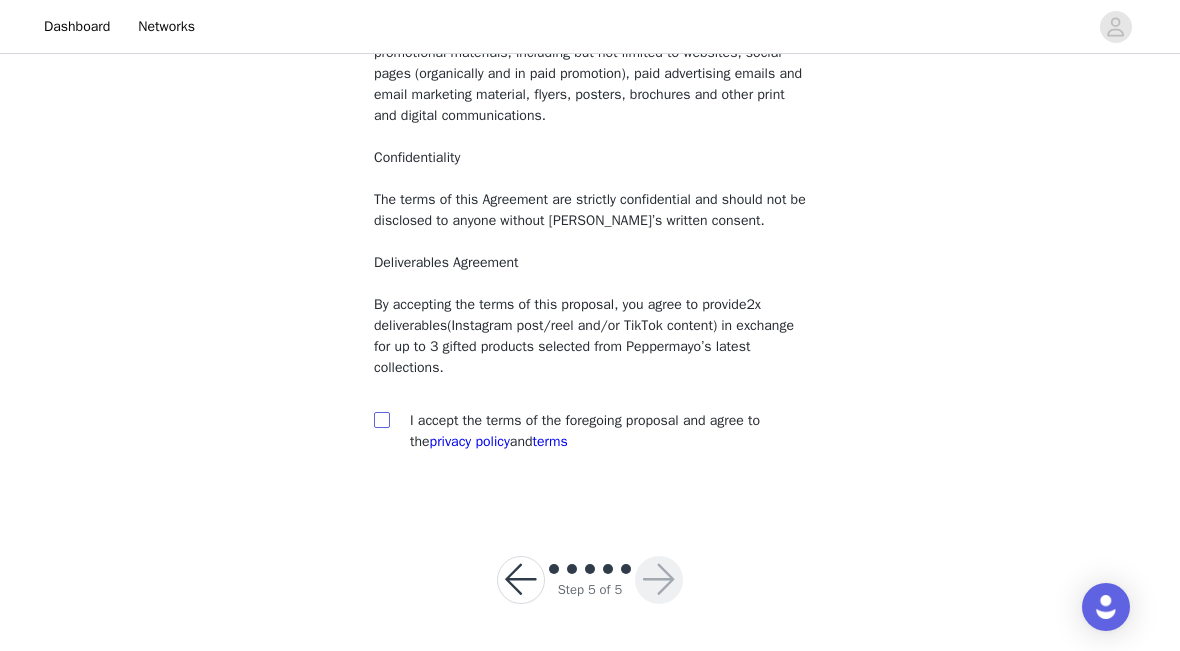click at bounding box center [382, 420] 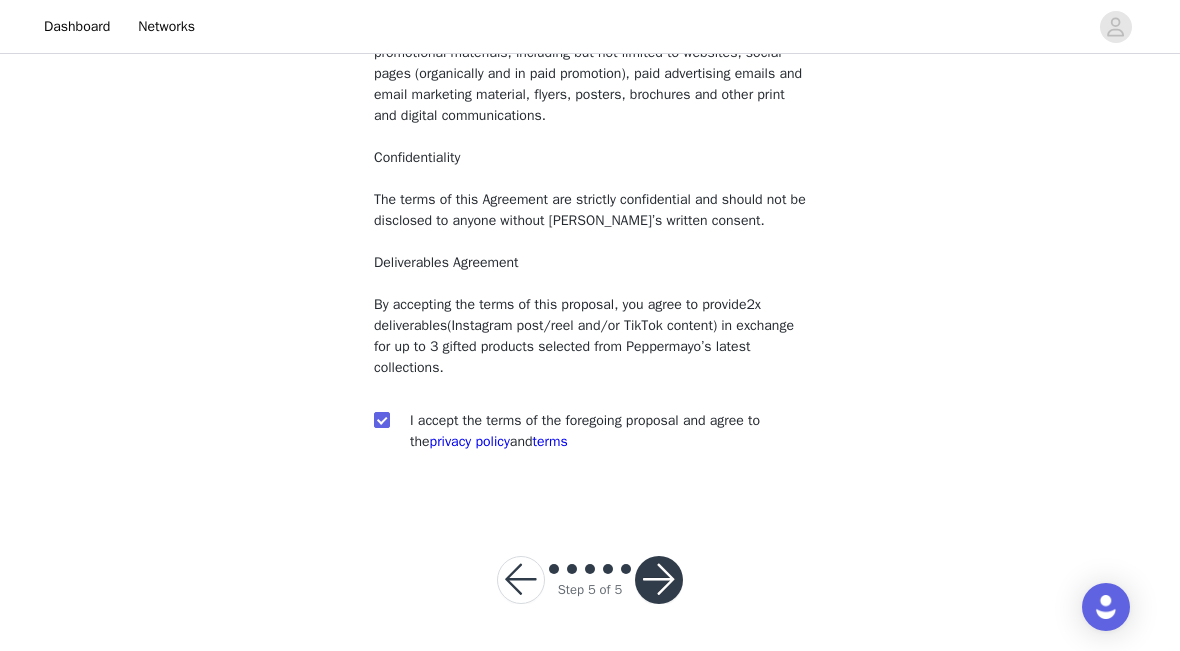 click at bounding box center [659, 580] 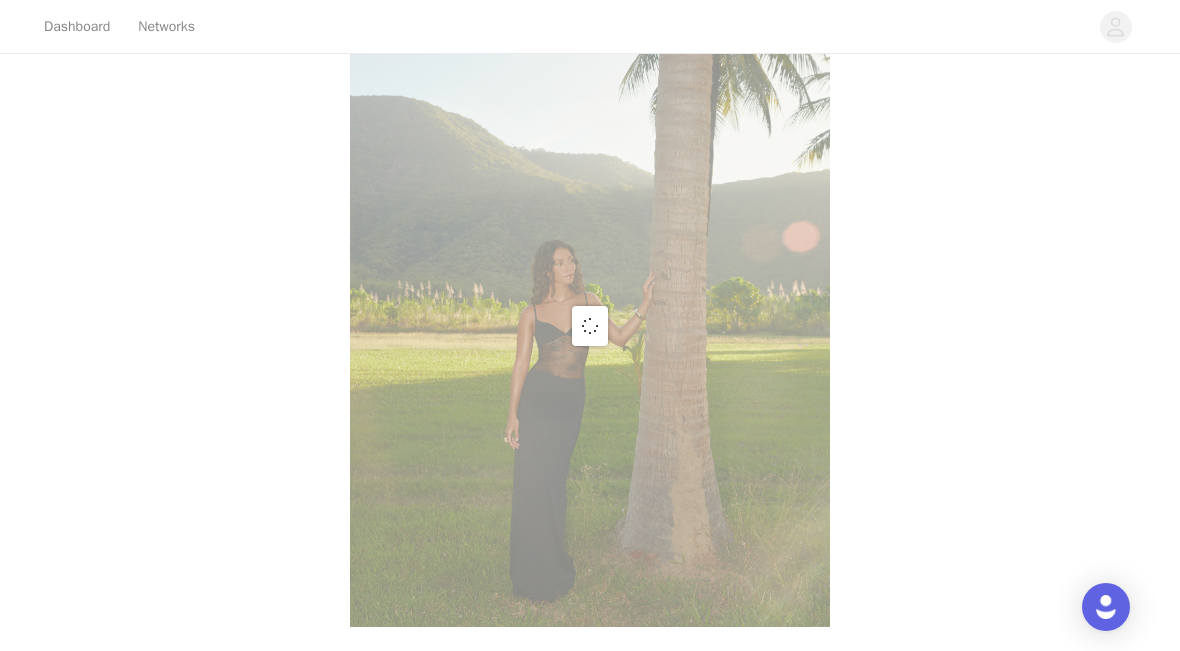 scroll, scrollTop: 151, scrollLeft: 0, axis: vertical 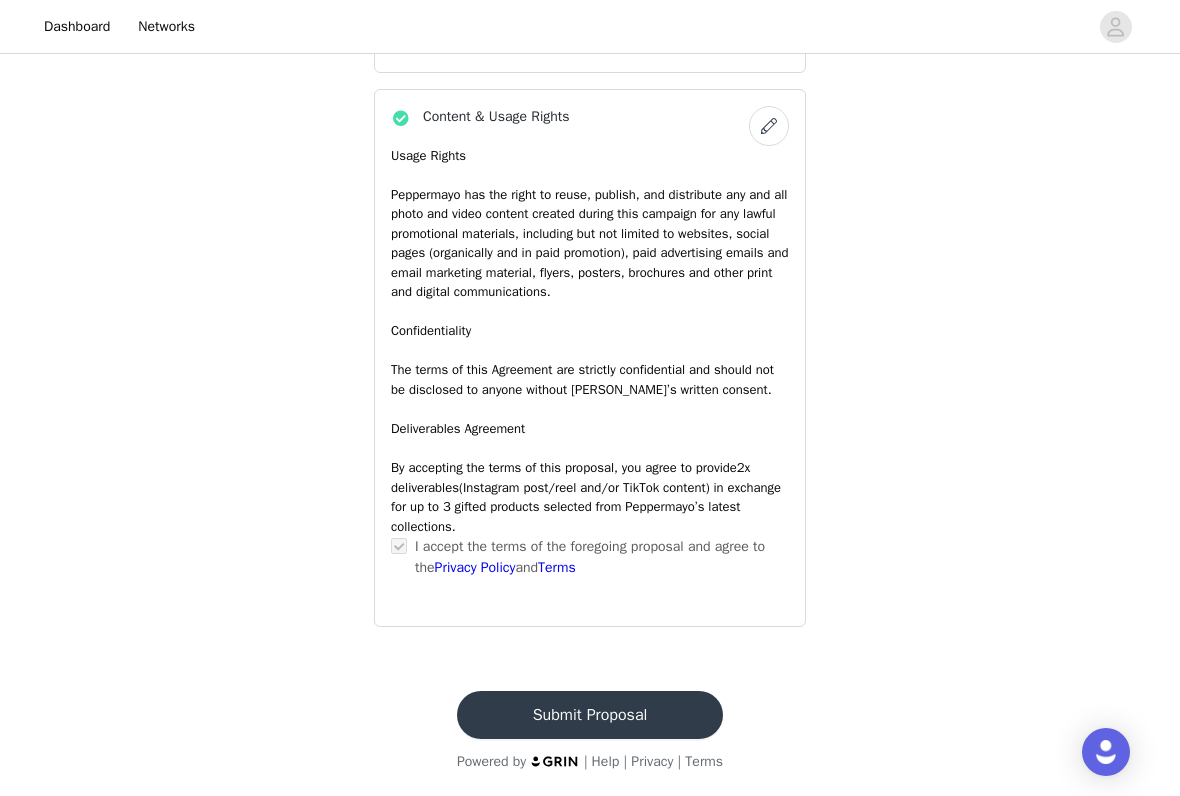 click on "Submit Proposal" at bounding box center (590, 715) 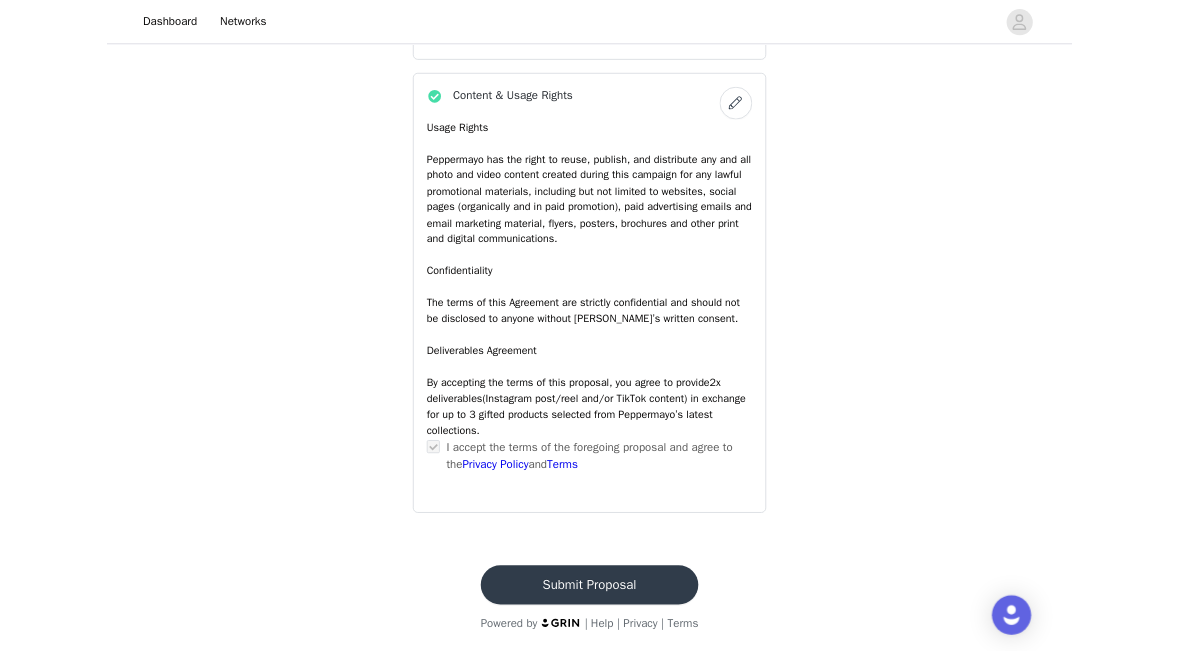 scroll, scrollTop: 0, scrollLeft: 0, axis: both 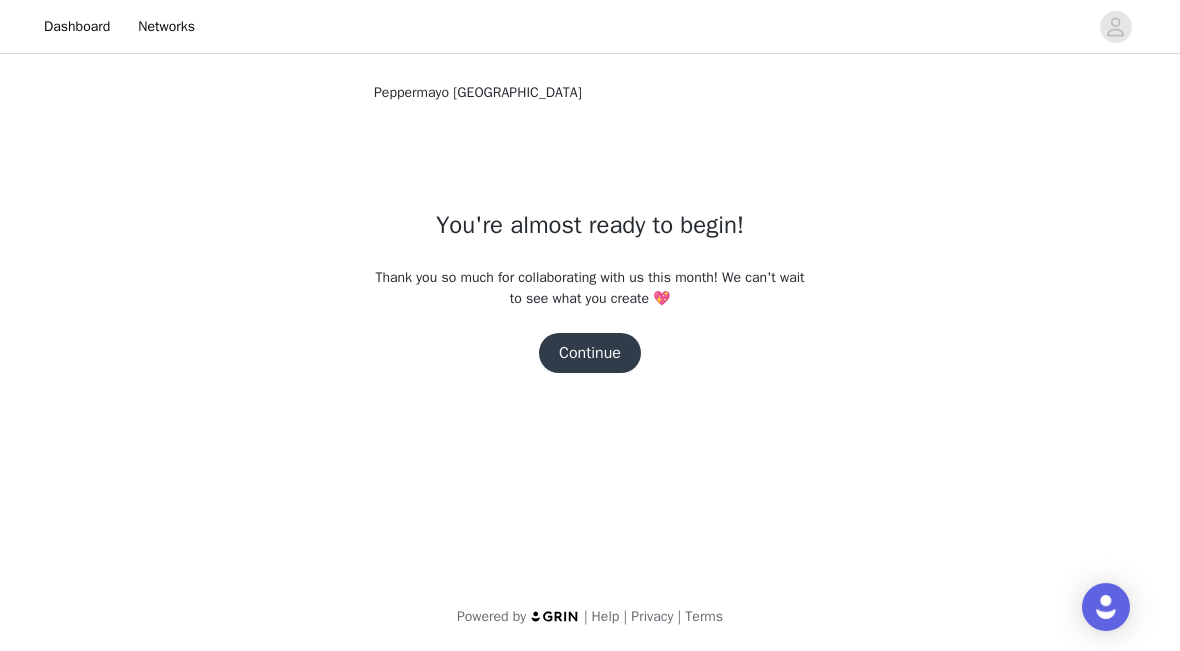 click on "Continue" at bounding box center [590, 353] 